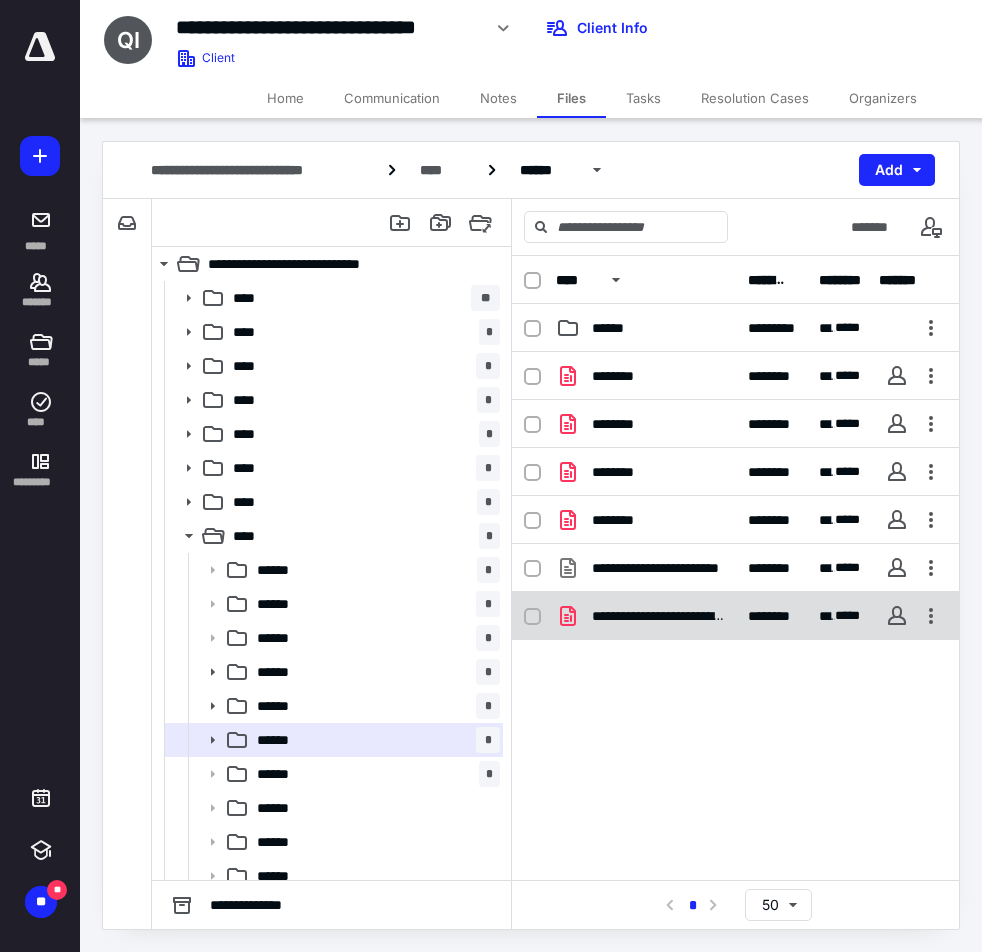 scroll, scrollTop: 0, scrollLeft: 0, axis: both 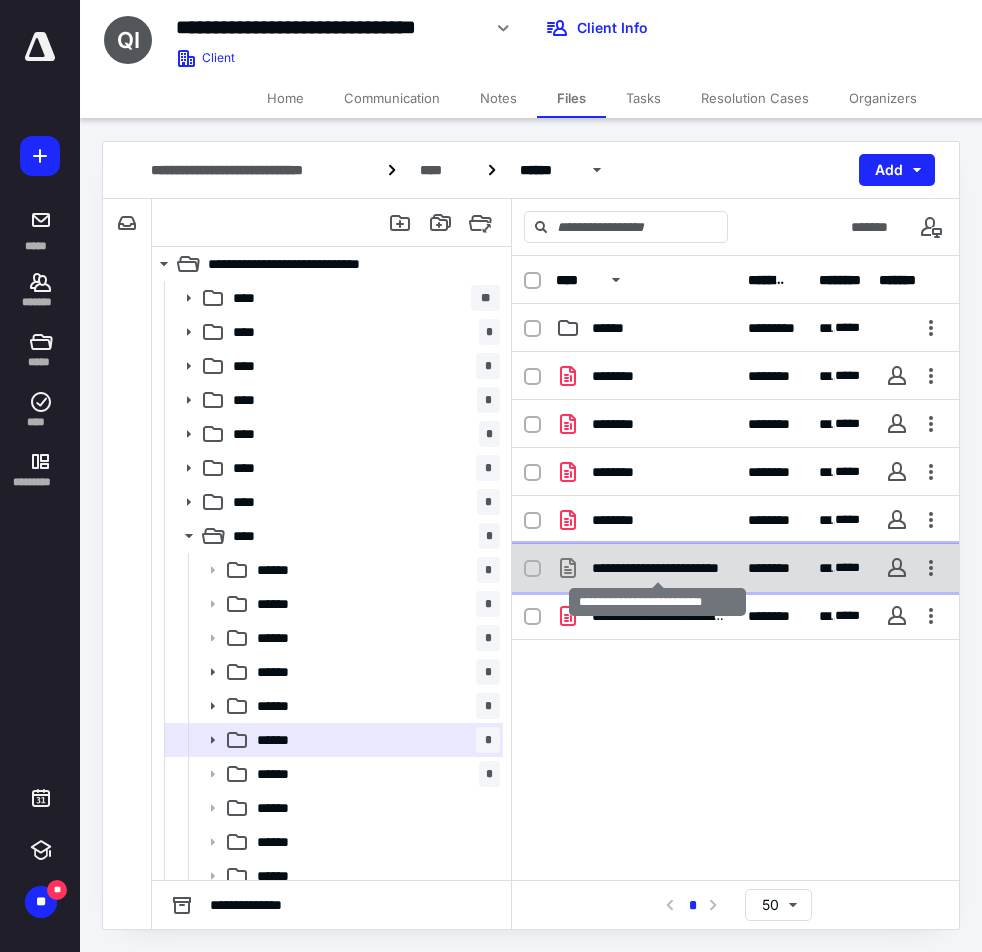 checkbox on "true" 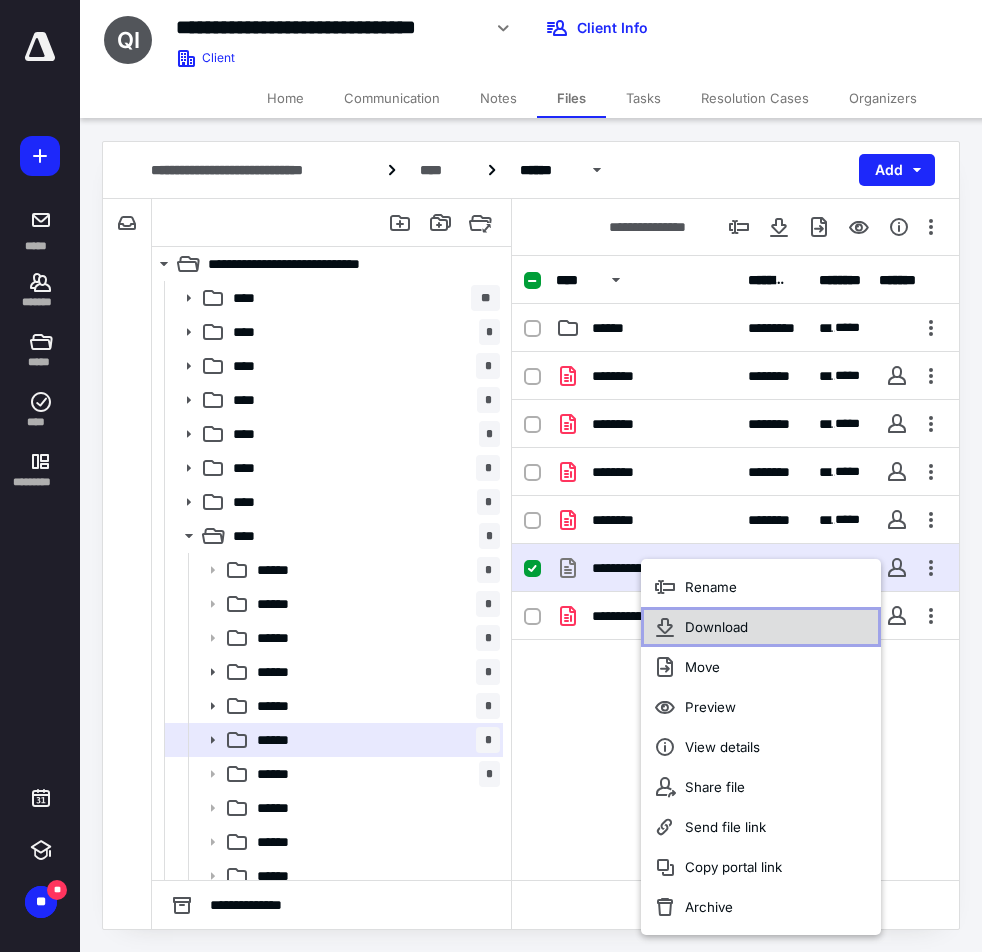 click on "Download" at bounding box center [761, 627] 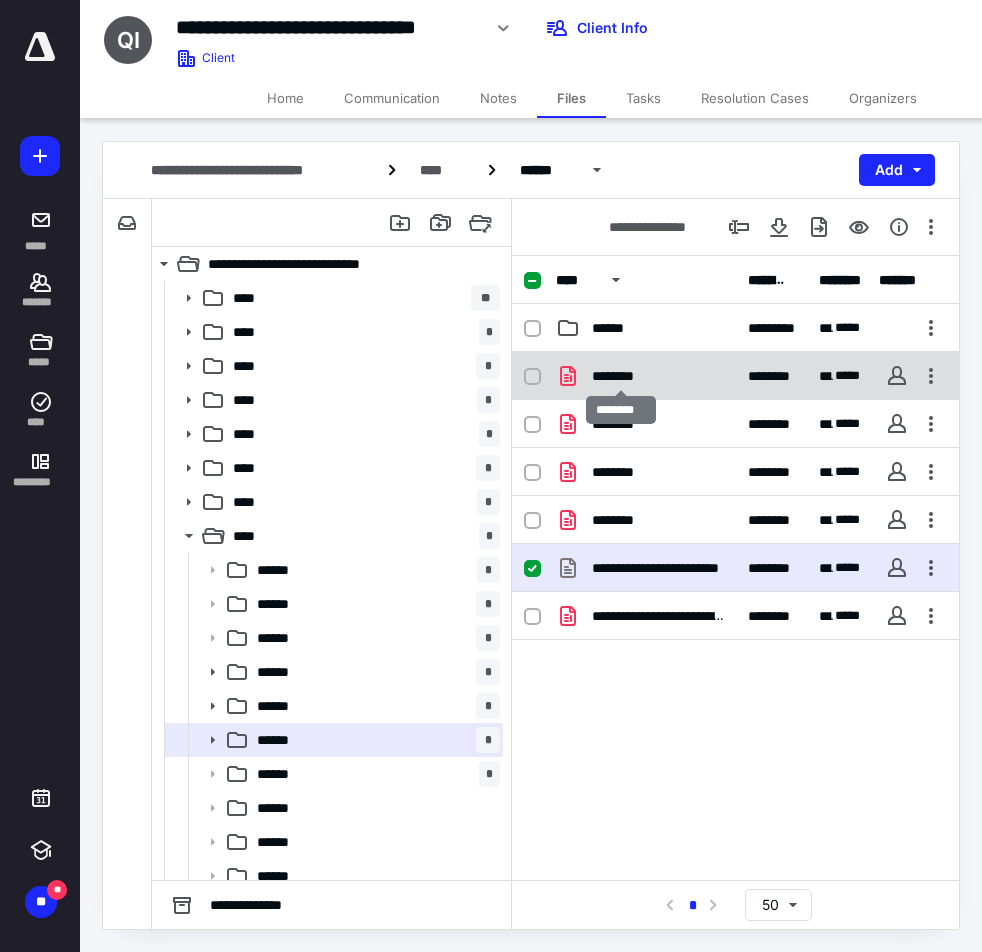 click on "********" at bounding box center (620, 376) 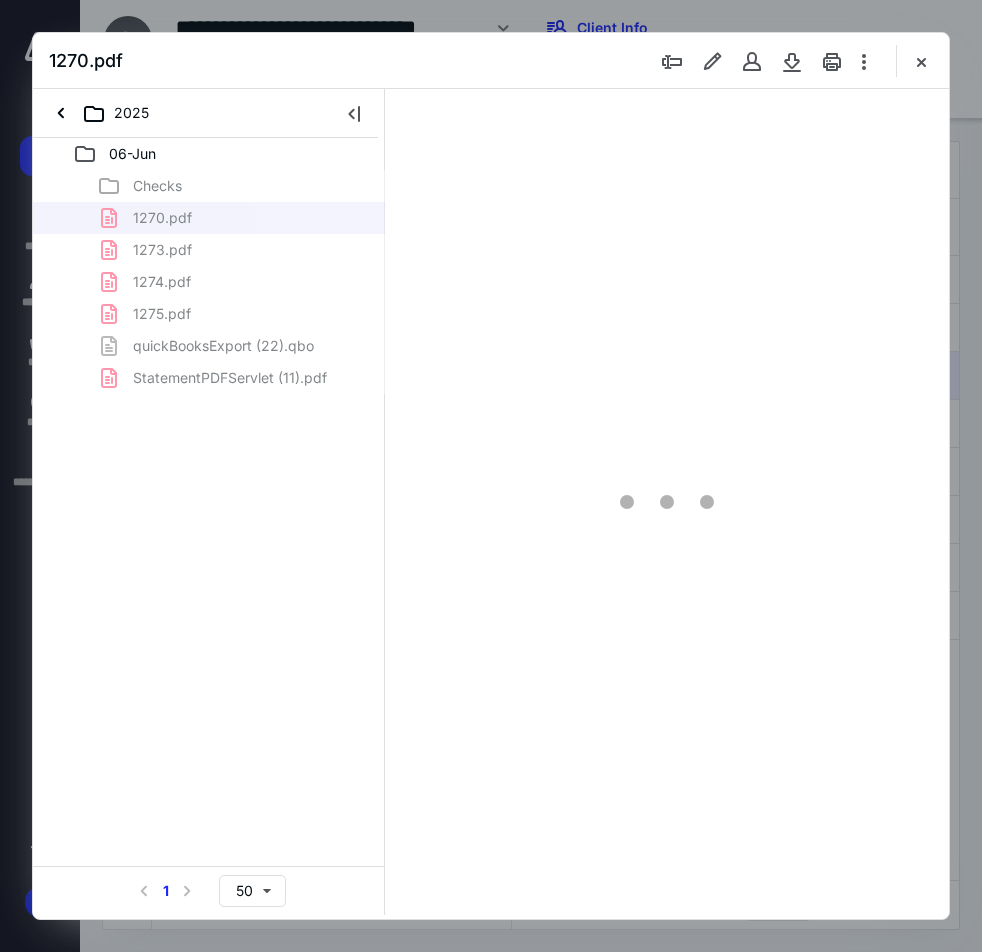 scroll, scrollTop: 0, scrollLeft: 0, axis: both 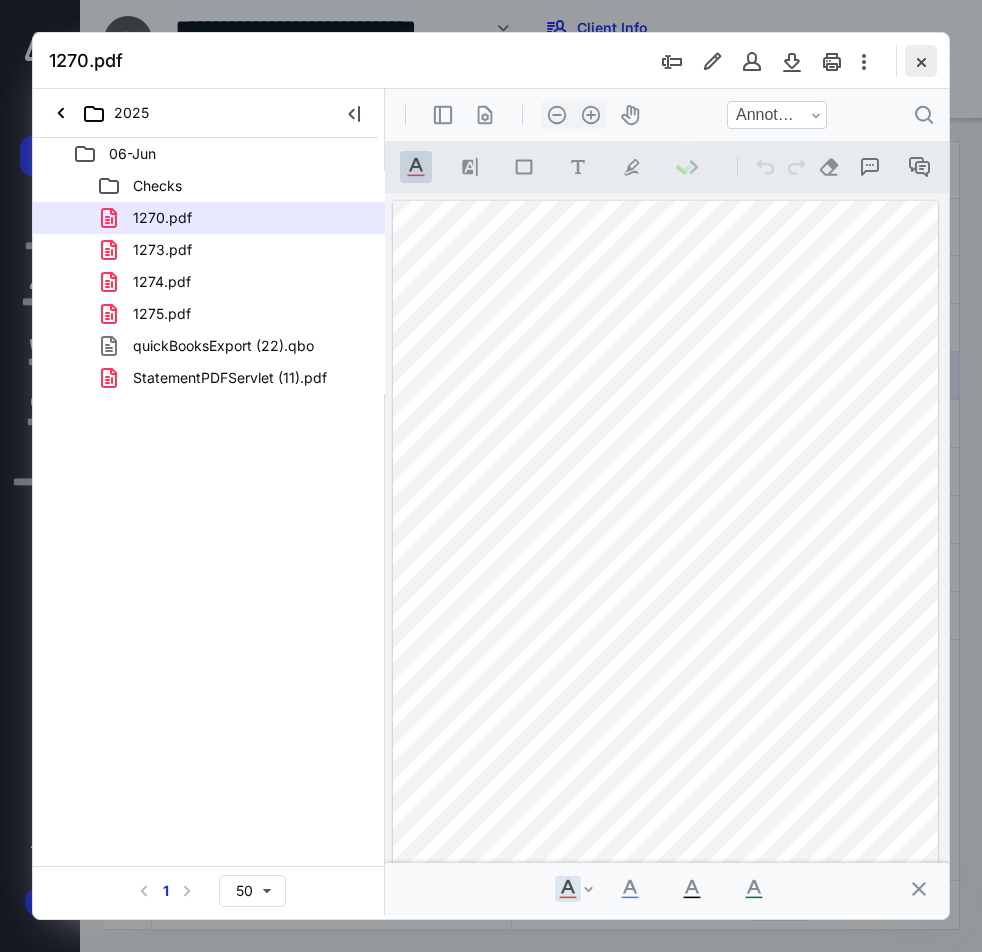 click at bounding box center [921, 61] 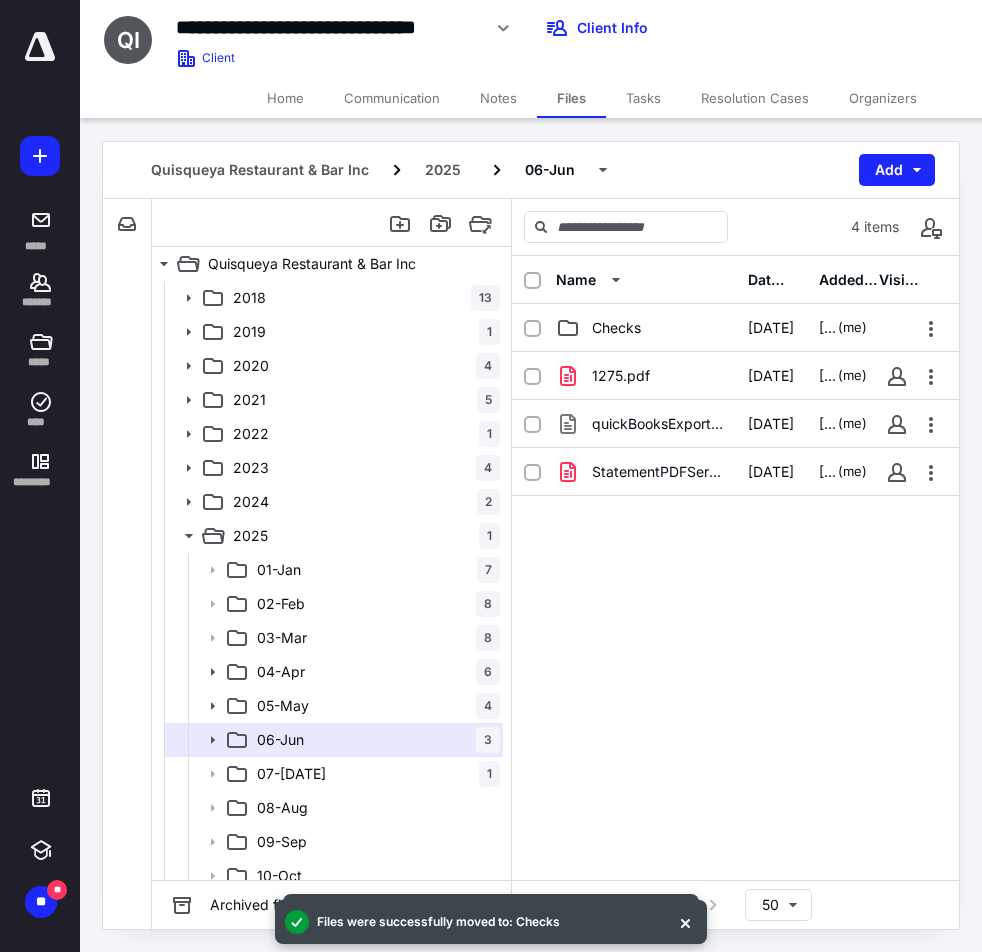 click on "Notes" at bounding box center (498, 98) 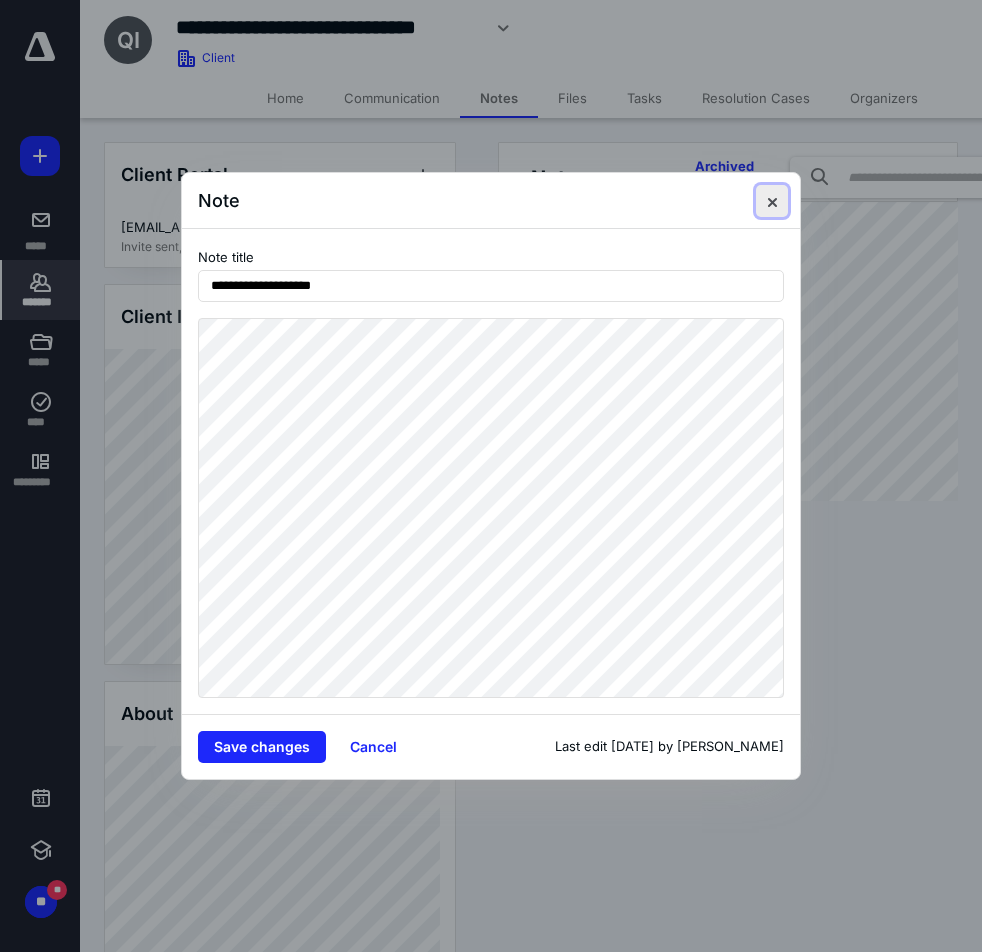 click at bounding box center [772, 201] 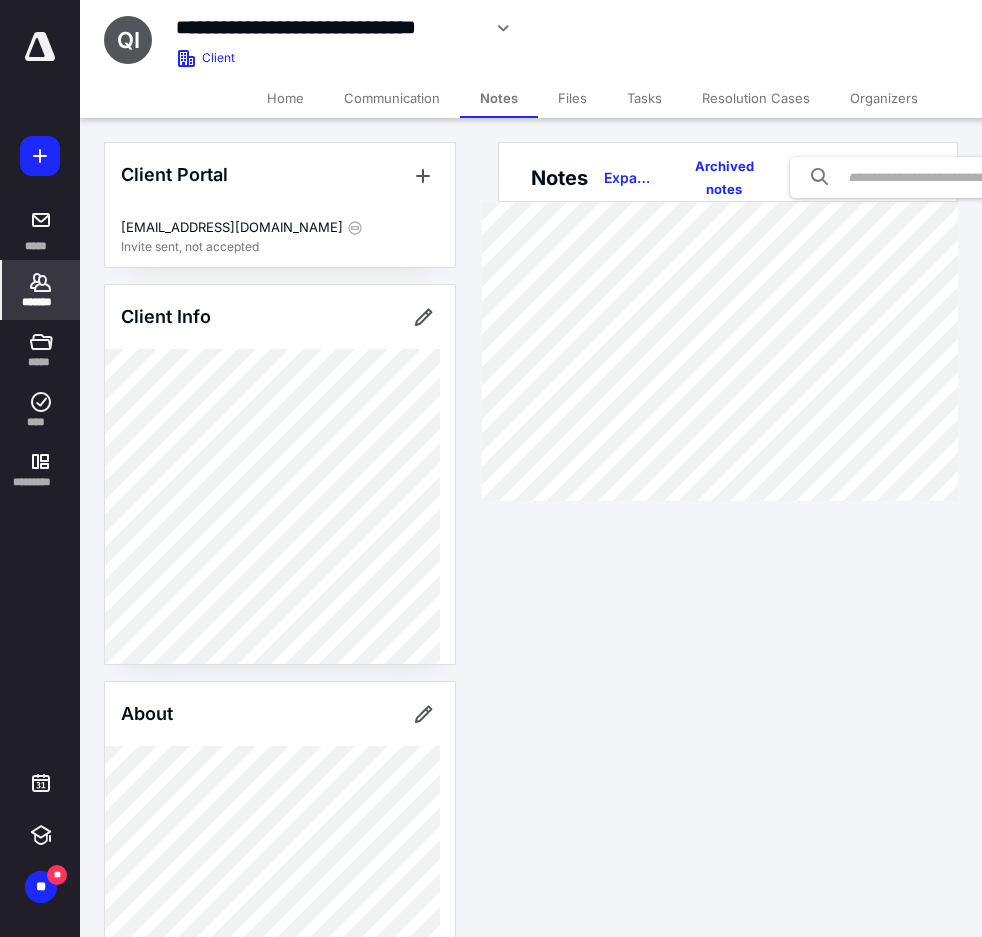 click on "Files" at bounding box center (572, 98) 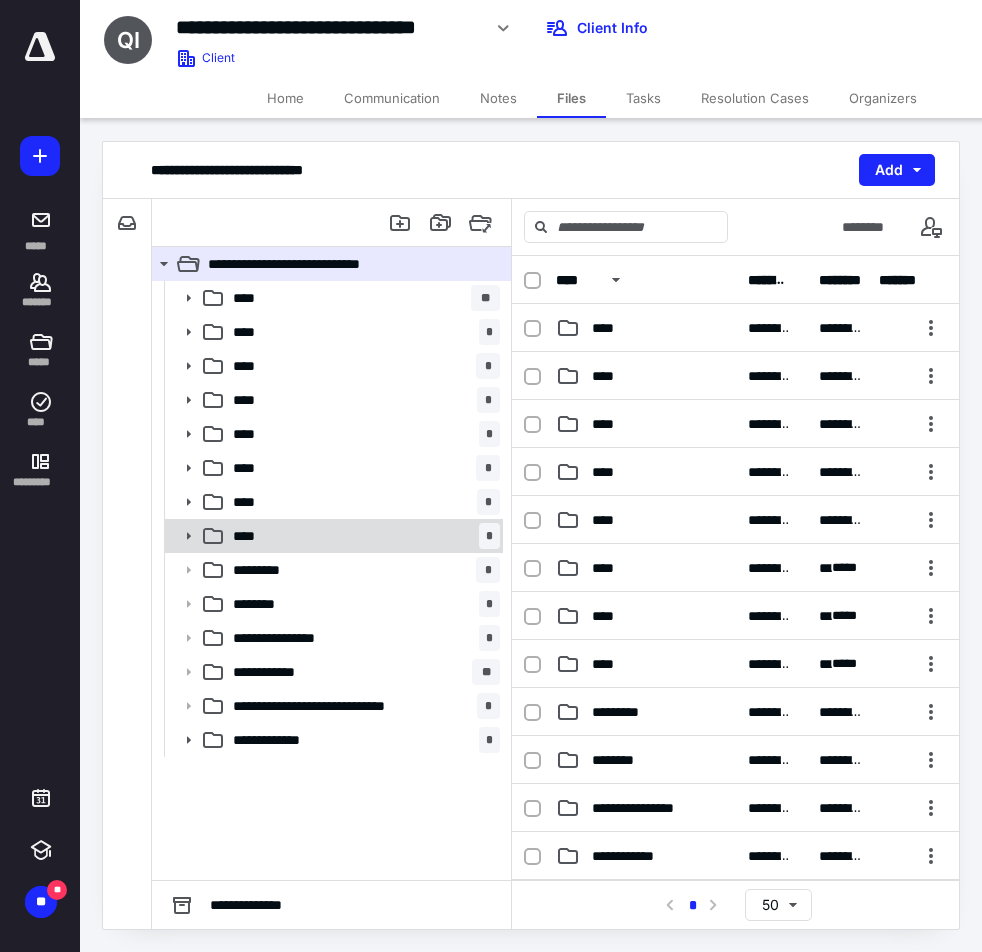 click on "**** *" at bounding box center [362, 536] 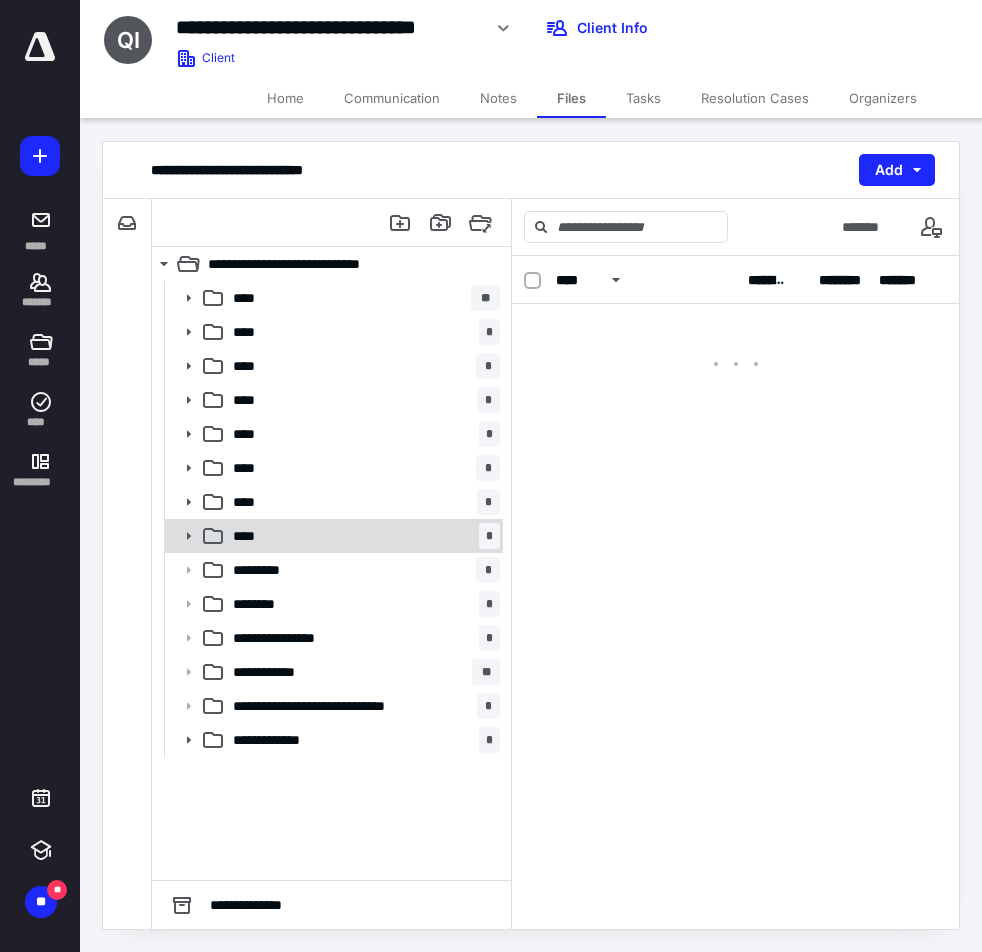 click on "**** *" at bounding box center (362, 536) 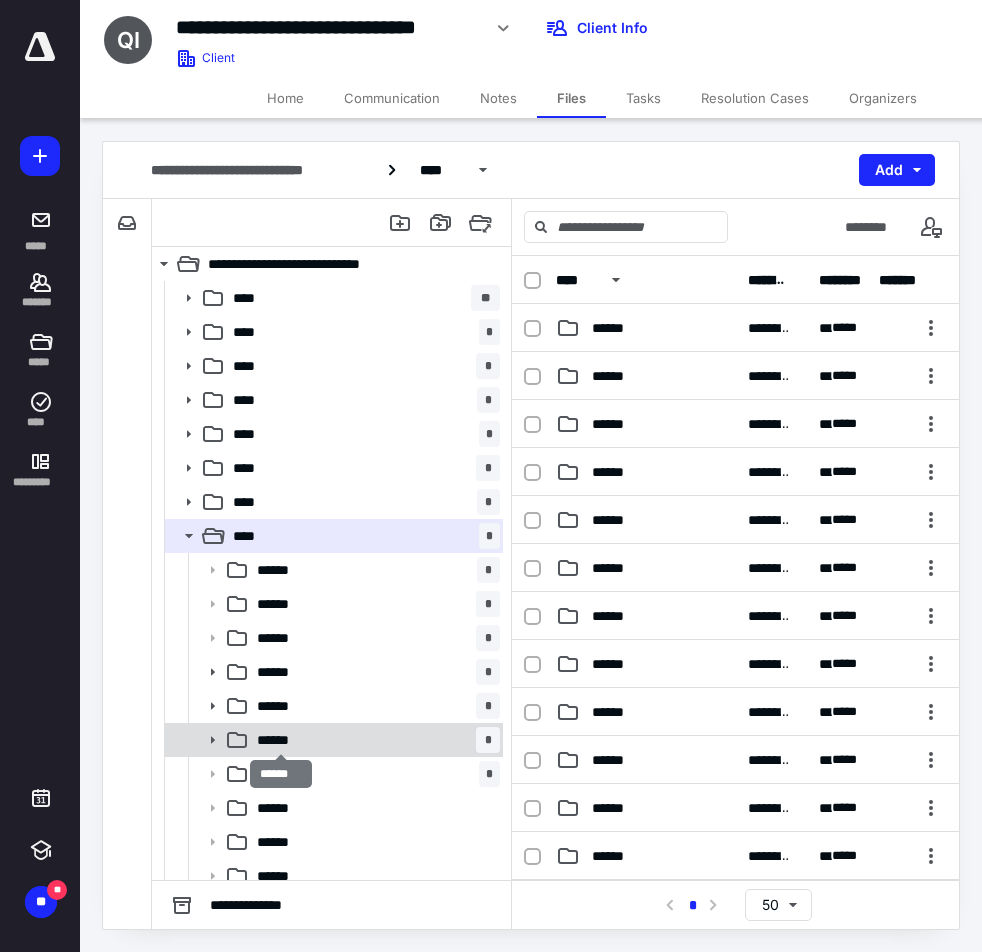click on "******" at bounding box center [281, 740] 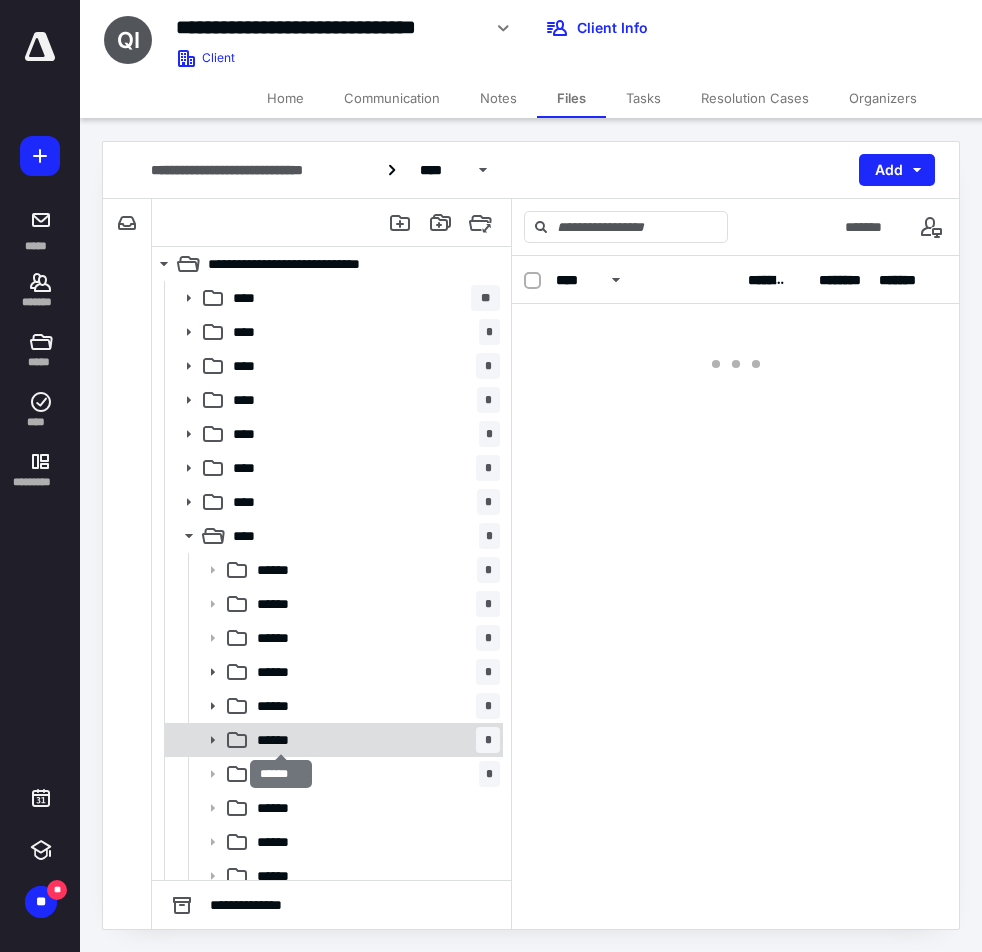 click on "******" at bounding box center (281, 740) 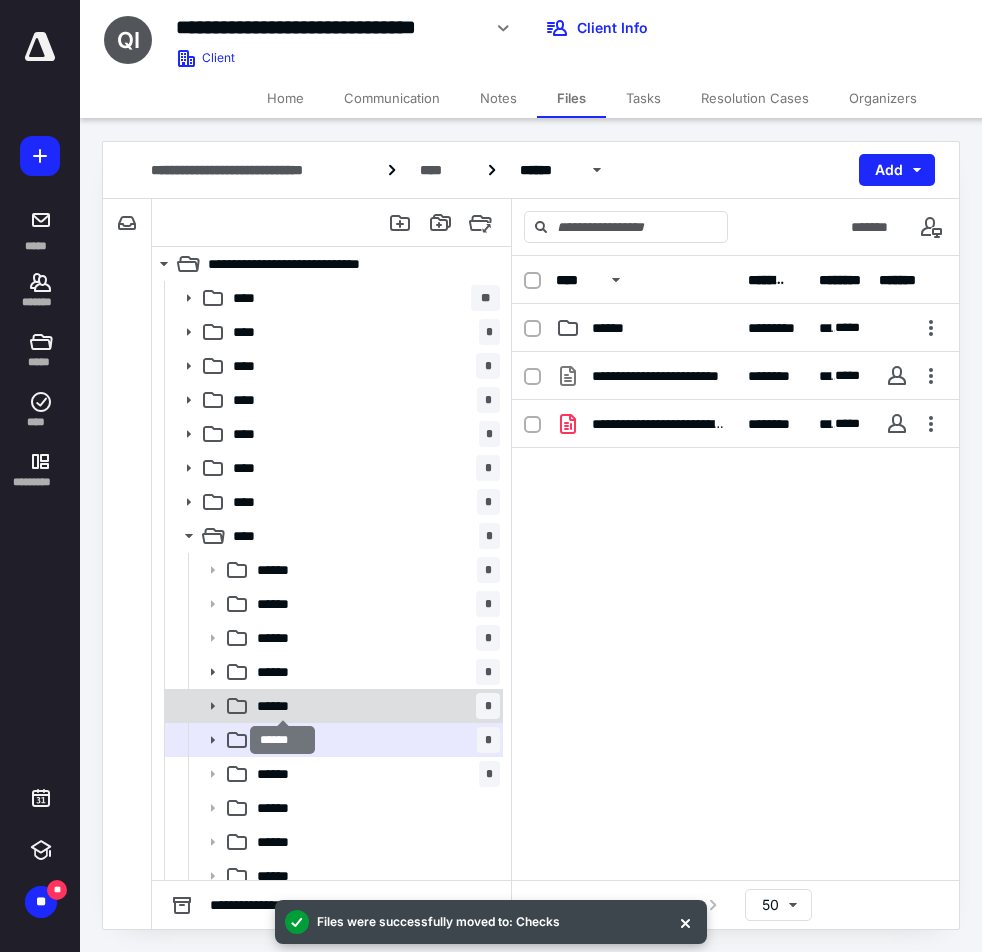 click on "******" at bounding box center (283, 706) 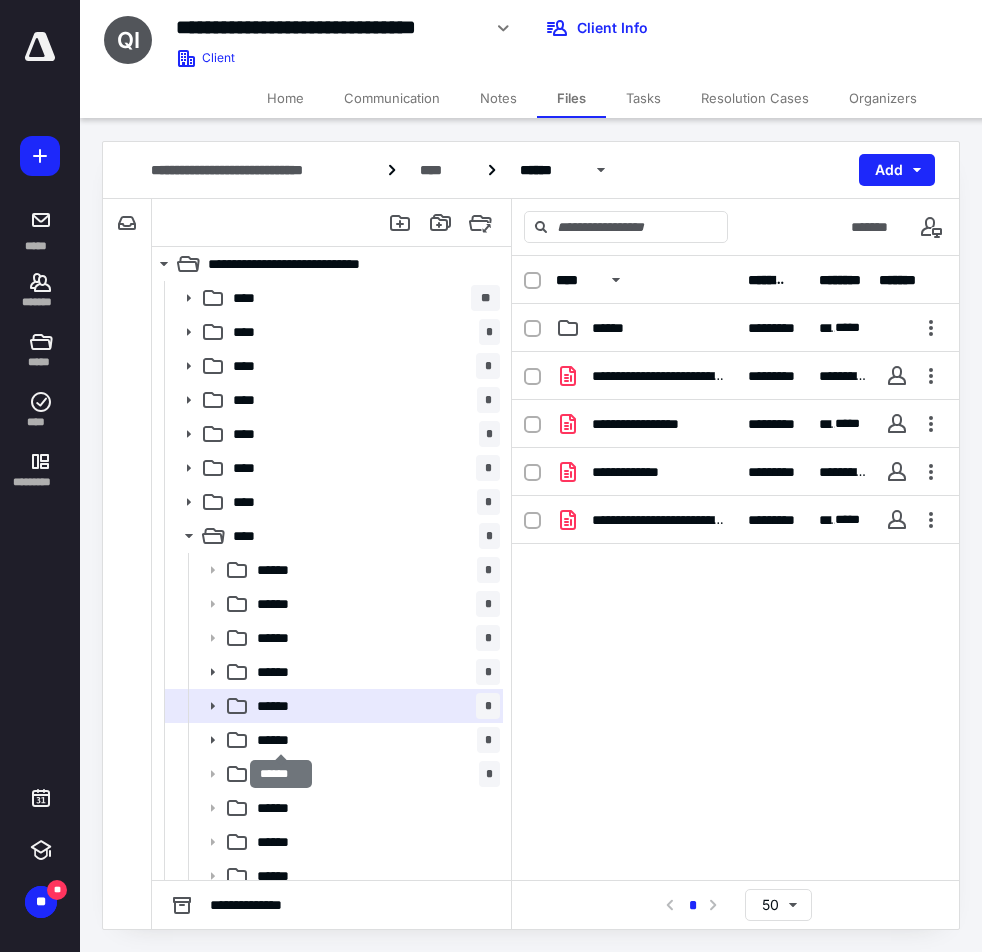 click on "******" at bounding box center [281, 740] 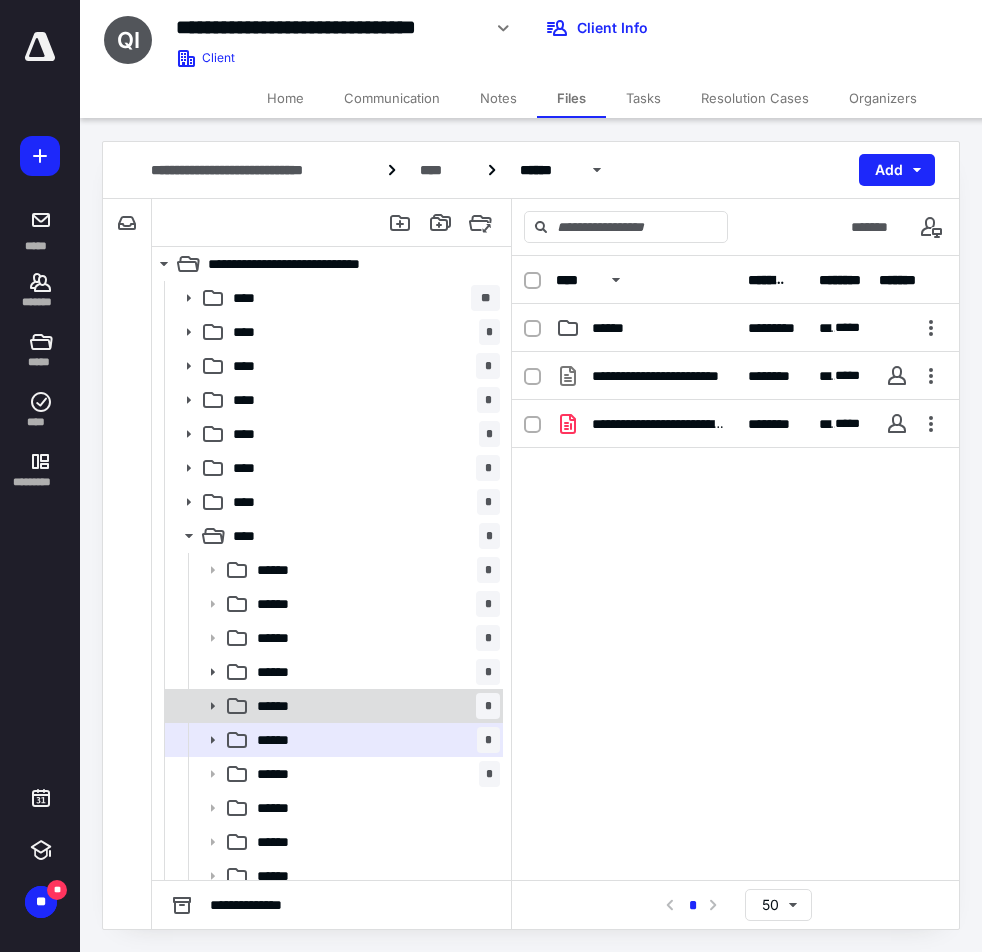 click on "****** *" at bounding box center [374, 706] 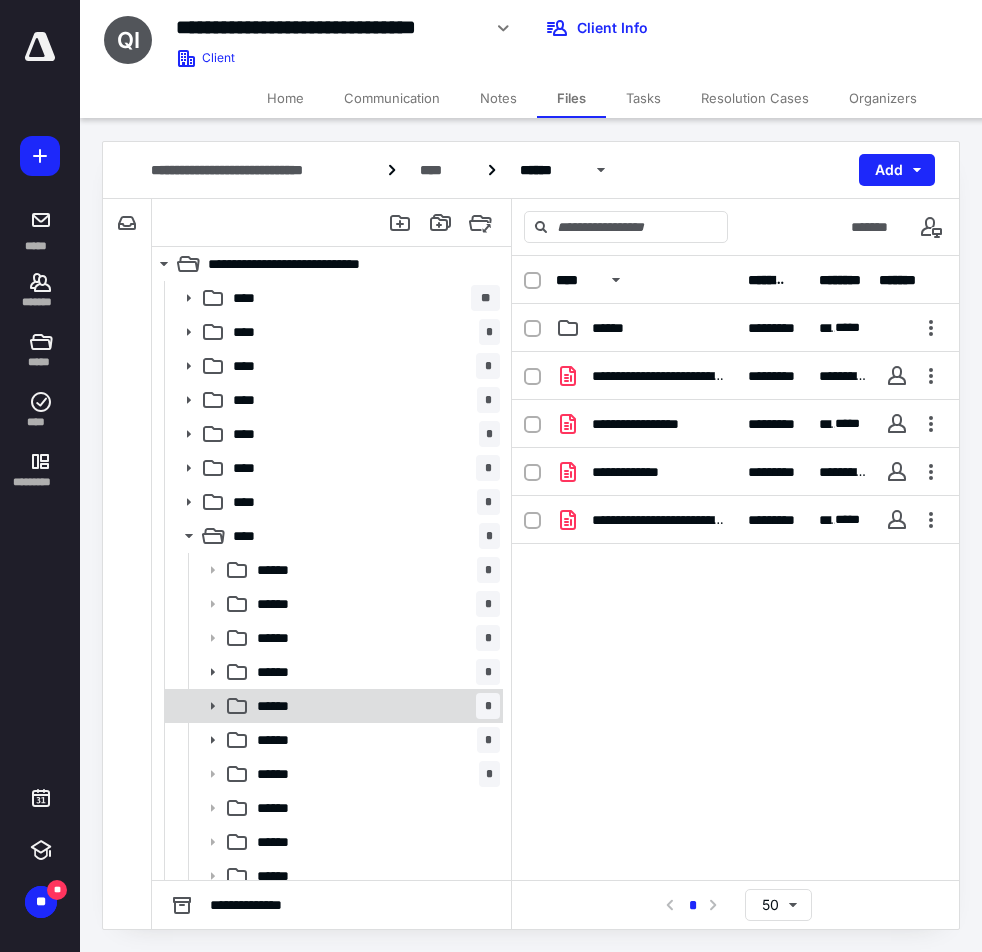 click on "****** *" at bounding box center (374, 706) 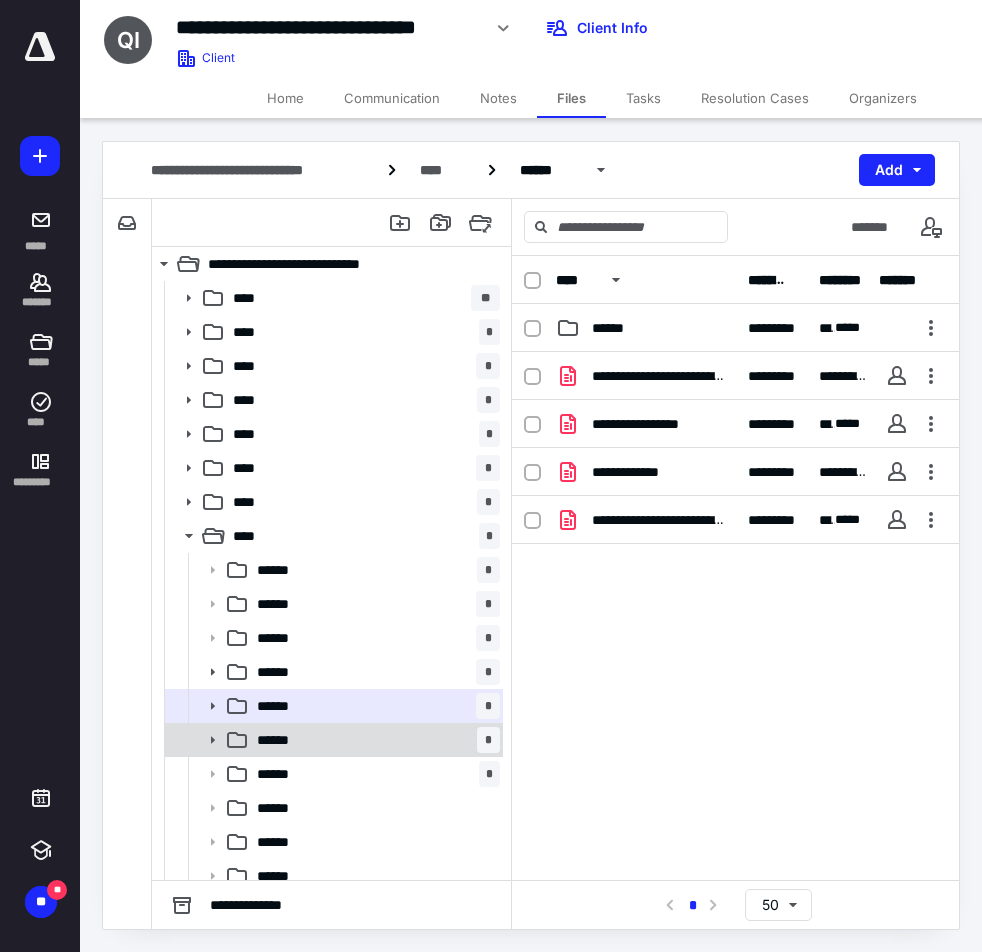 click on "****** *" at bounding box center [374, 740] 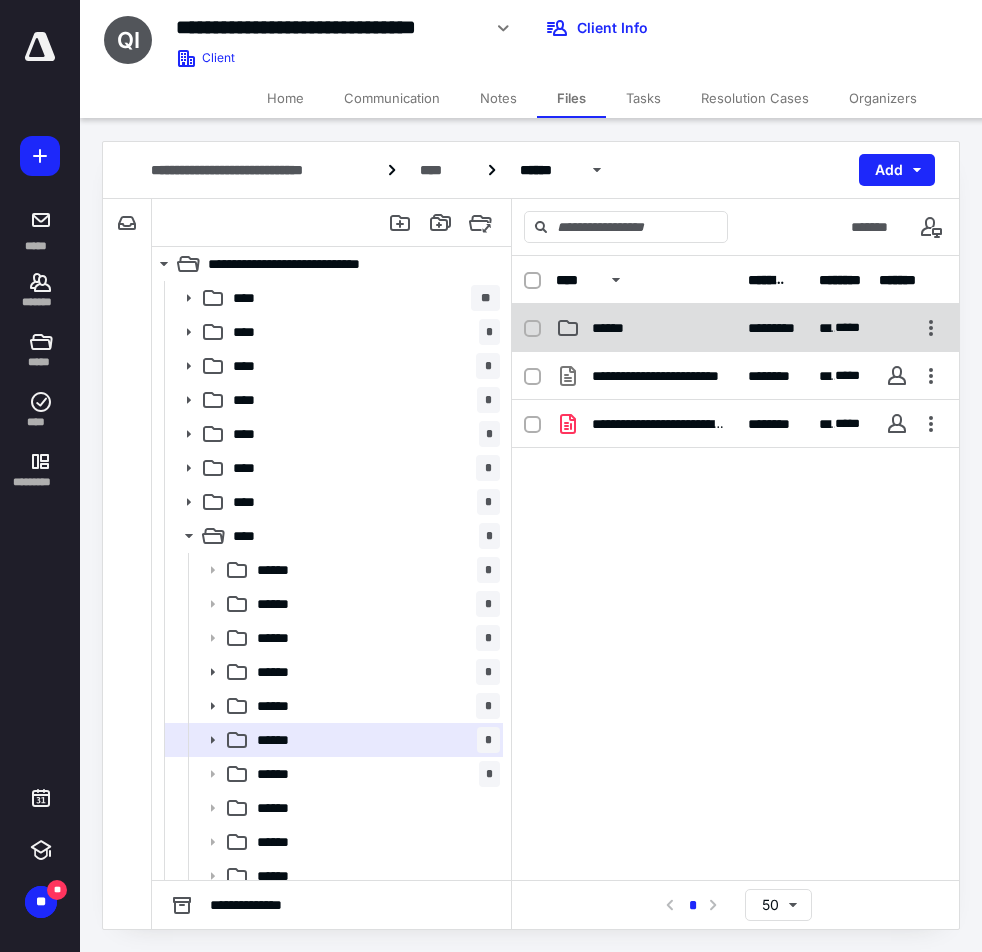 click on "******" at bounding box center [617, 328] 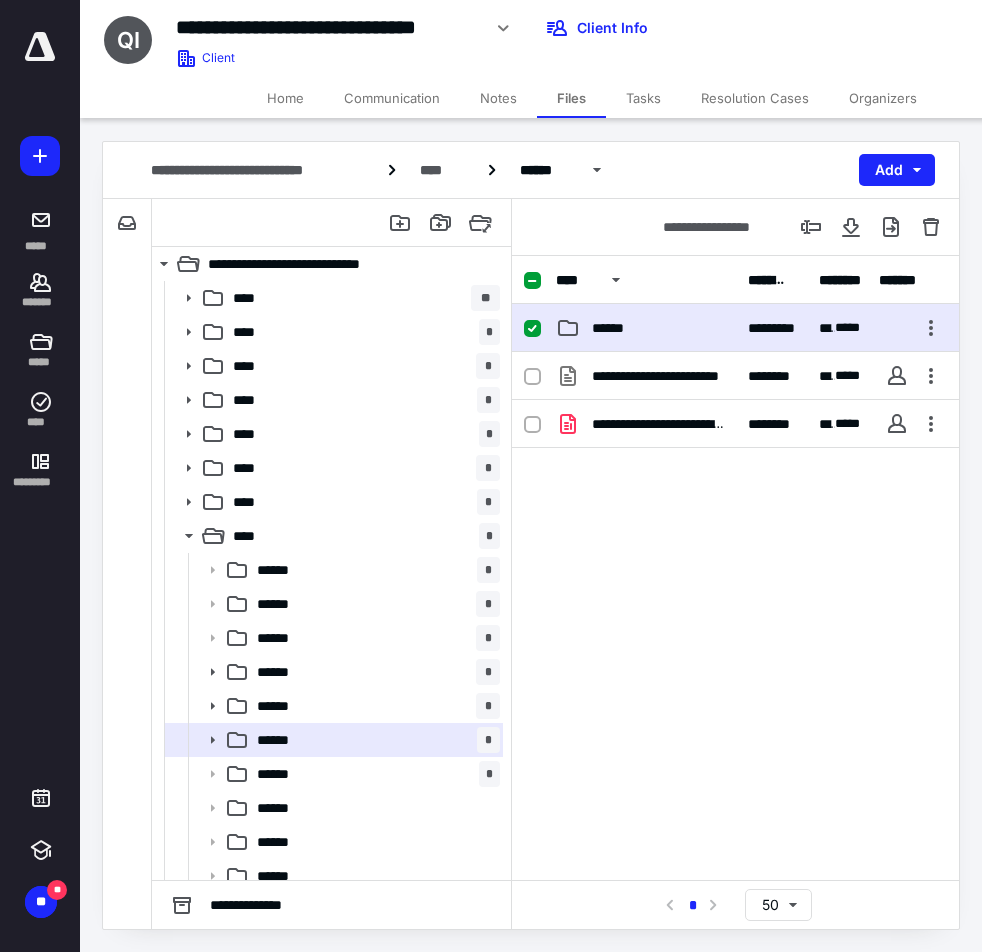click on "******" at bounding box center (617, 328) 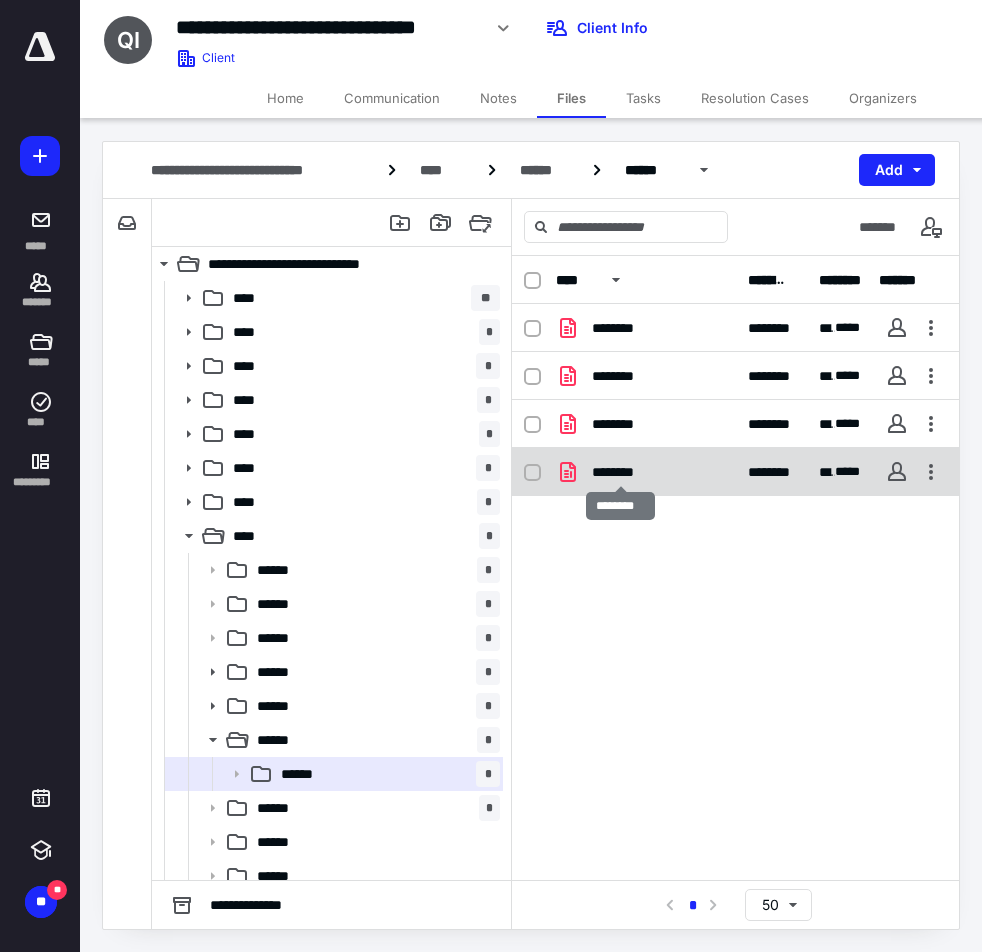 click on "********" at bounding box center (620, 472) 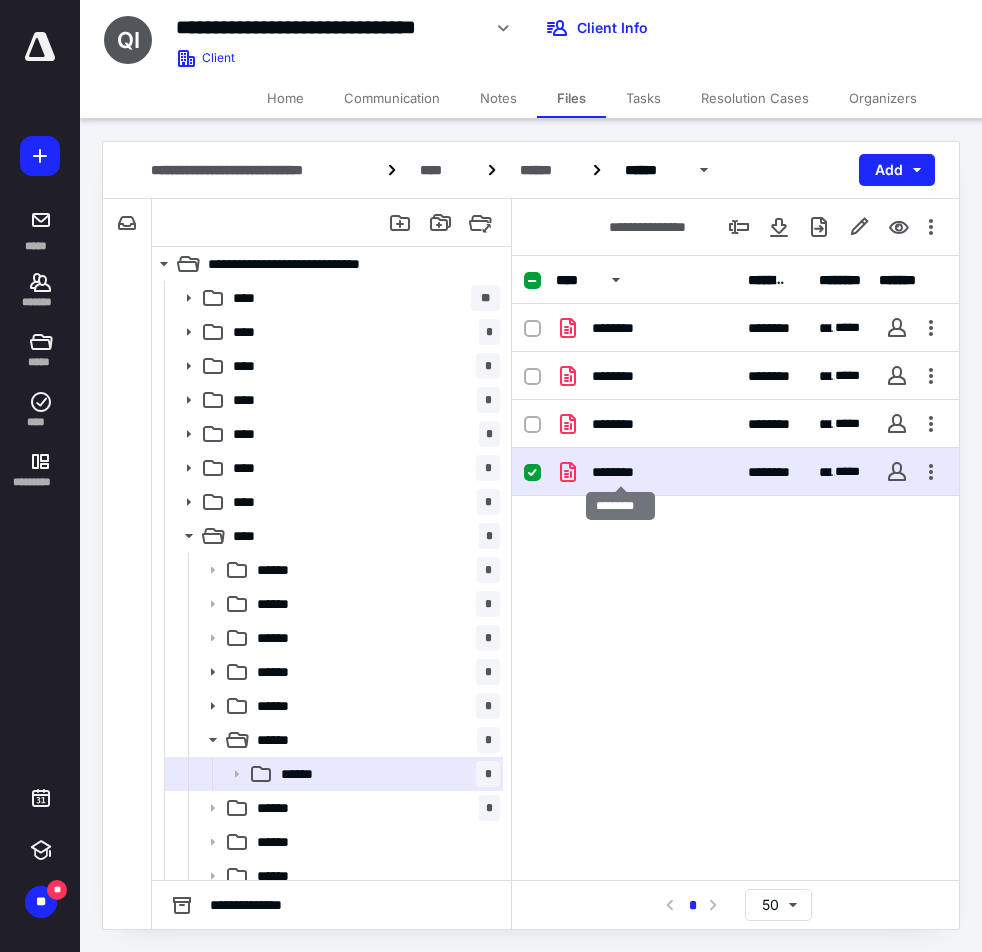 click on "********" at bounding box center [620, 472] 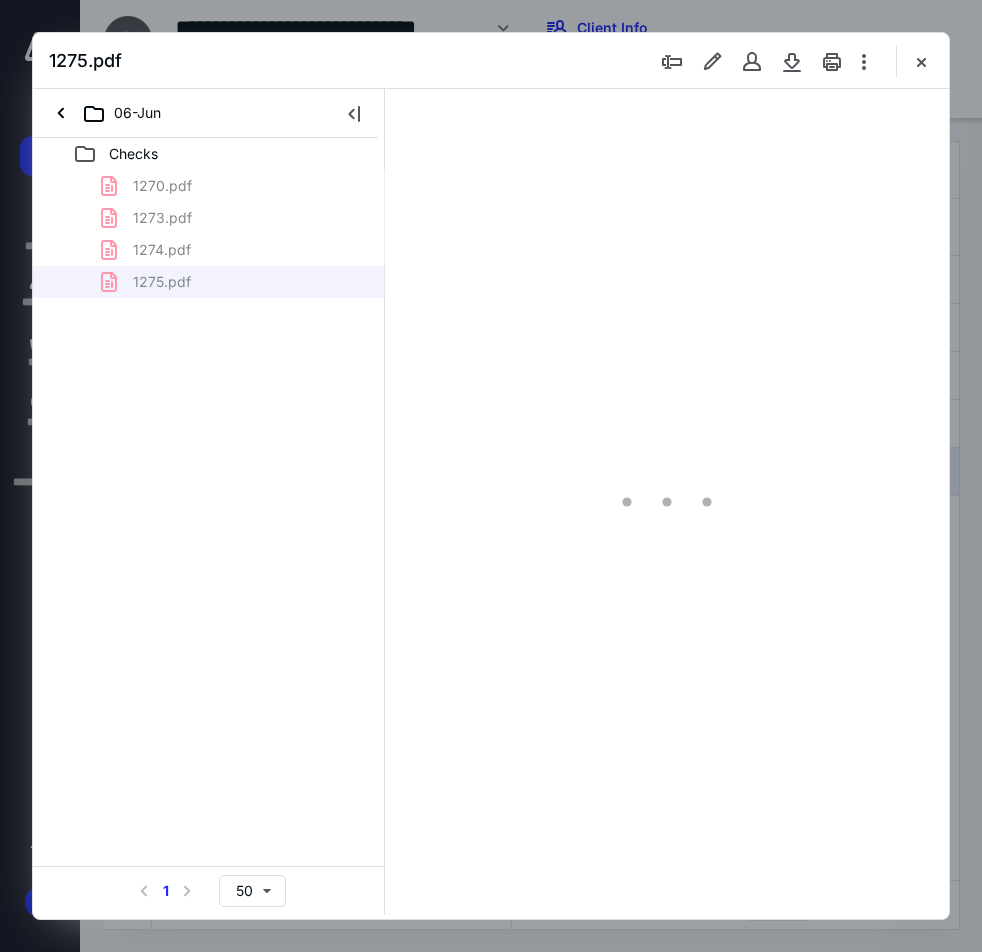 scroll, scrollTop: 0, scrollLeft: 0, axis: both 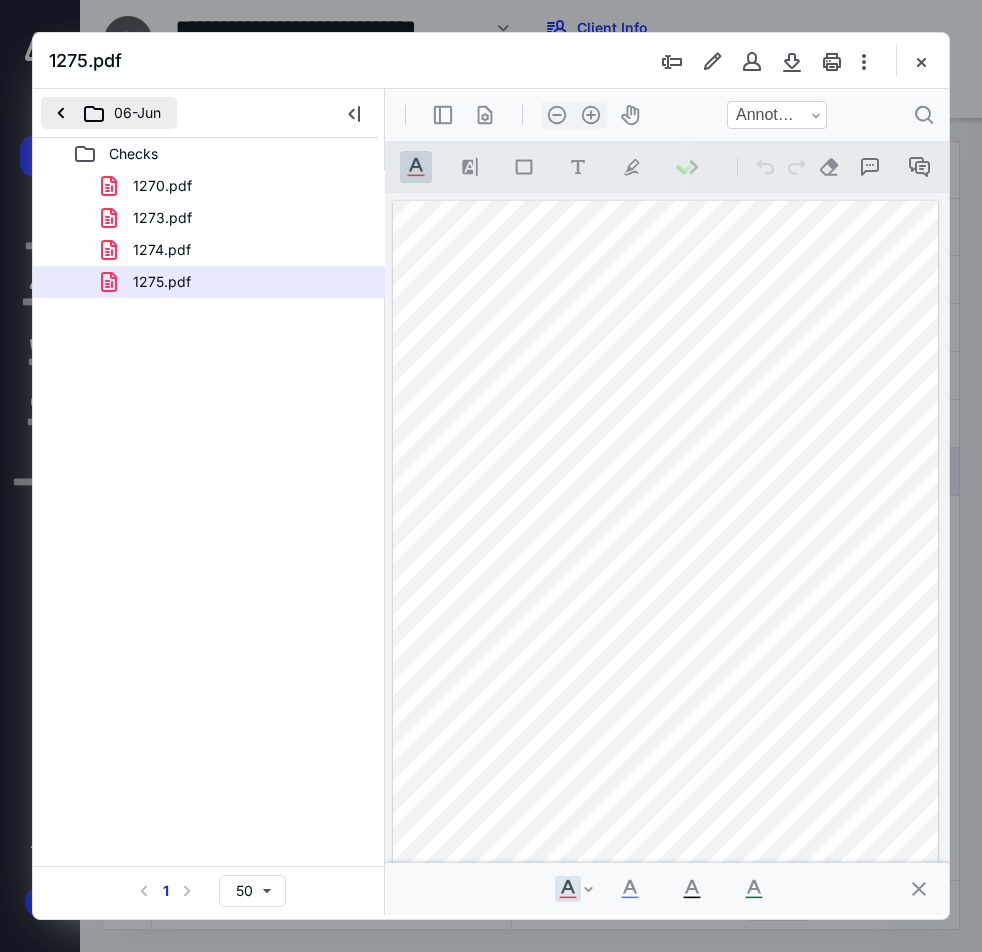 click on "06-Jun" at bounding box center (109, 113) 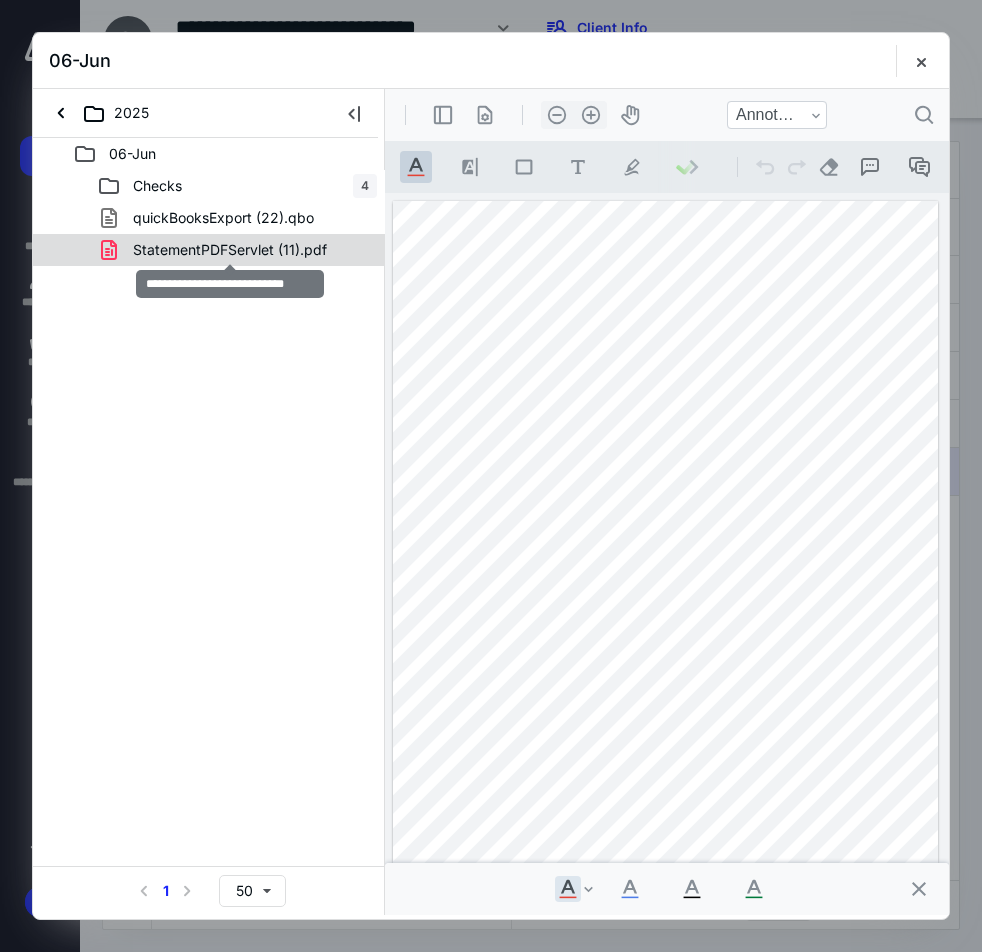 click on "StatementPDFServlet (11).pdf" at bounding box center [230, 250] 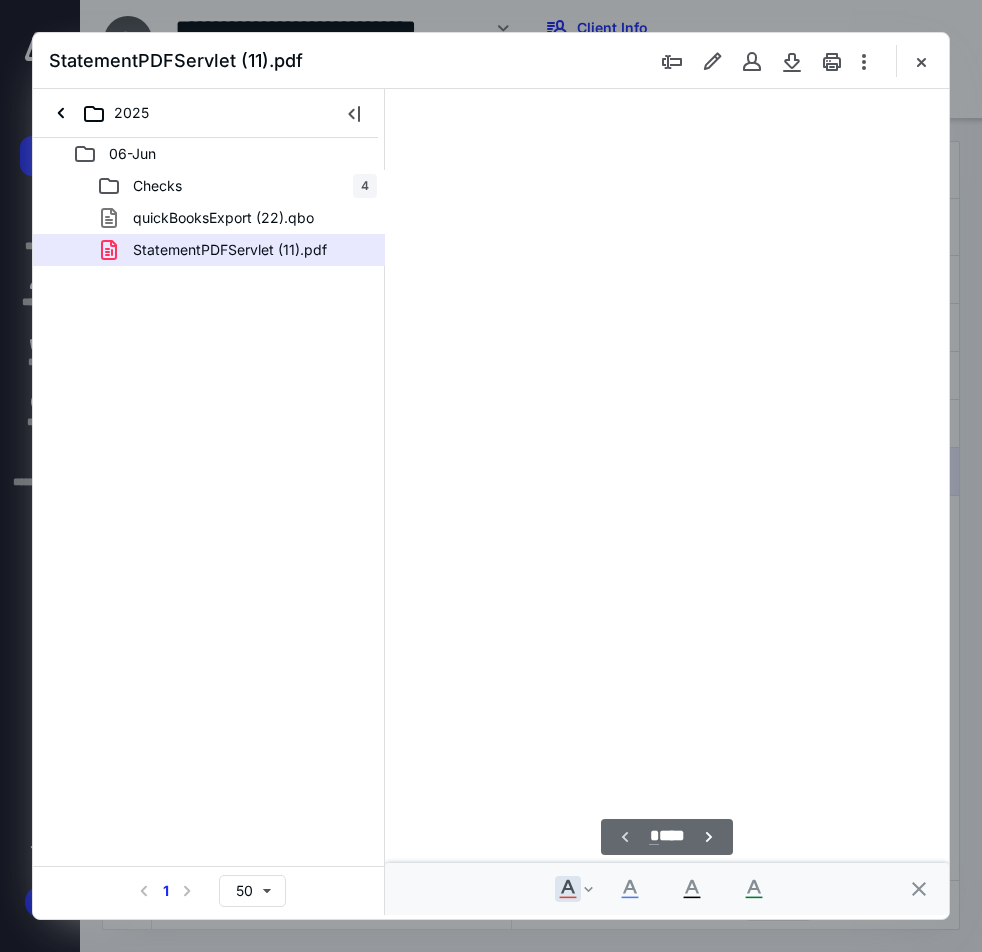 scroll, scrollTop: 107, scrollLeft: 0, axis: vertical 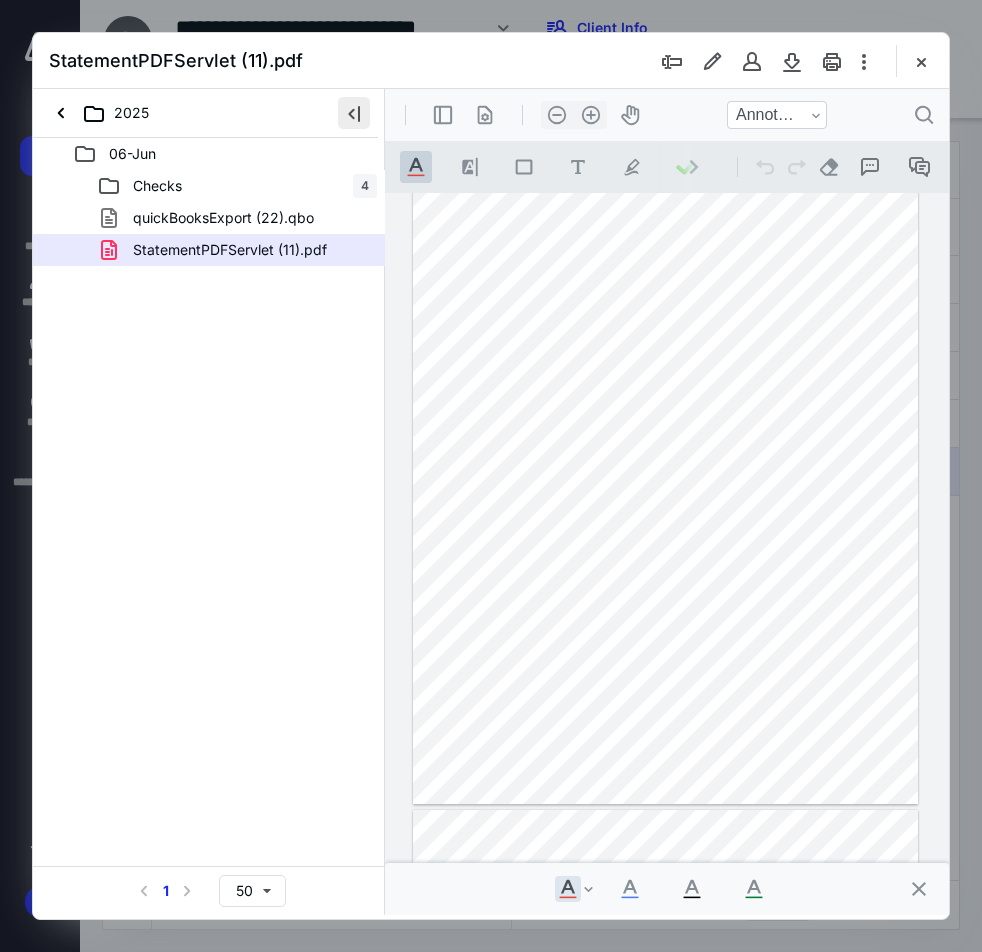 click at bounding box center [354, 113] 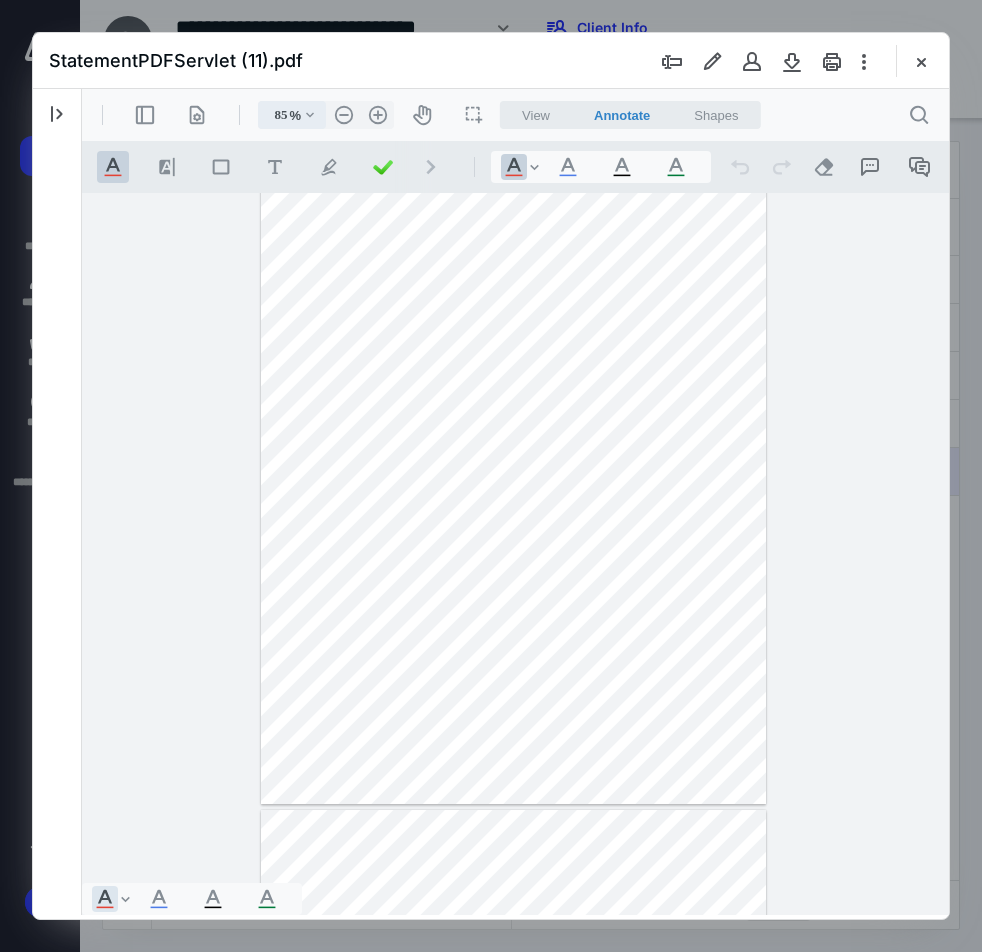 click on ".cls-1{fill:#abb0c4;} icon - chevron - down" at bounding box center [310, 115] 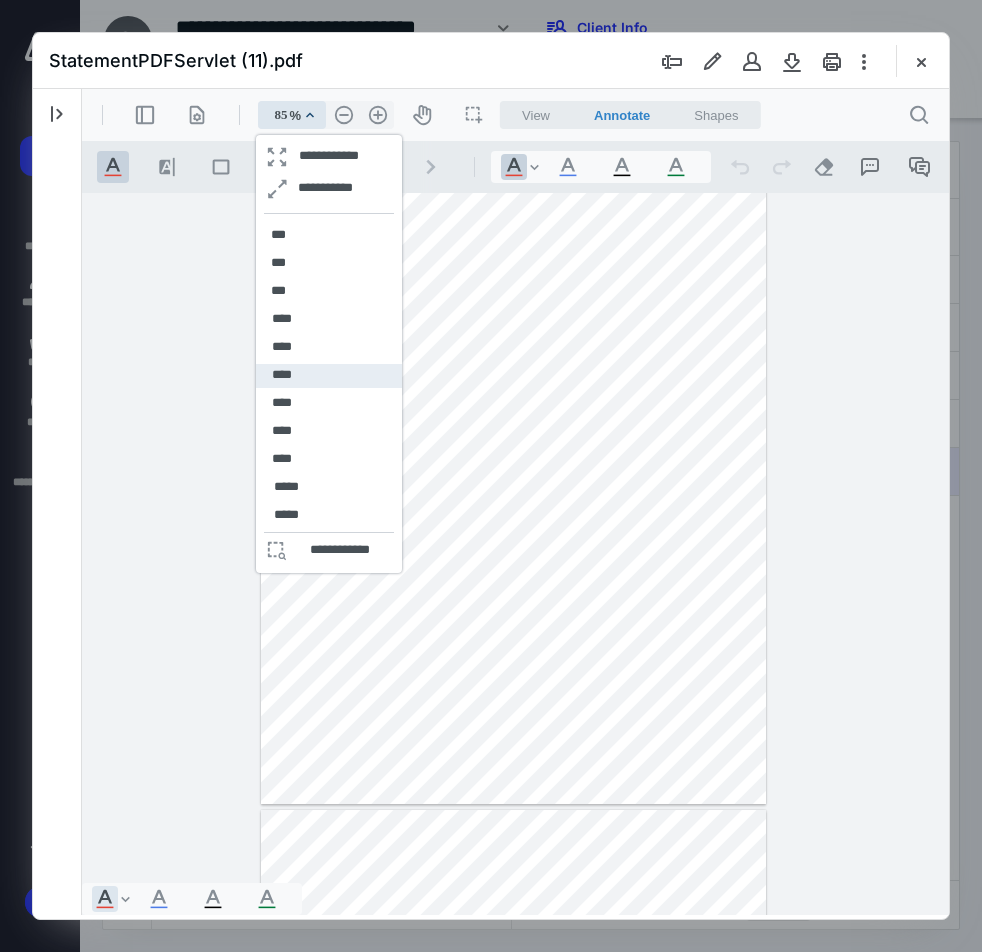 click on "****" at bounding box center [282, 376] 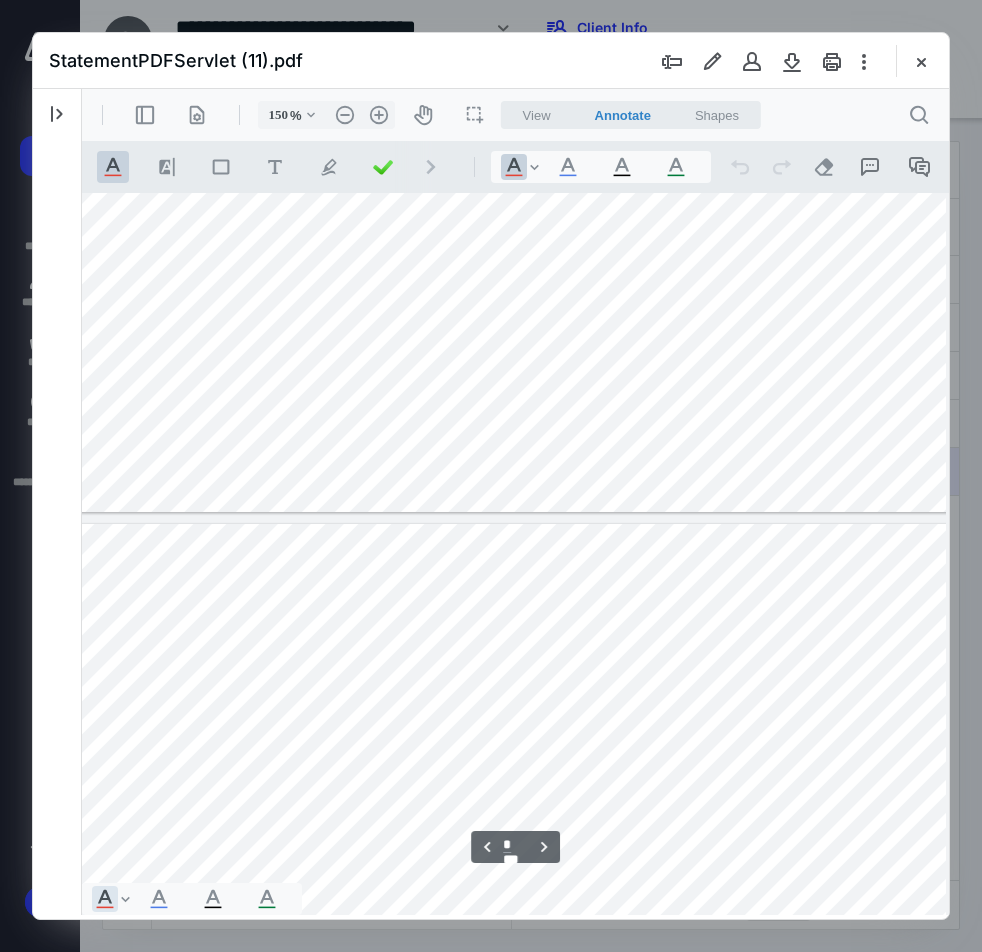 scroll, scrollTop: 3750, scrollLeft: 27, axis: both 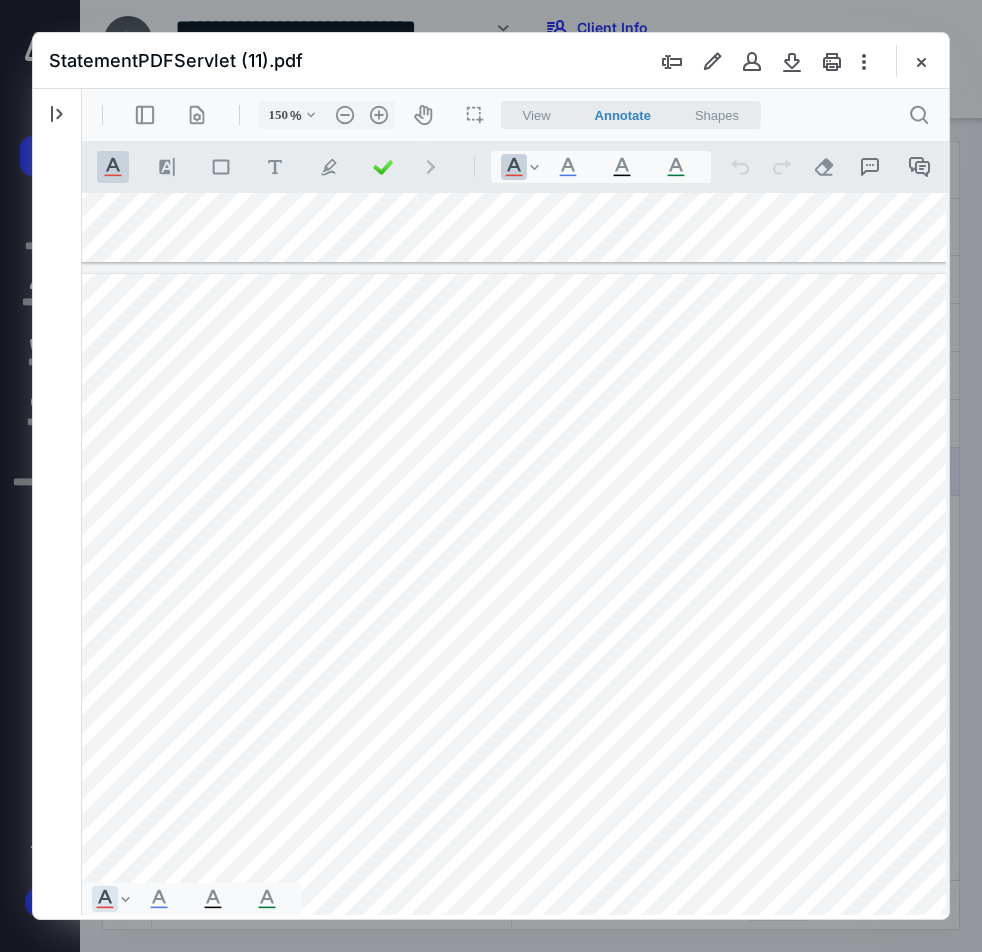 drag, startPoint x: 371, startPoint y: 553, endPoint x: 660, endPoint y: 542, distance: 289.20926 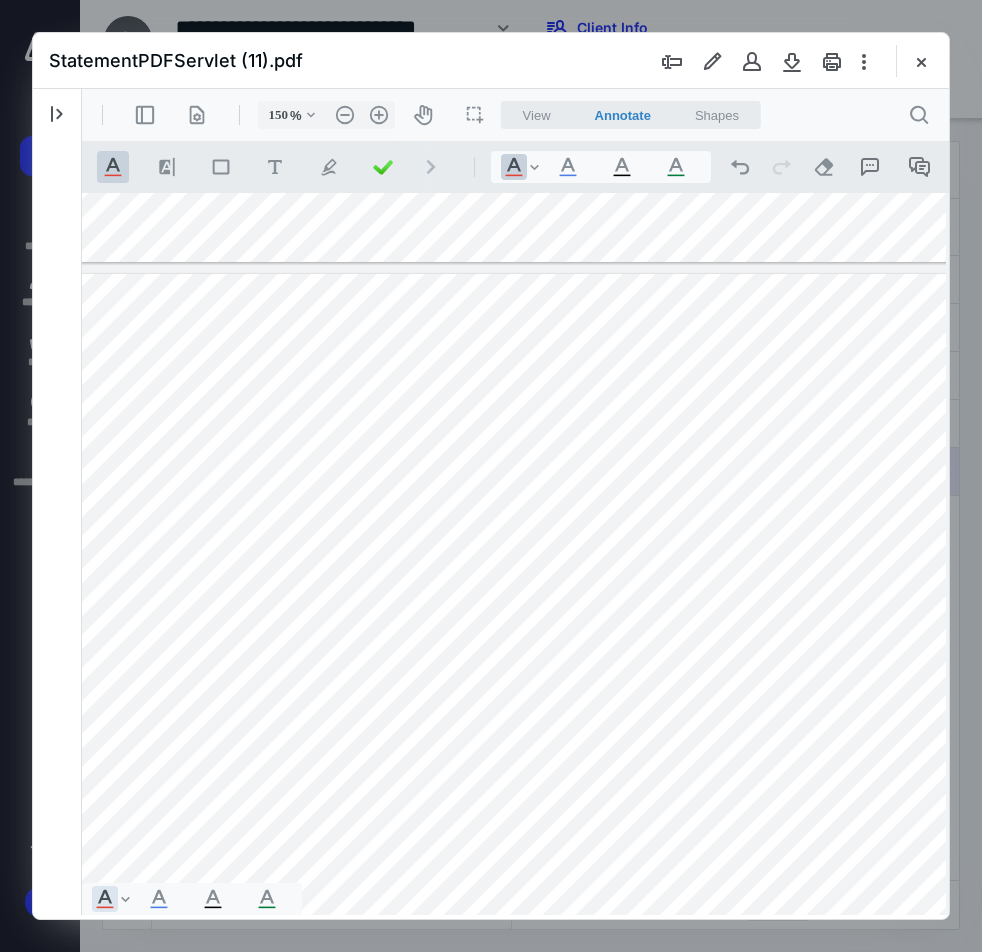 click at bounding box center [507, 905] 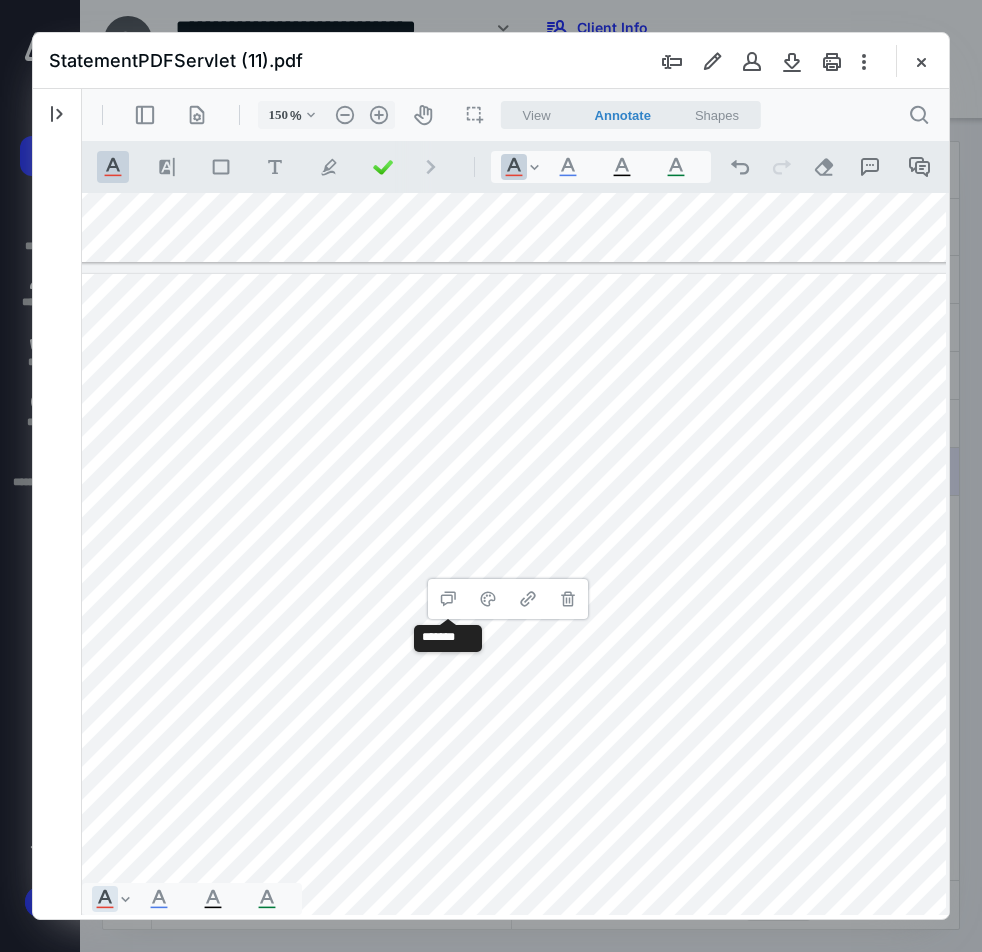click at bounding box center (507, 905) 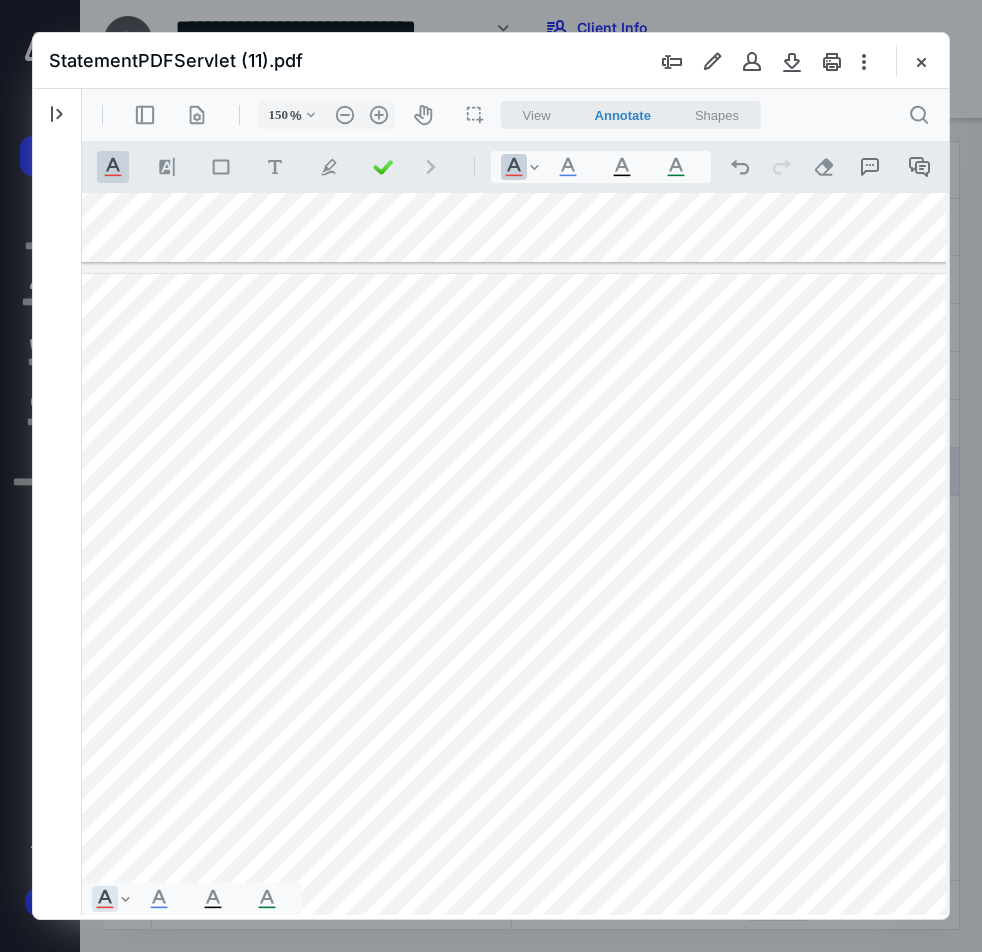 drag, startPoint x: 371, startPoint y: 555, endPoint x: 537, endPoint y: 559, distance: 166.04819 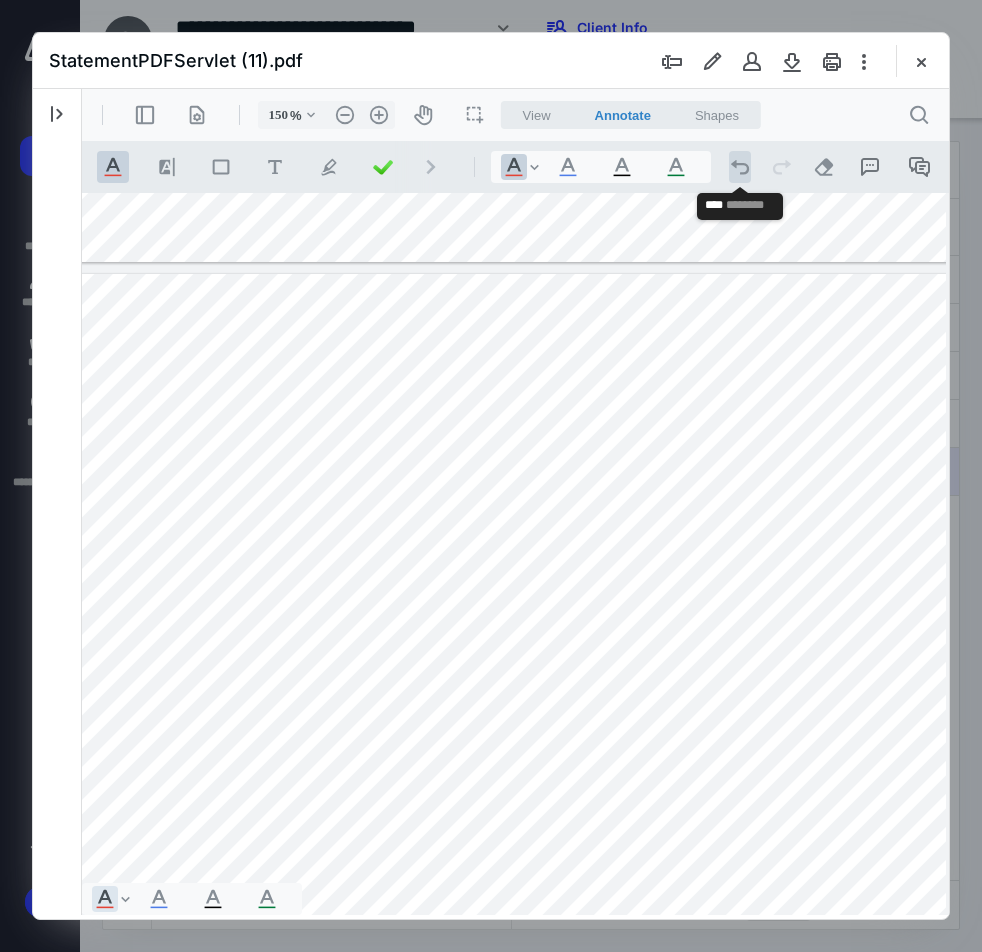 click on ".cls-1{fill:#abb0c4;} icon - operation - undo" at bounding box center [740, 167] 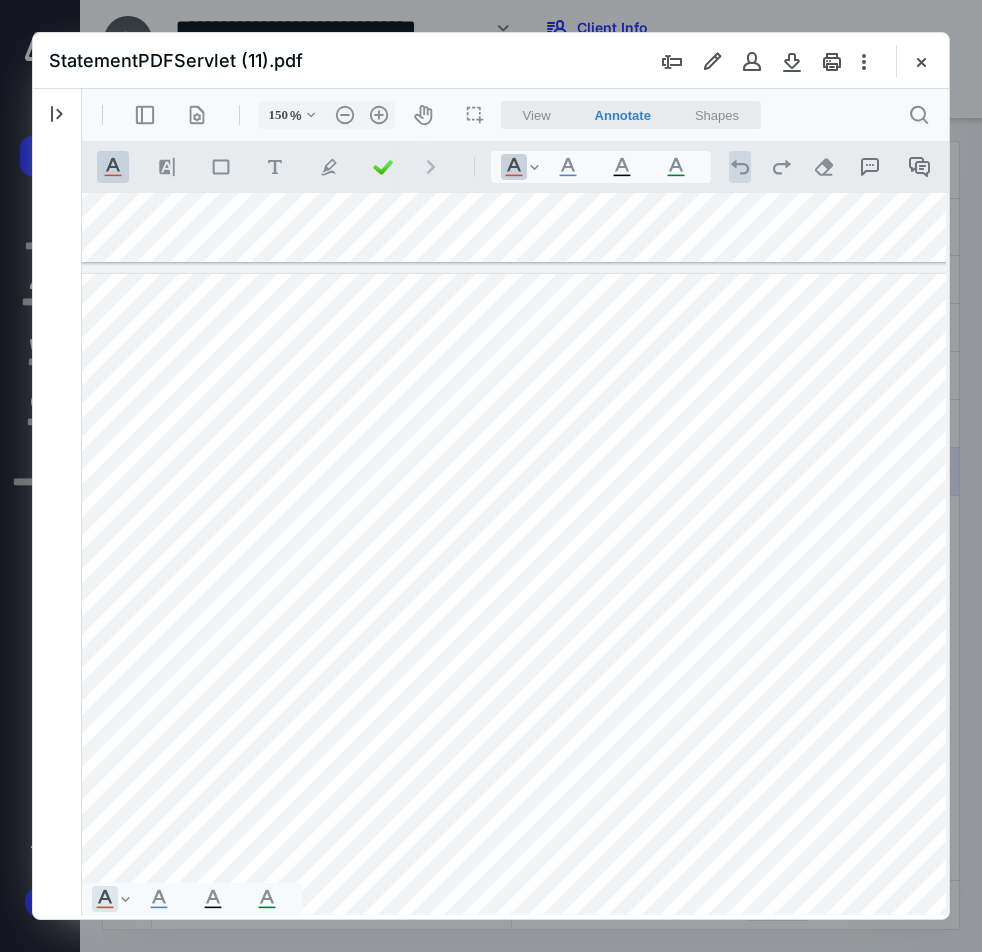 click on ".cls-1{fill:#abb0c4;} icon - operation - undo" at bounding box center [740, 167] 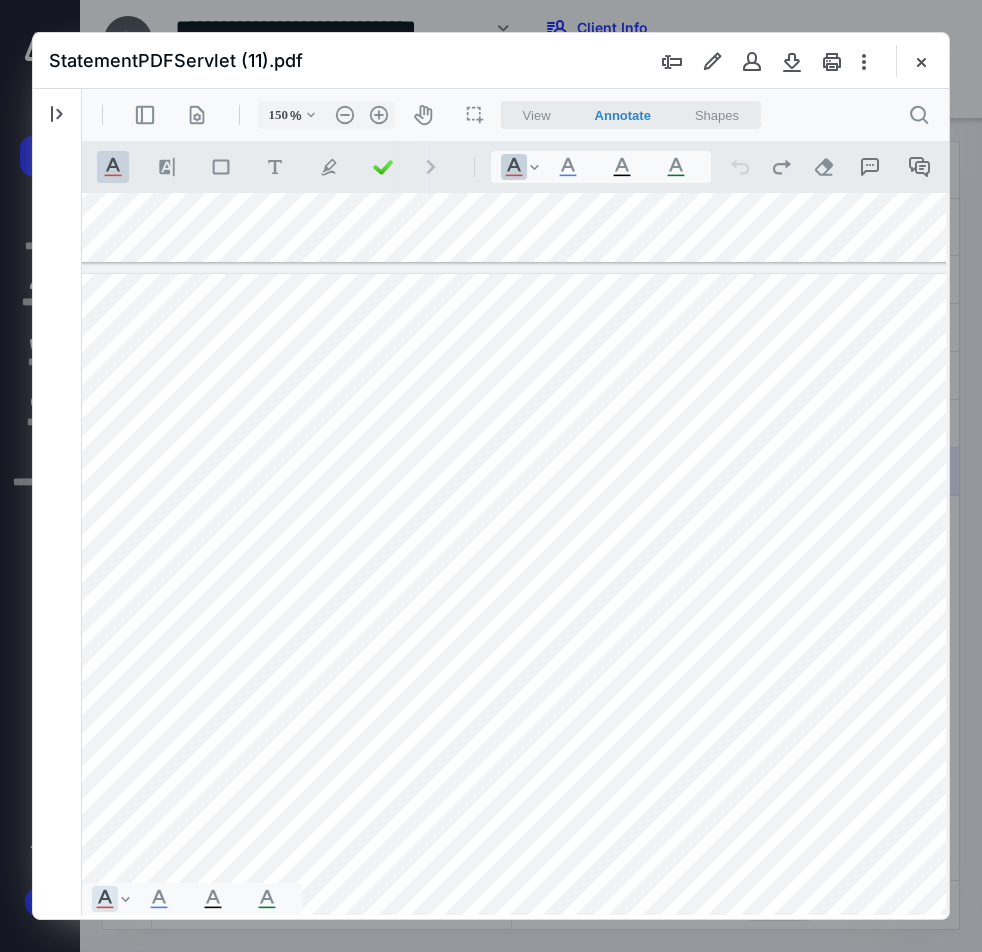 drag, startPoint x: 373, startPoint y: 555, endPoint x: 525, endPoint y: 531, distance: 153.88307 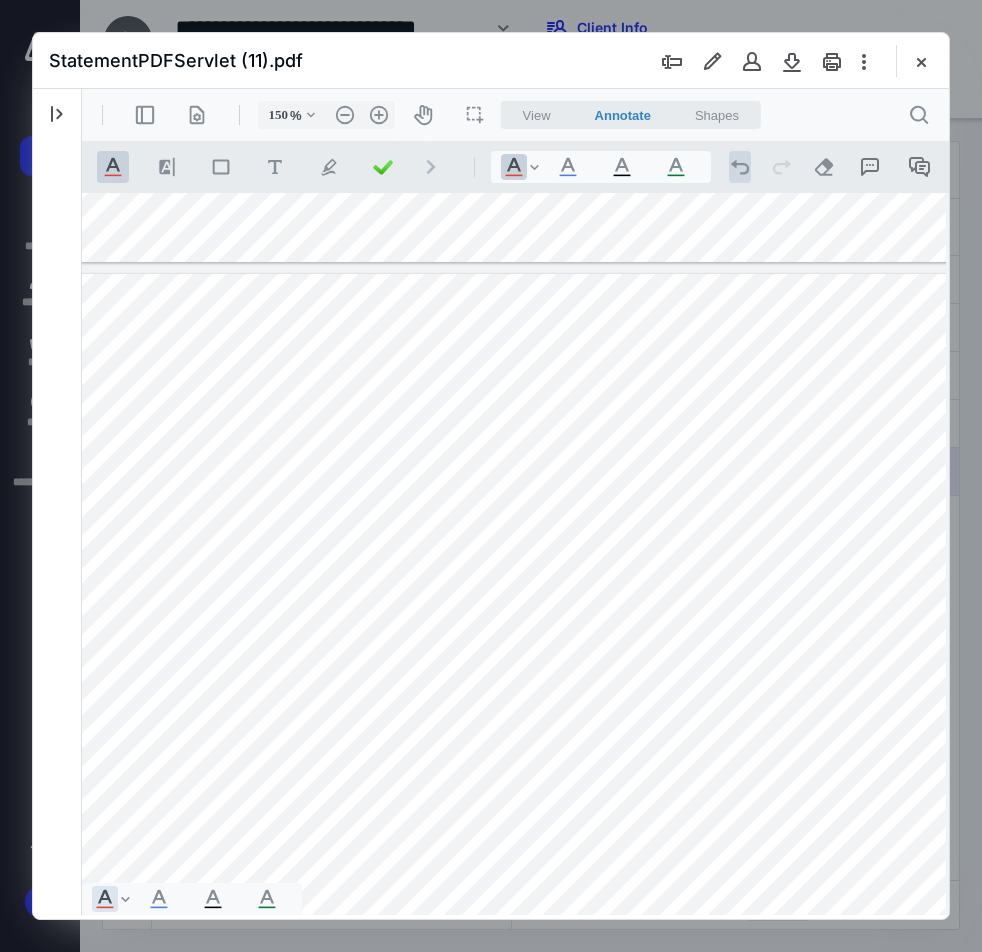 click on ".cls-1{fill:#abb0c4;} icon - operation - undo" at bounding box center (740, 167) 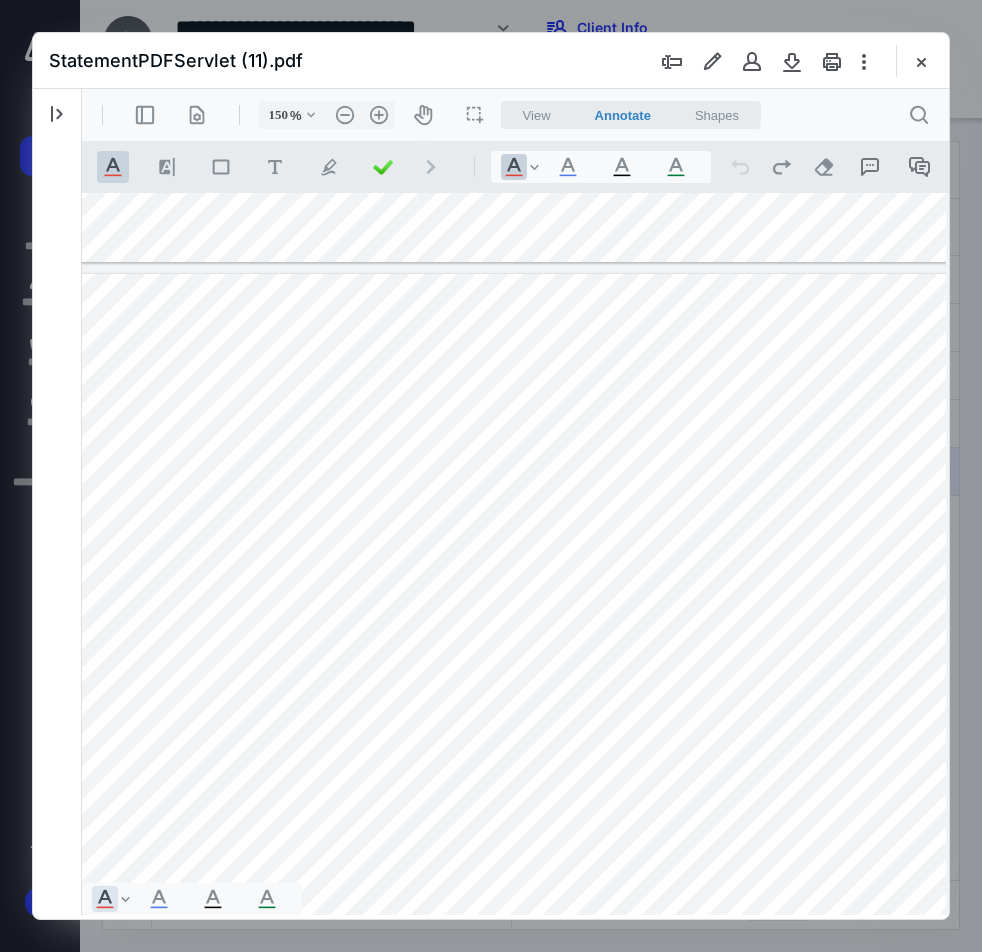 click at bounding box center (507, 905) 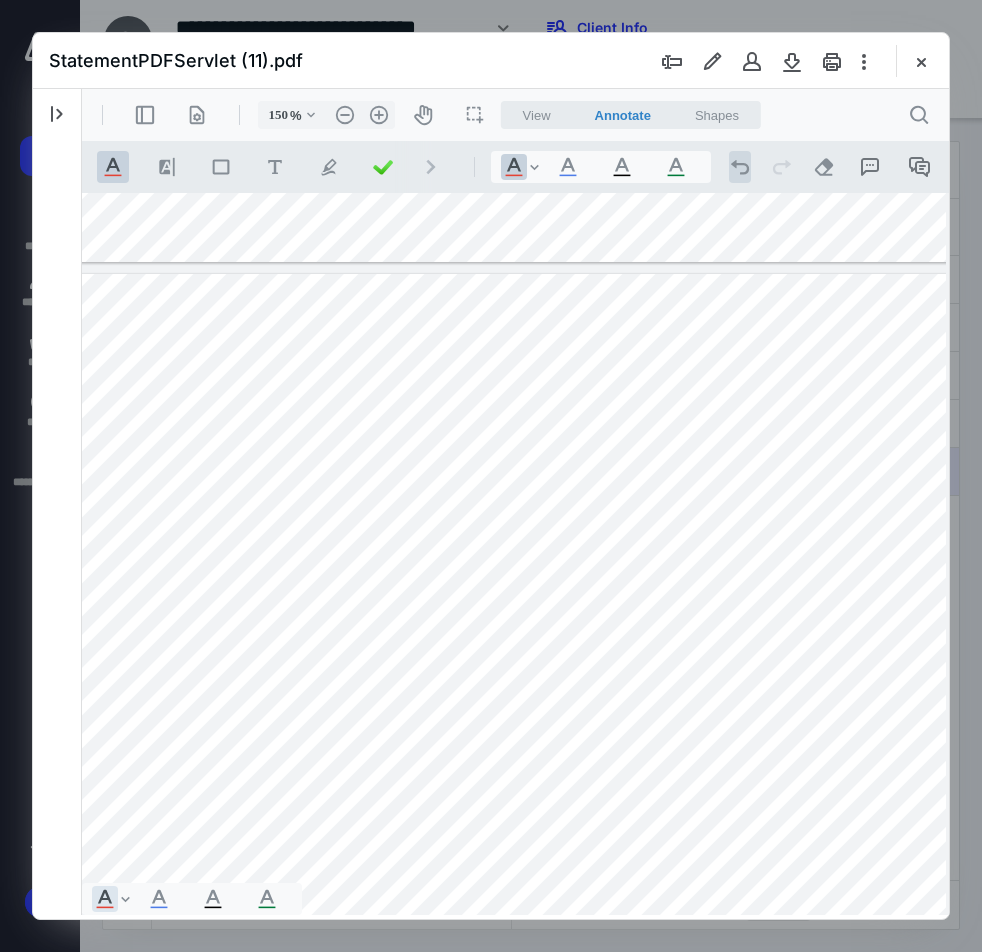 click on ".cls-1{fill:#abb0c4;} icon - operation - undo" at bounding box center (740, 167) 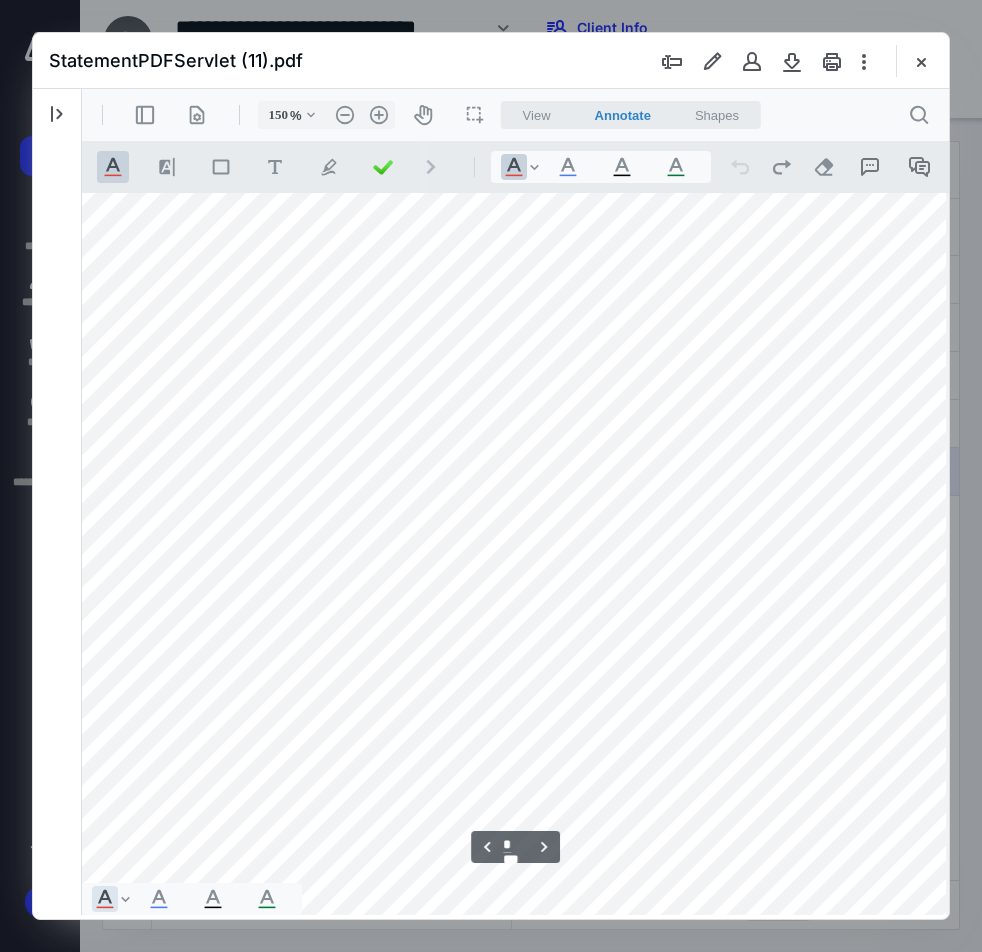 scroll, scrollTop: 5250, scrollLeft: 27, axis: both 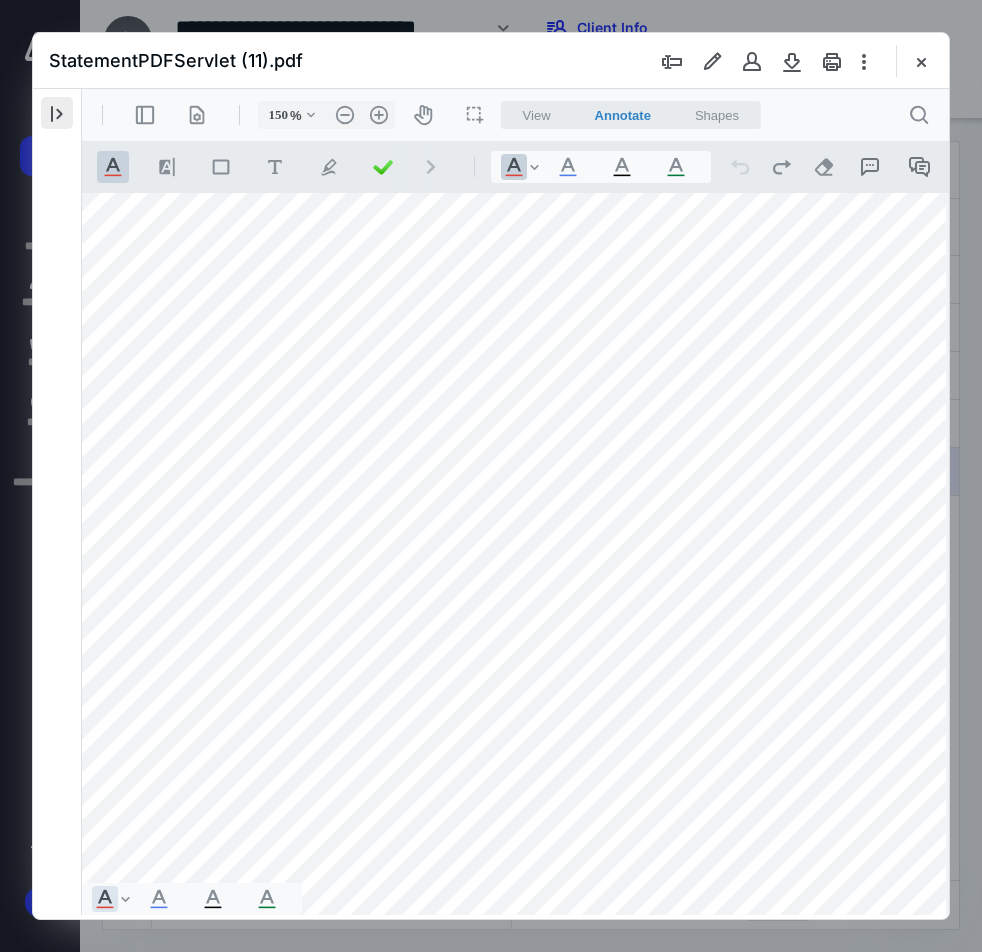 click at bounding box center [57, 113] 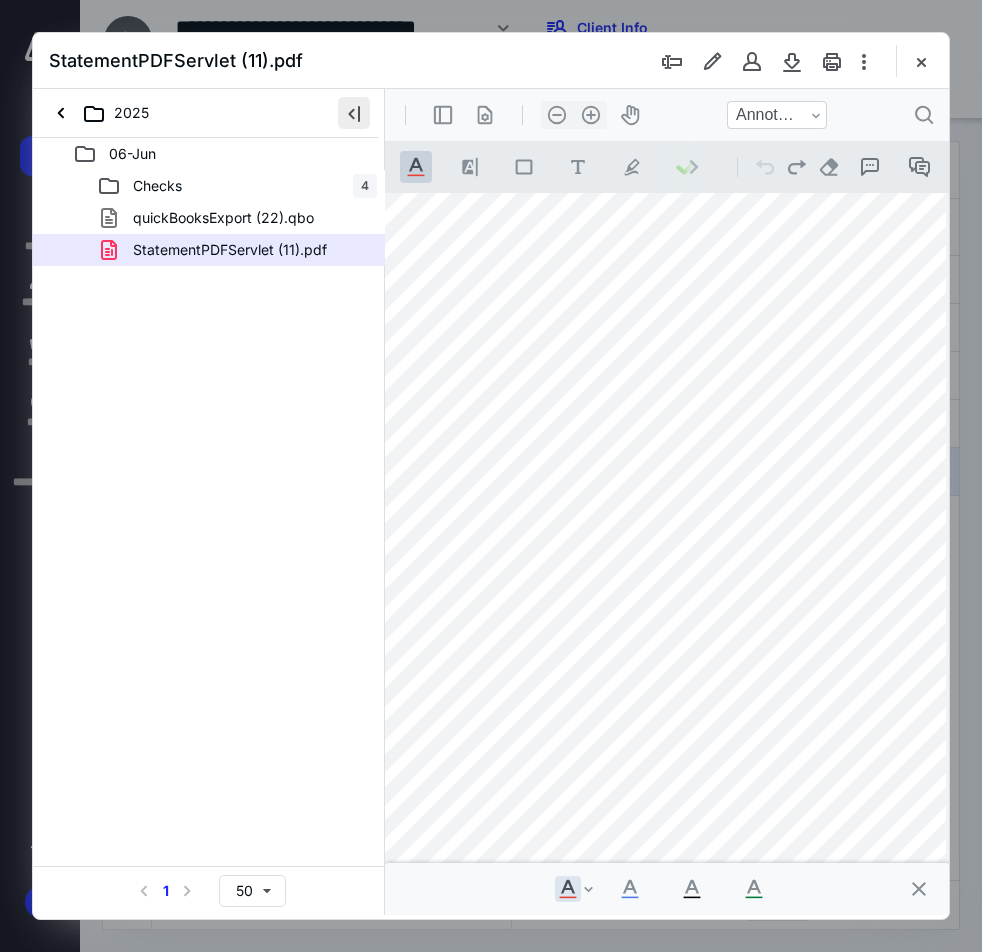click at bounding box center [354, 113] 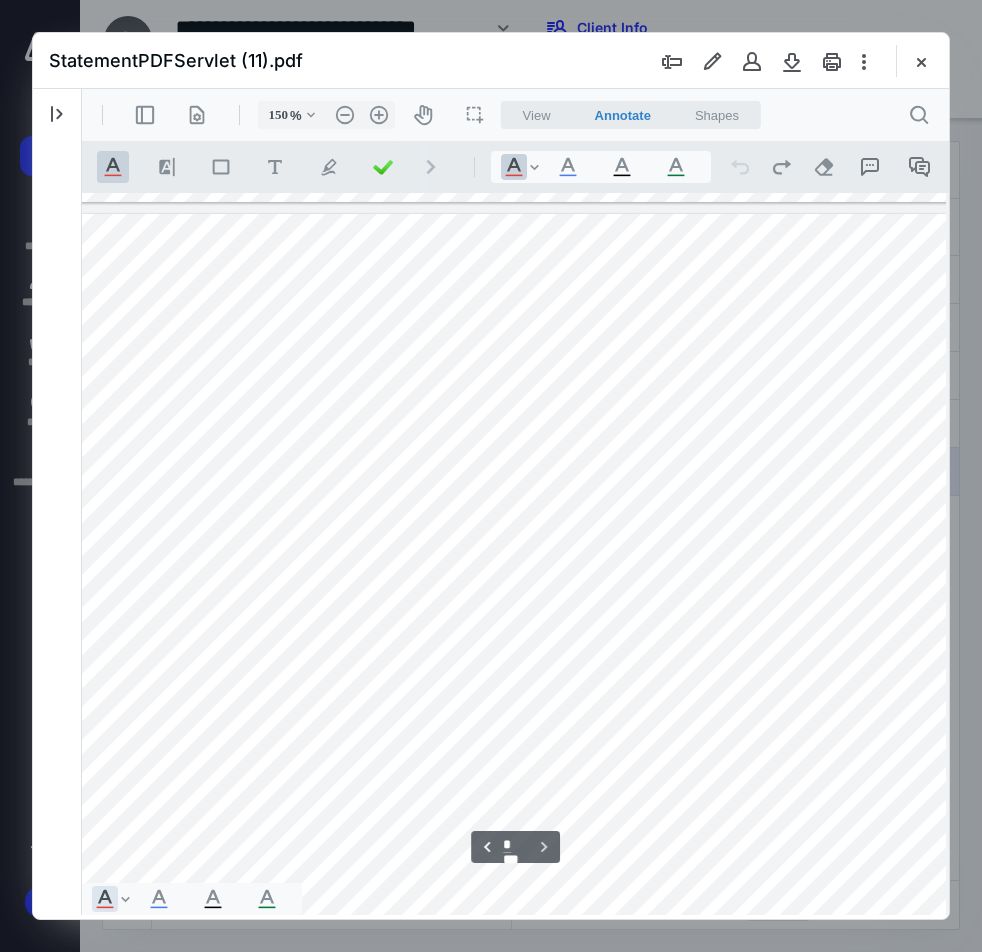scroll, scrollTop: 7667, scrollLeft: 27, axis: both 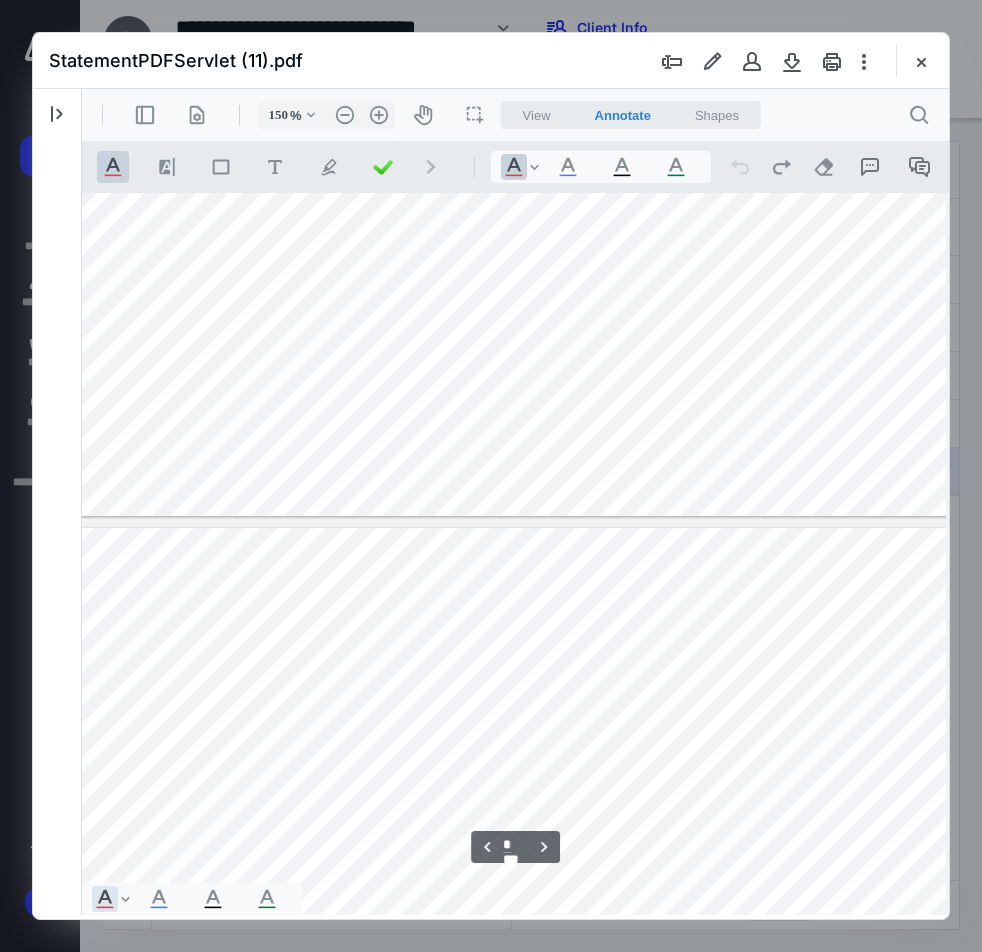 type on "*" 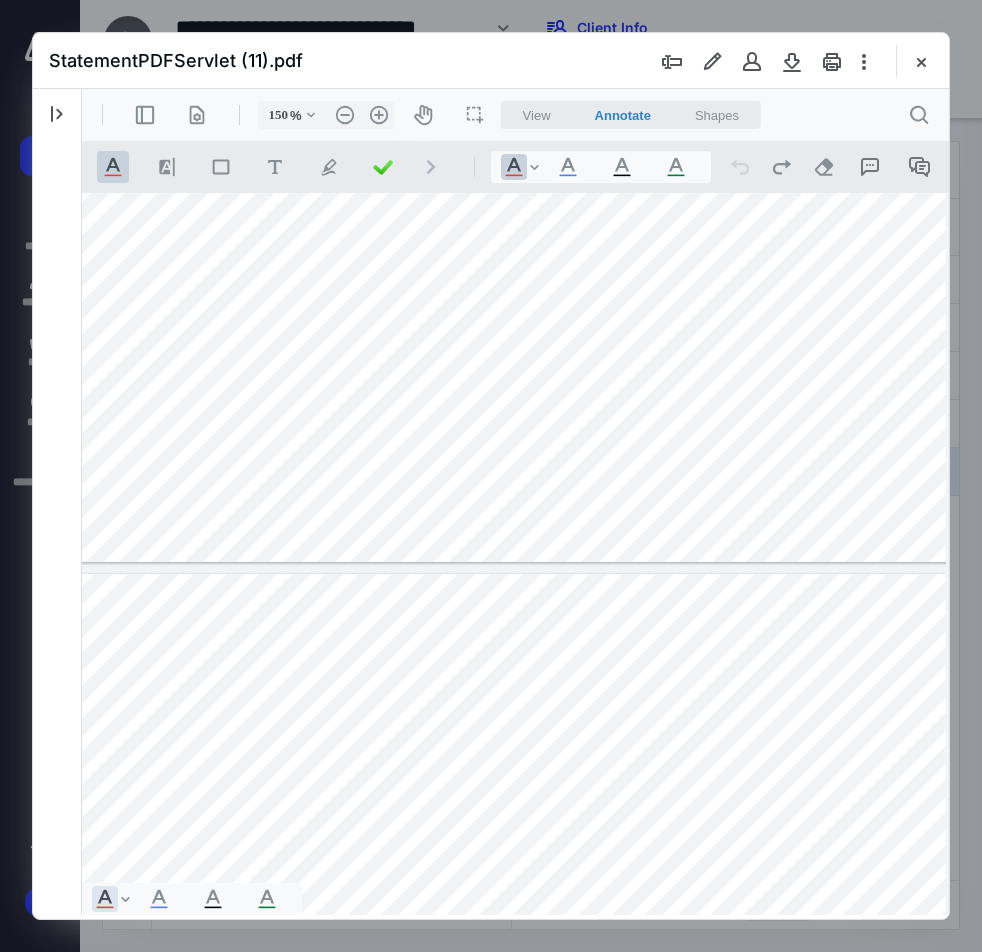 click at bounding box center [921, 61] 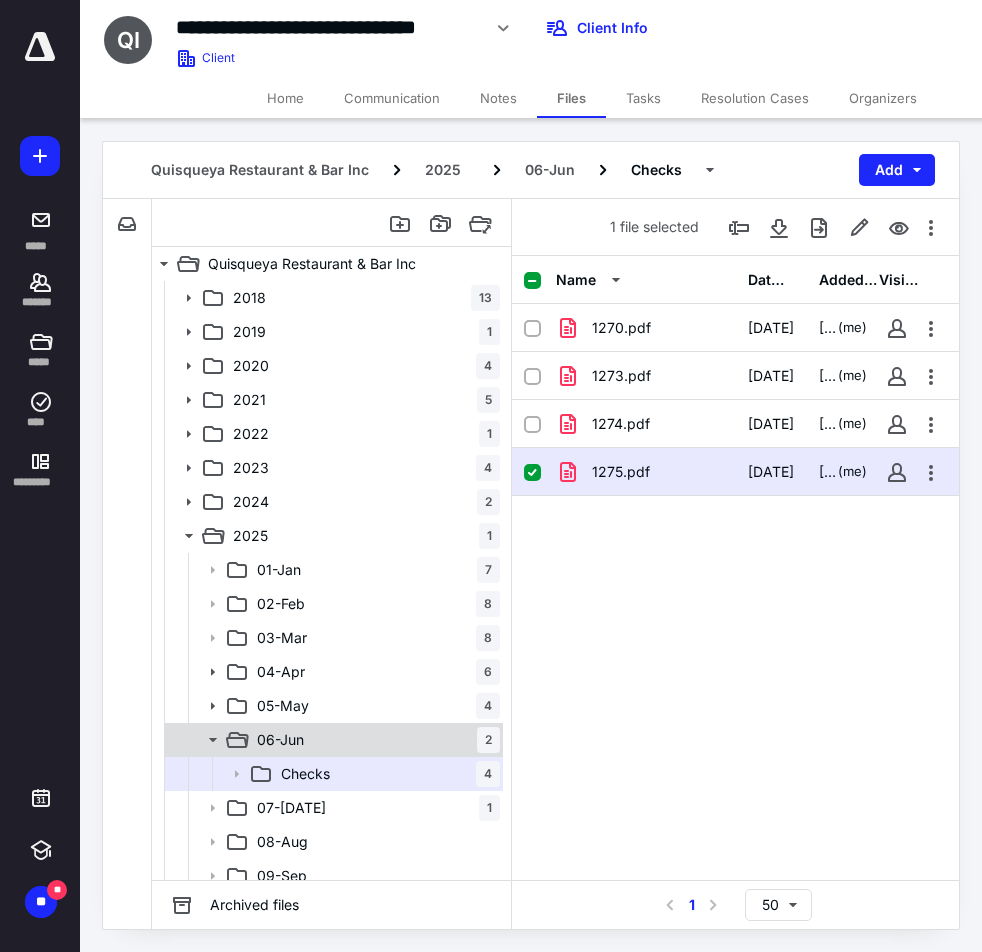click on "06-[DATE]" at bounding box center [374, 740] 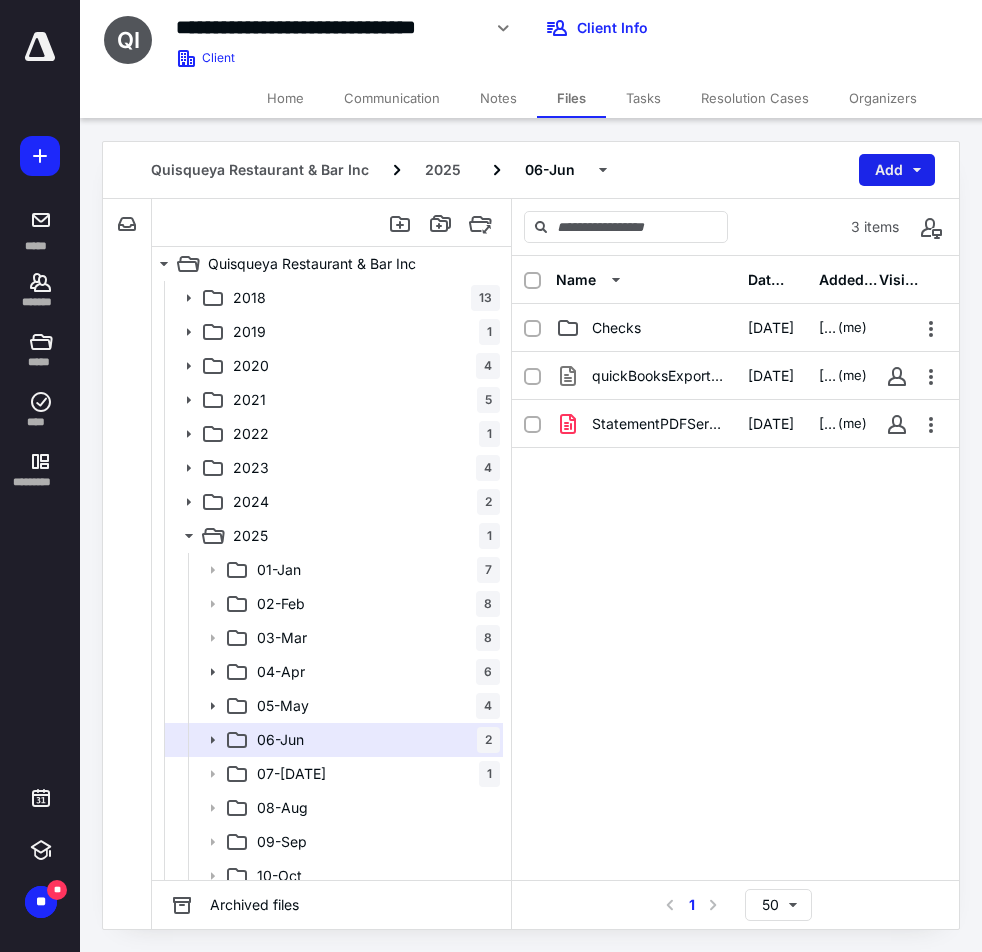 click on "Add" at bounding box center [897, 170] 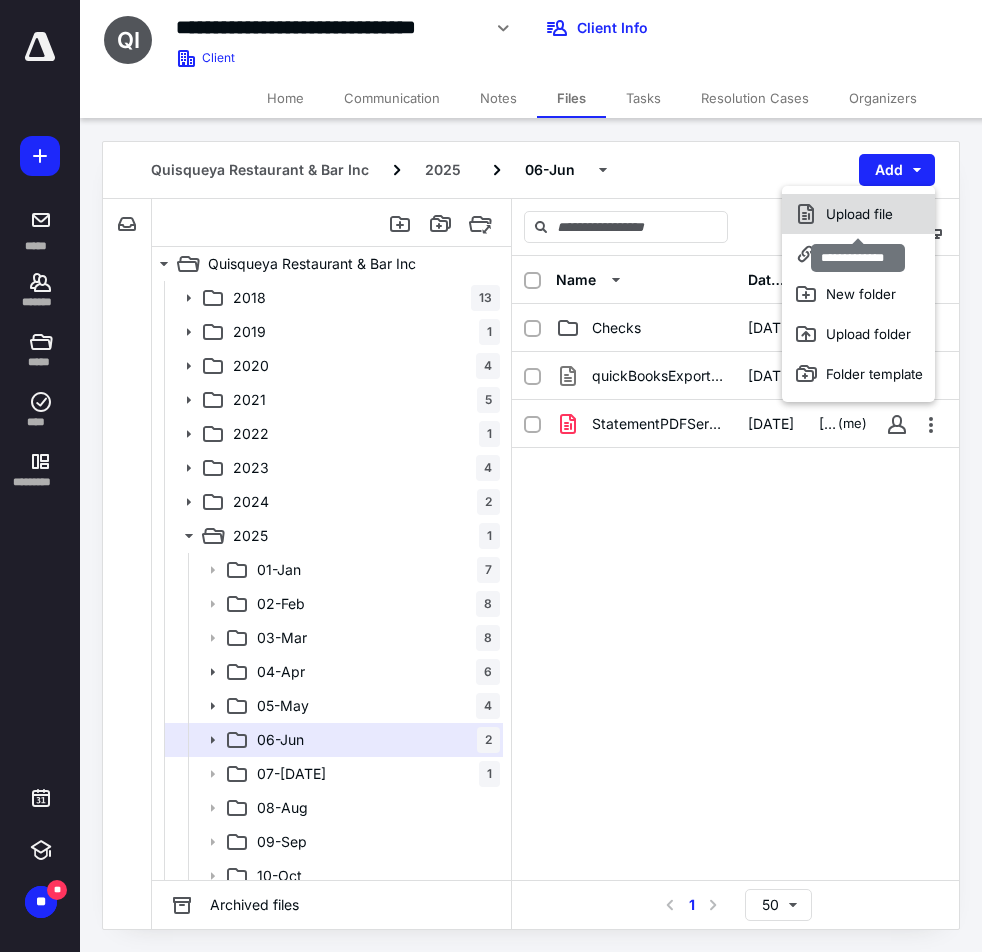 click on "Upload file" at bounding box center (858, 214) 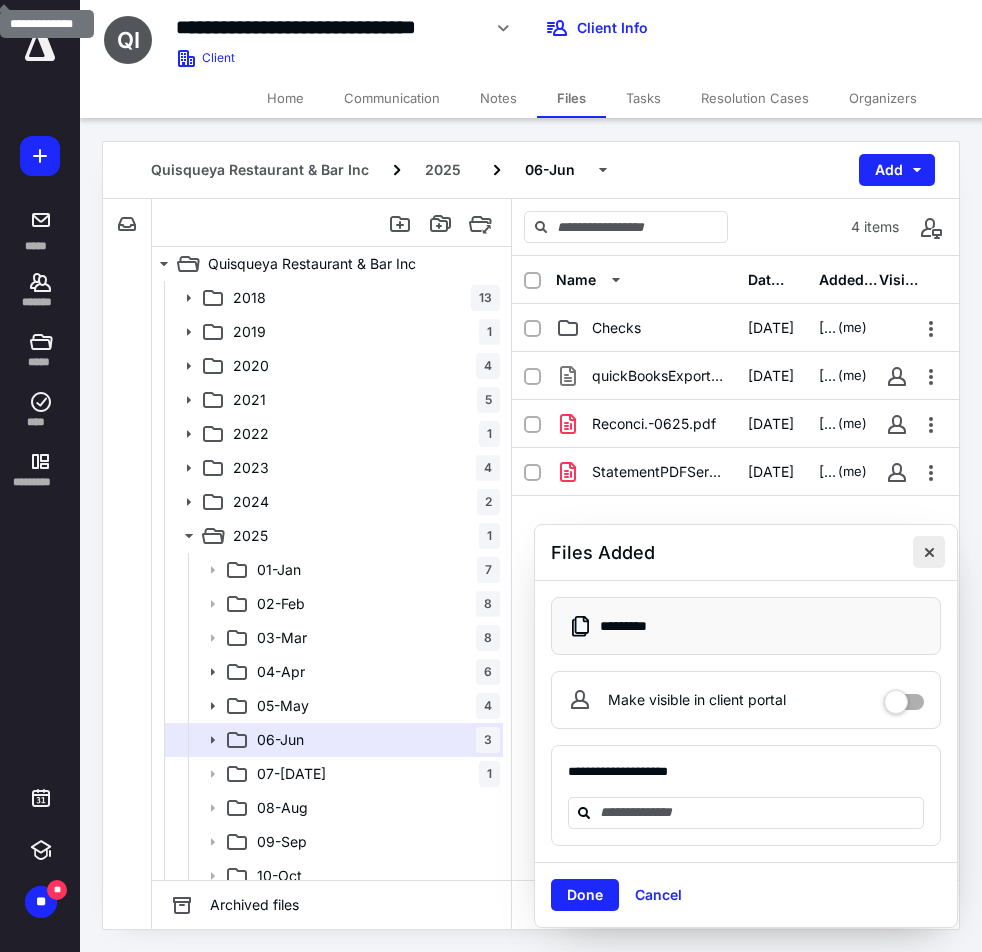 click at bounding box center [929, 552] 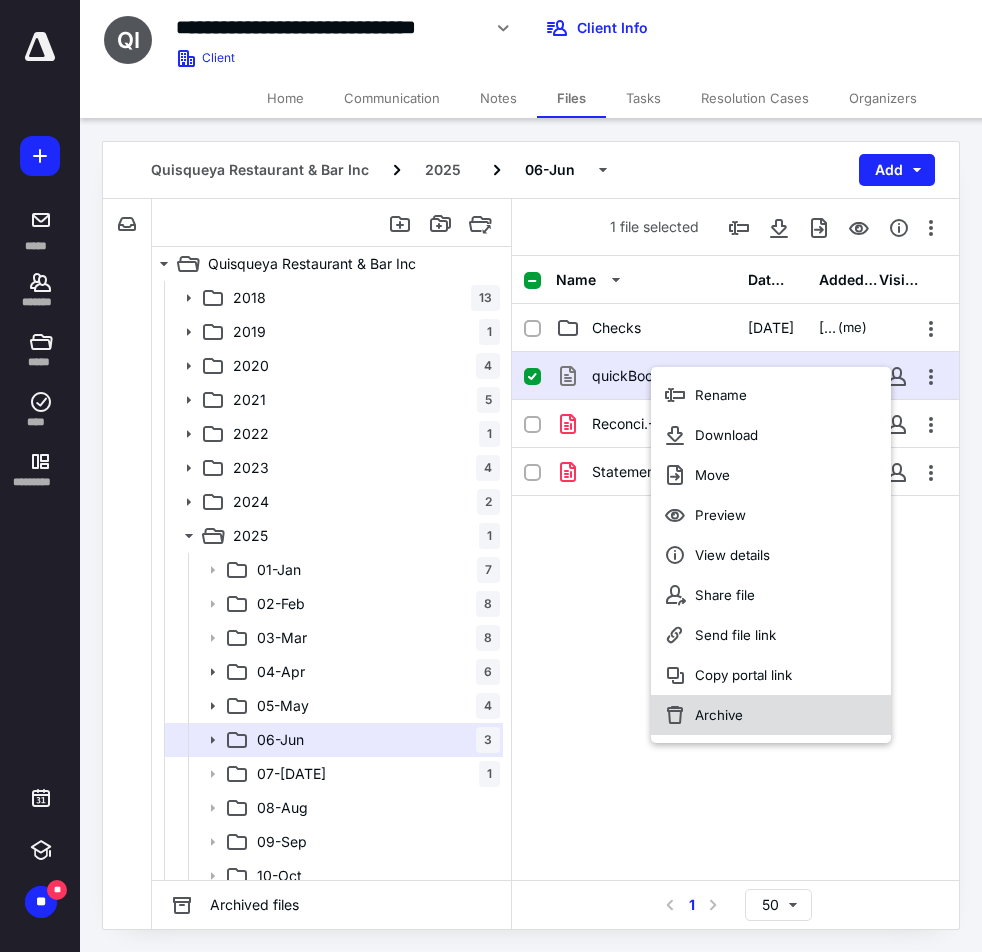click on "Archive" at bounding box center [719, 715] 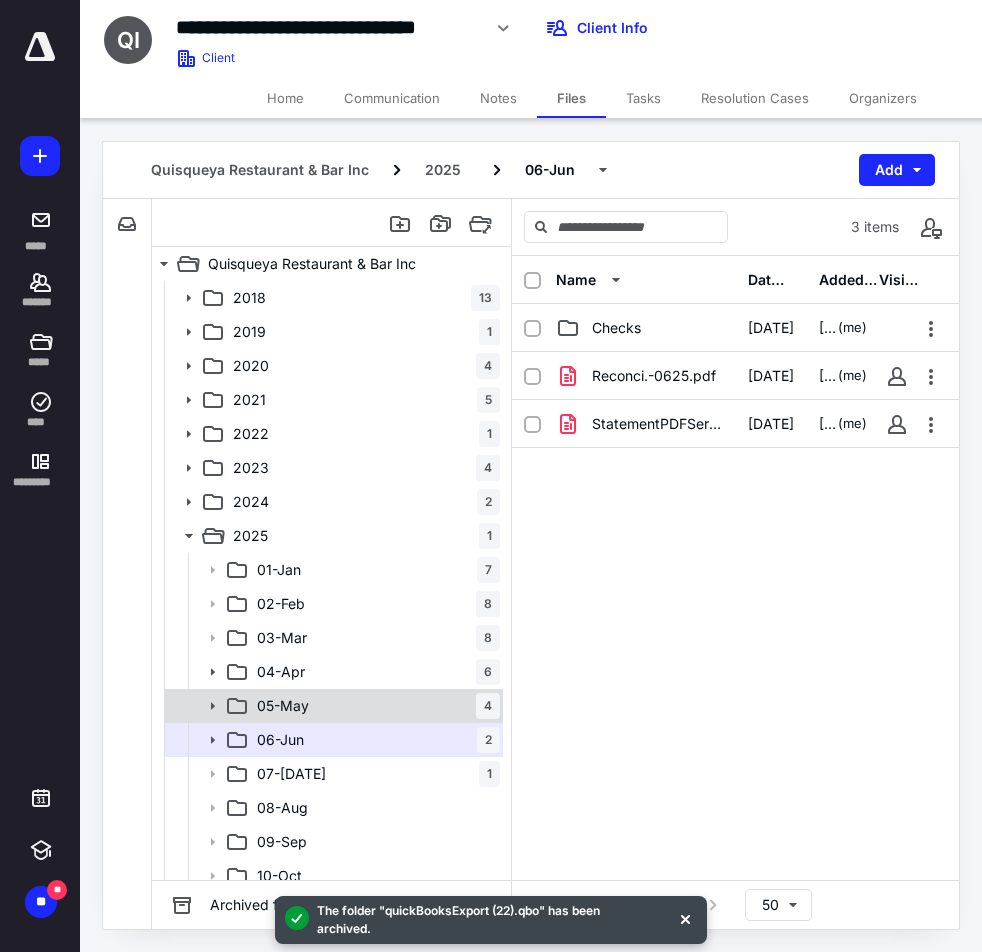 click on "05-[DATE]" at bounding box center [374, 706] 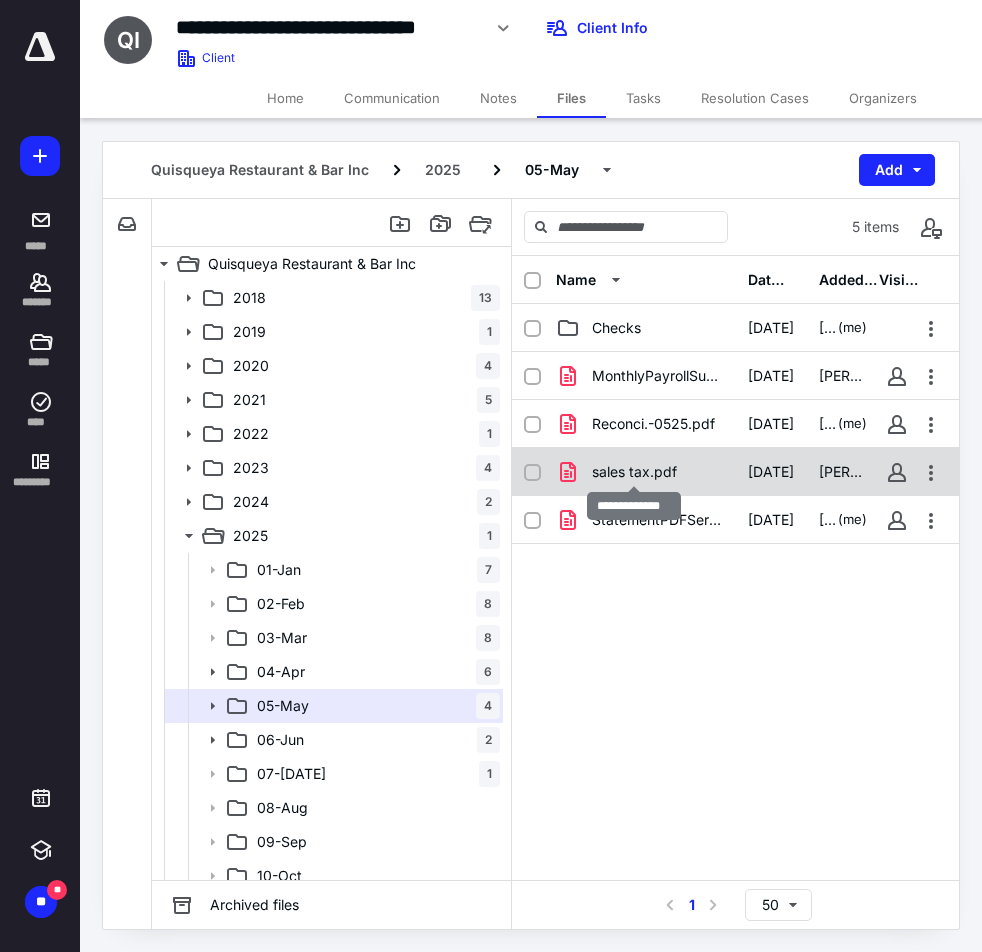 click on "sales tax.pdf" at bounding box center (634, 472) 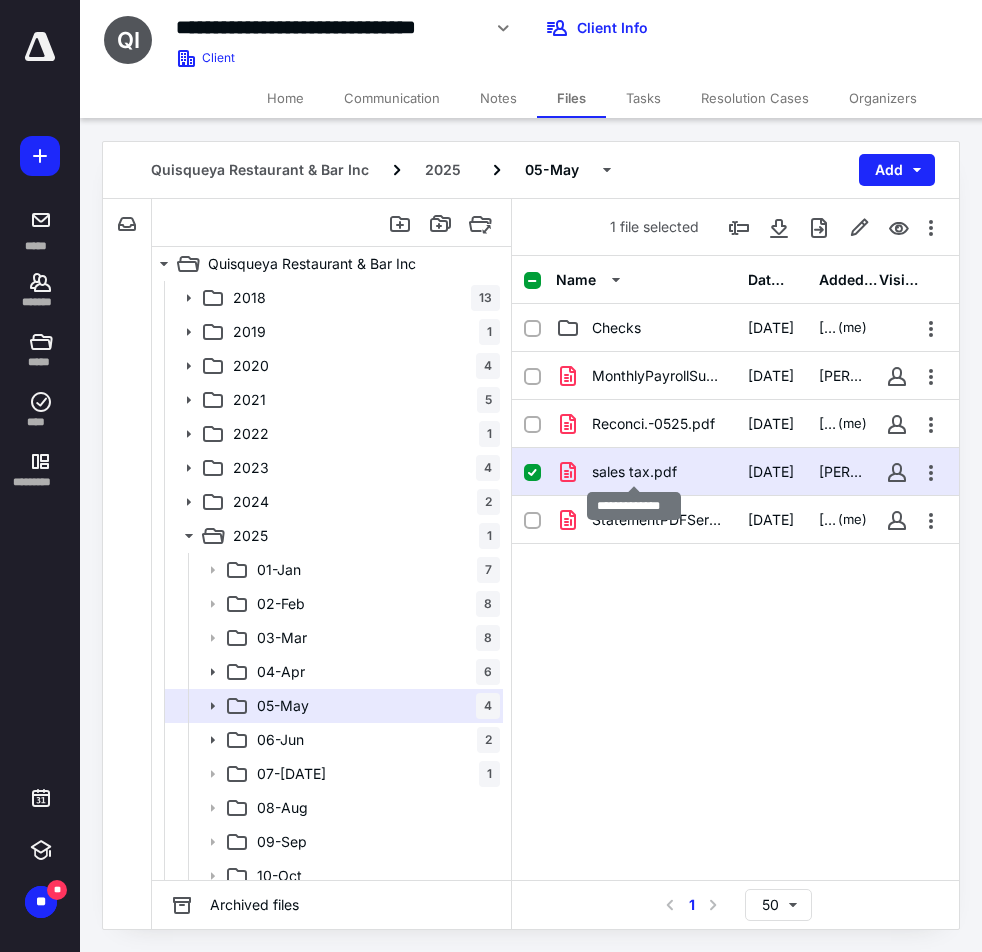 click on "sales tax.pdf" at bounding box center (634, 472) 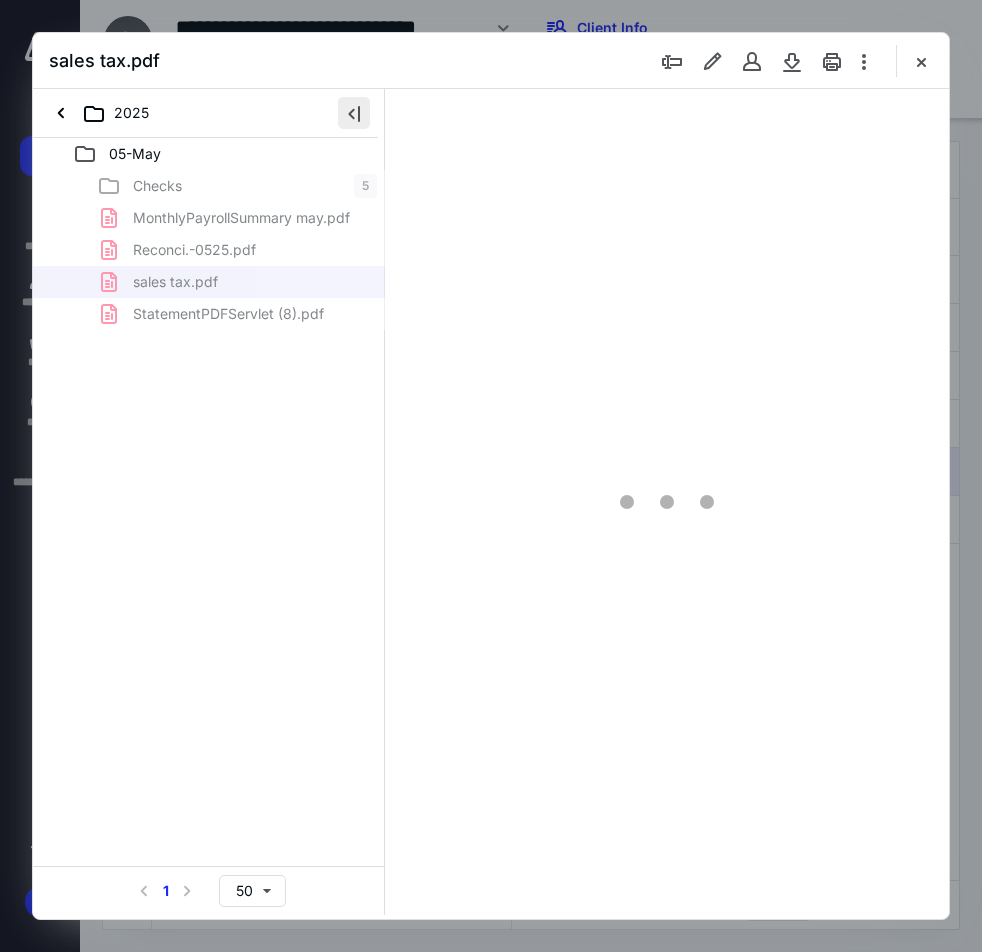scroll, scrollTop: 0, scrollLeft: 0, axis: both 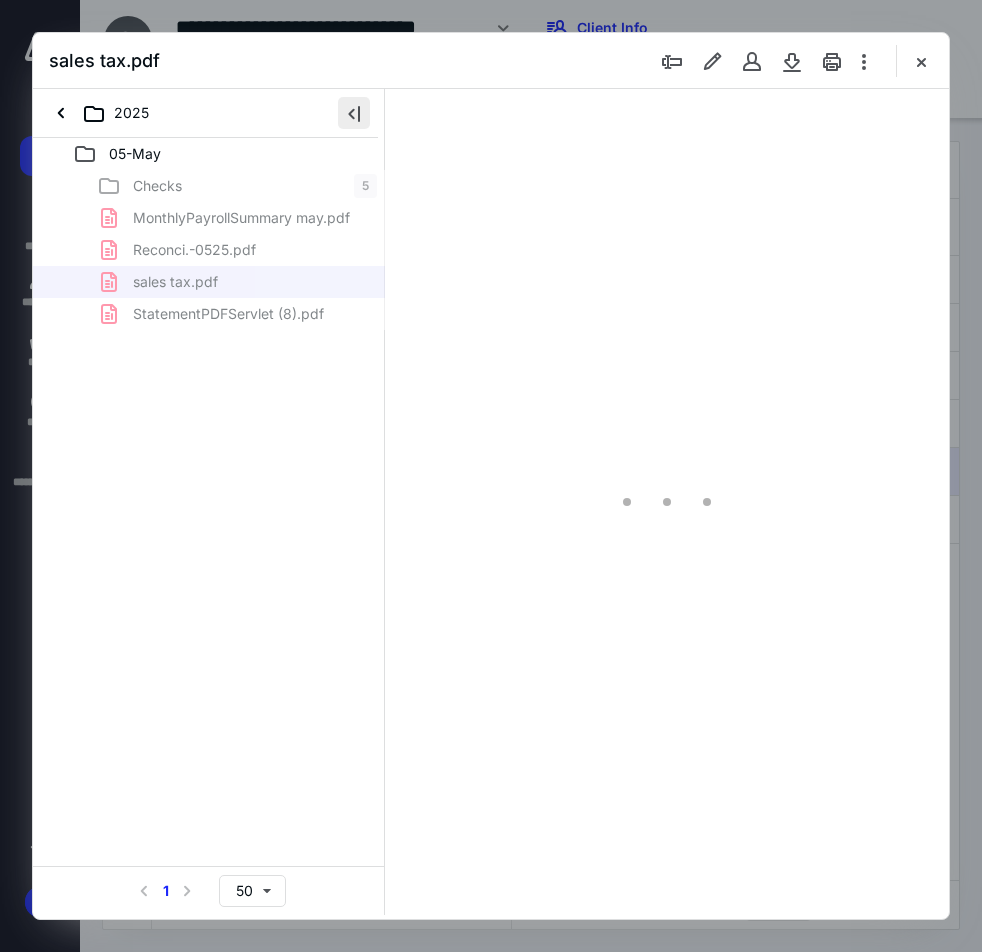 click at bounding box center [354, 113] 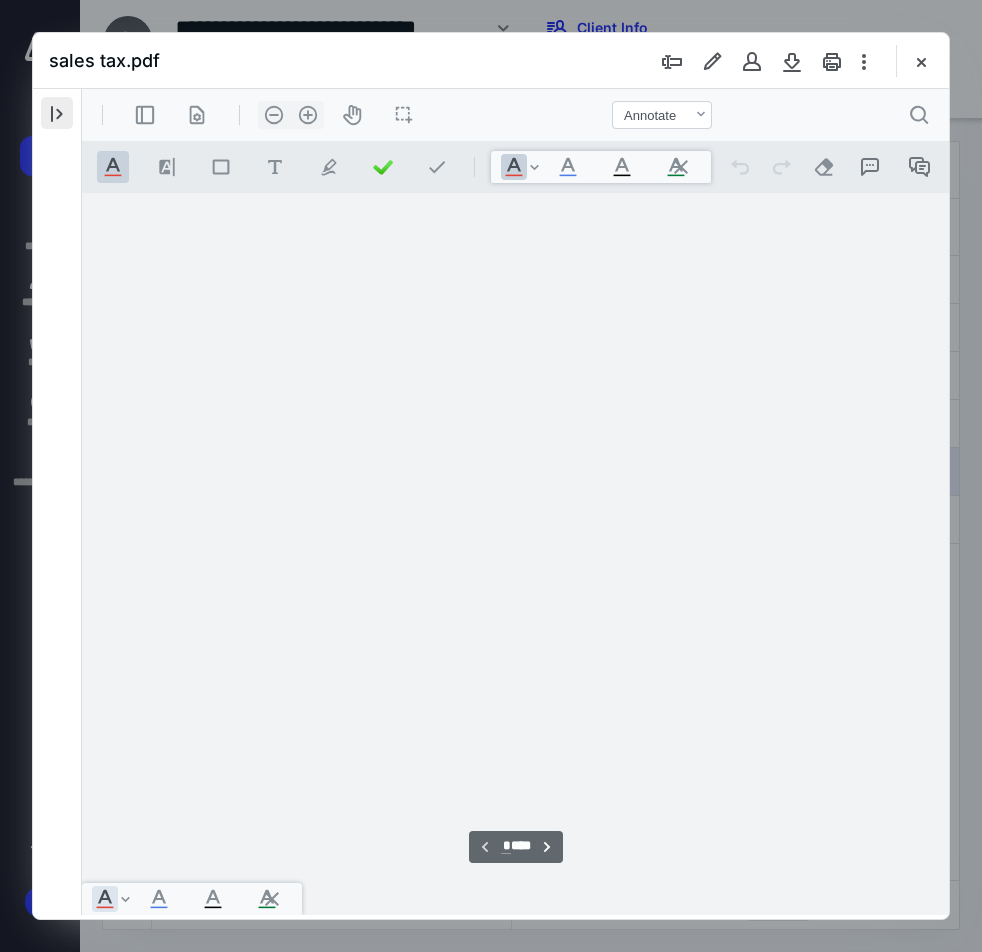 scroll, scrollTop: 108, scrollLeft: 0, axis: vertical 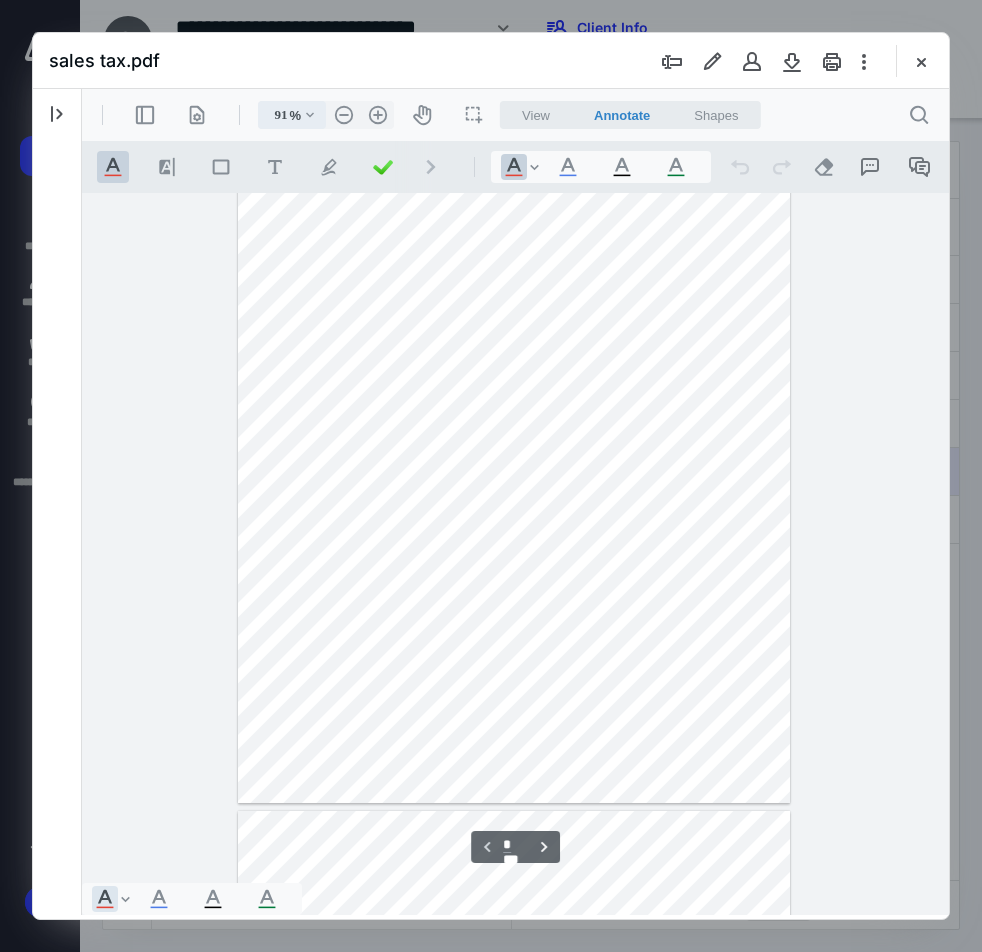 click on ".cls-1{fill:#abb0c4;} icon - chevron - down" at bounding box center [310, 115] 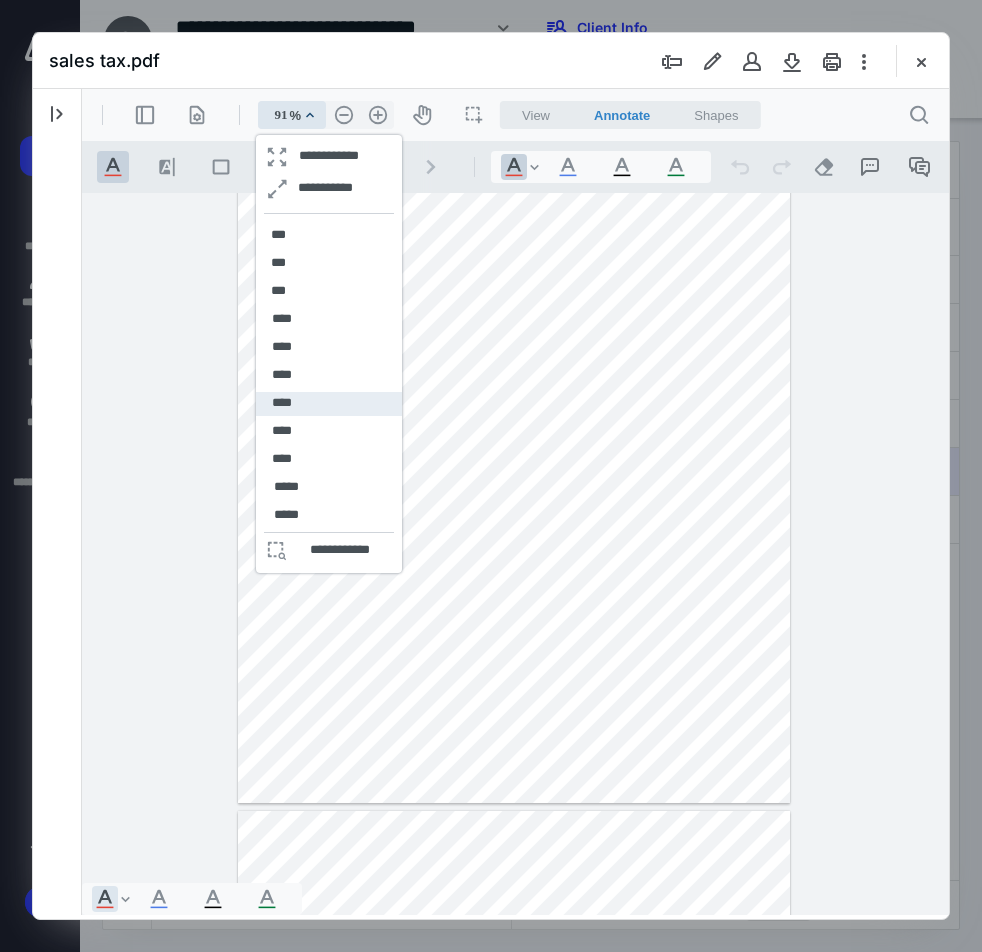 click on "****" at bounding box center [282, 404] 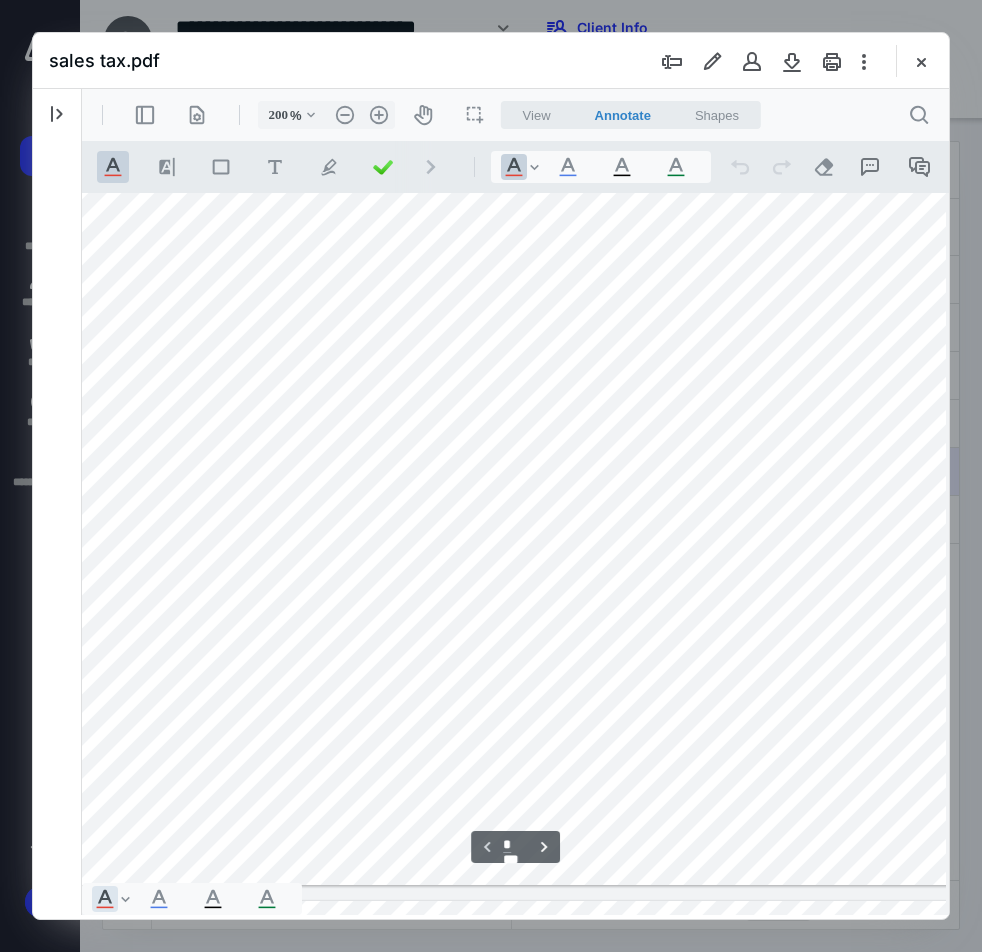 scroll, scrollTop: 1032, scrollLeft: 199, axis: both 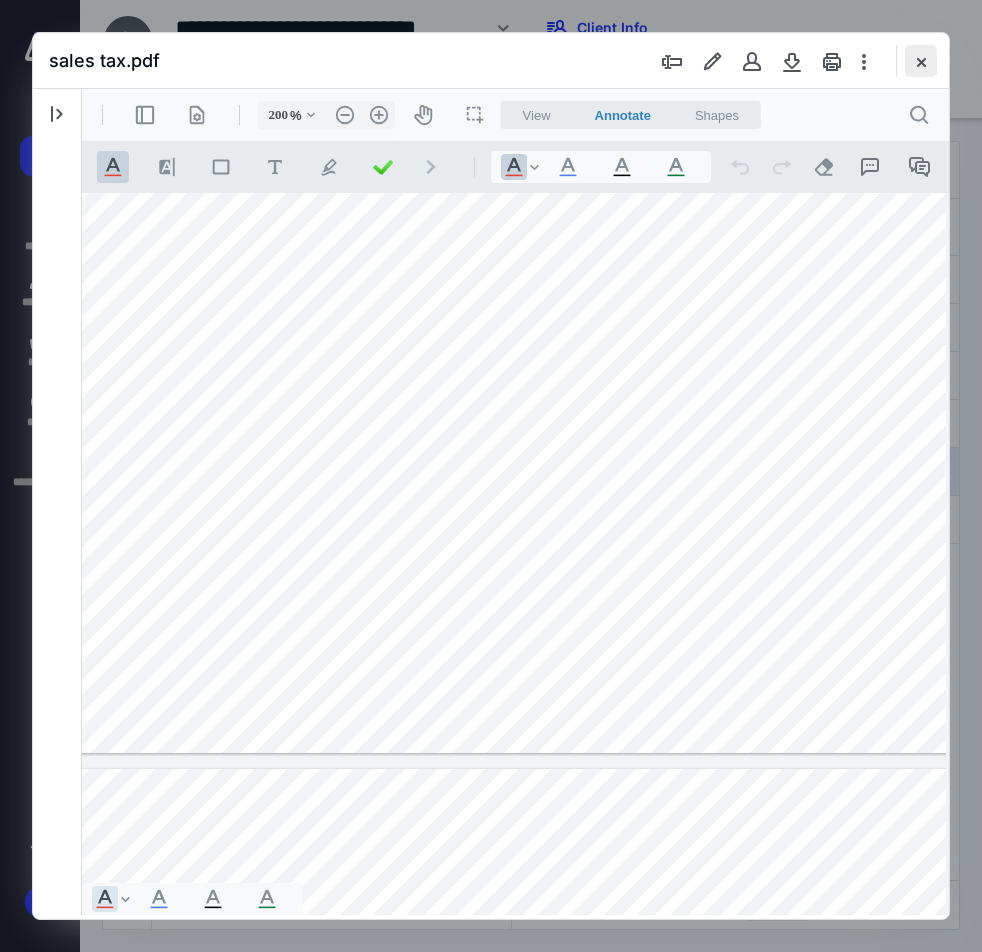 click at bounding box center [921, 61] 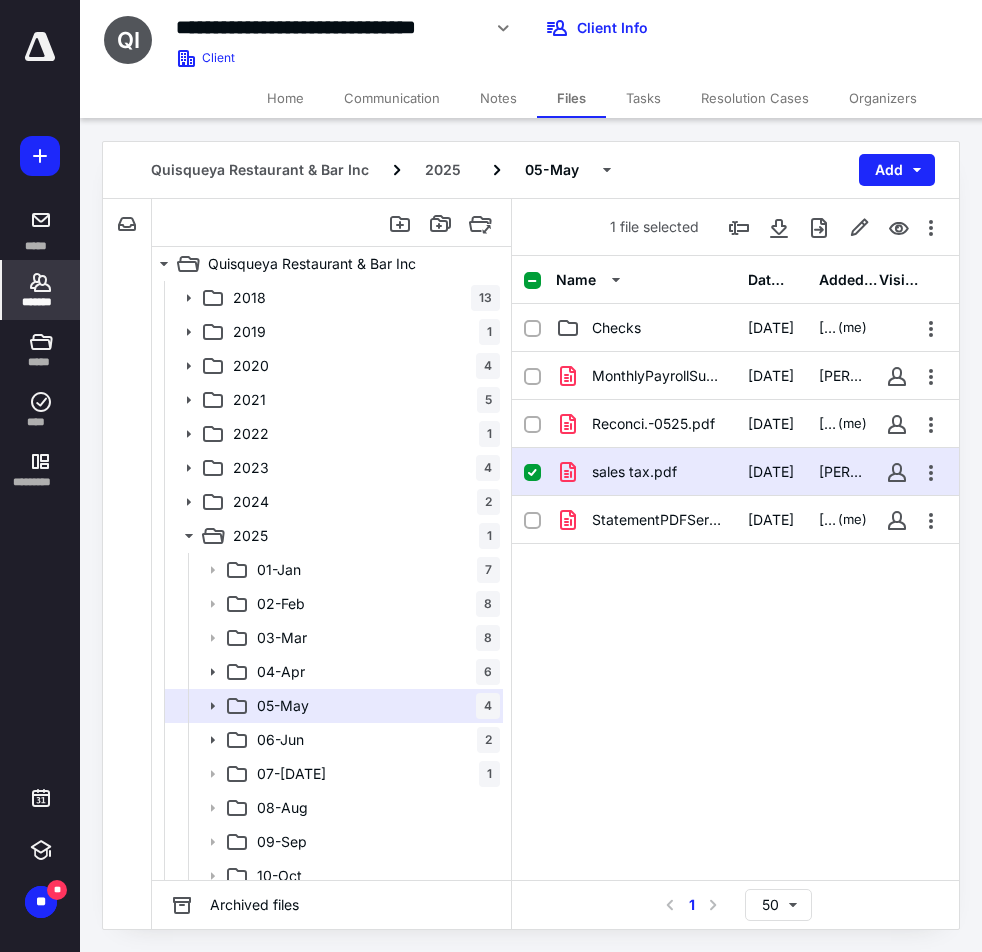 click on "*******" at bounding box center [41, 302] 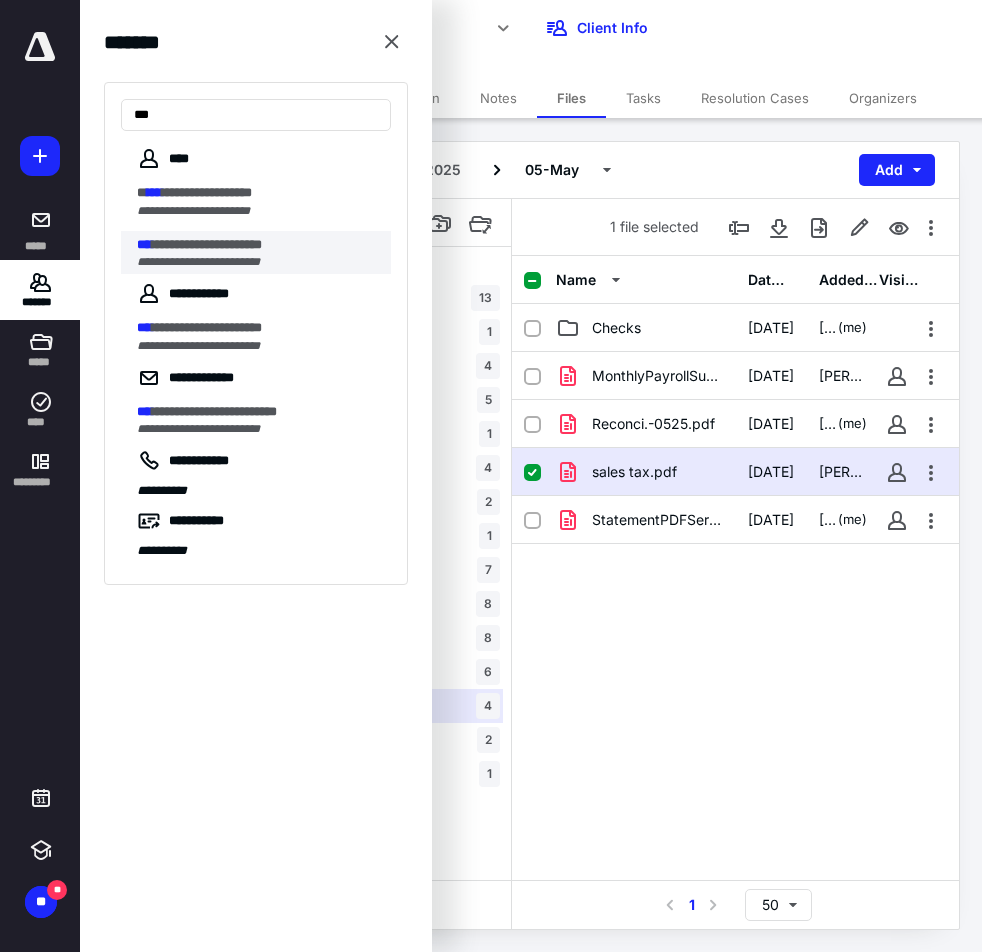 type on "***" 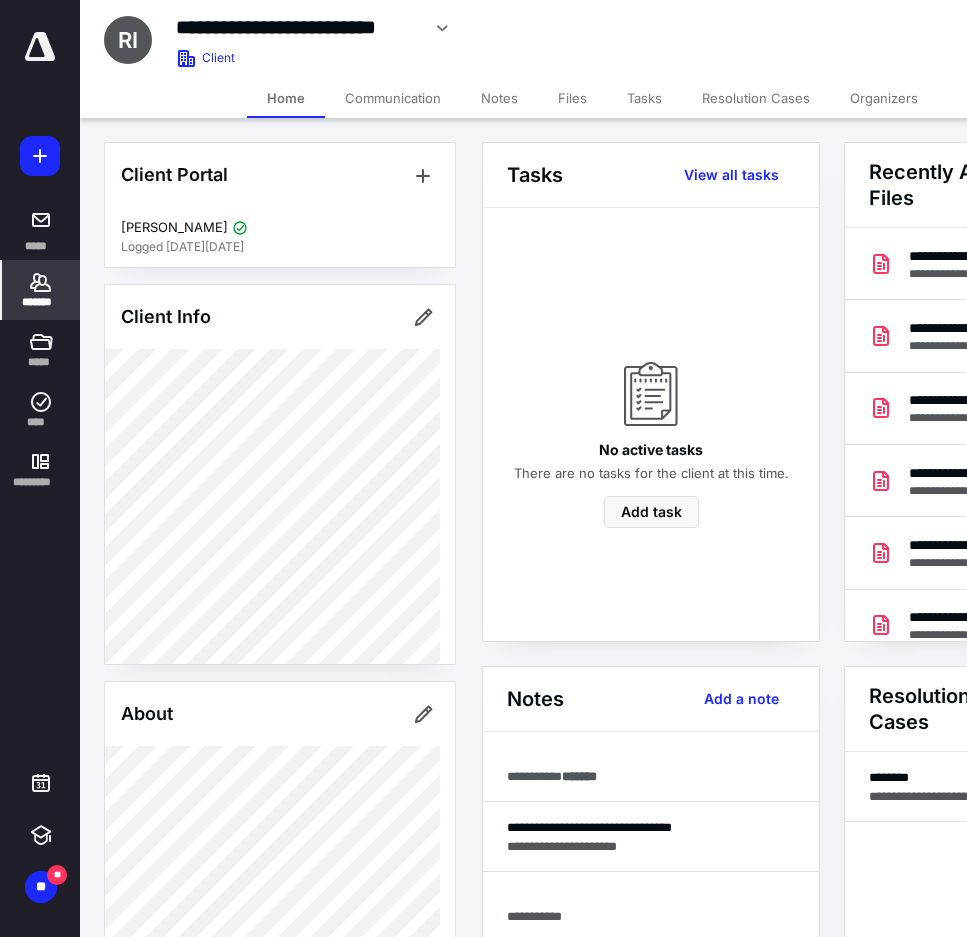 click on "Files" at bounding box center [572, 98] 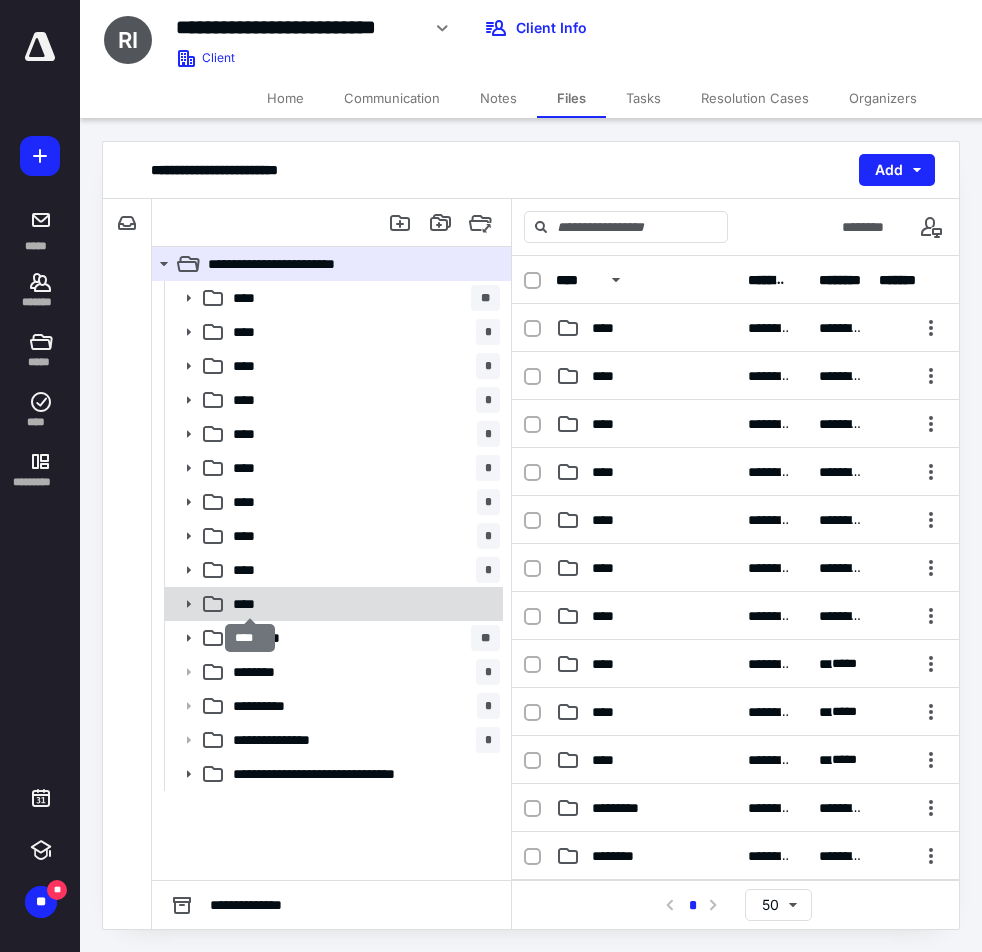click on "****" at bounding box center (250, 604) 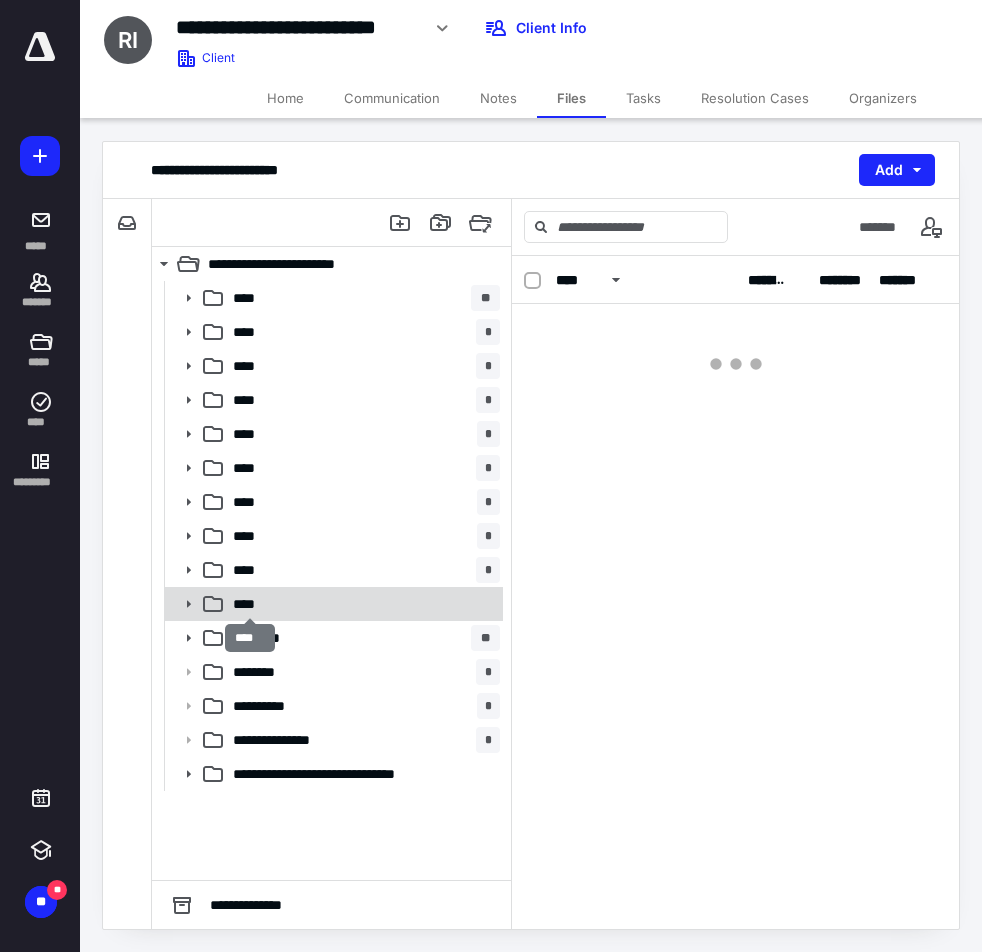 click on "****" at bounding box center (250, 604) 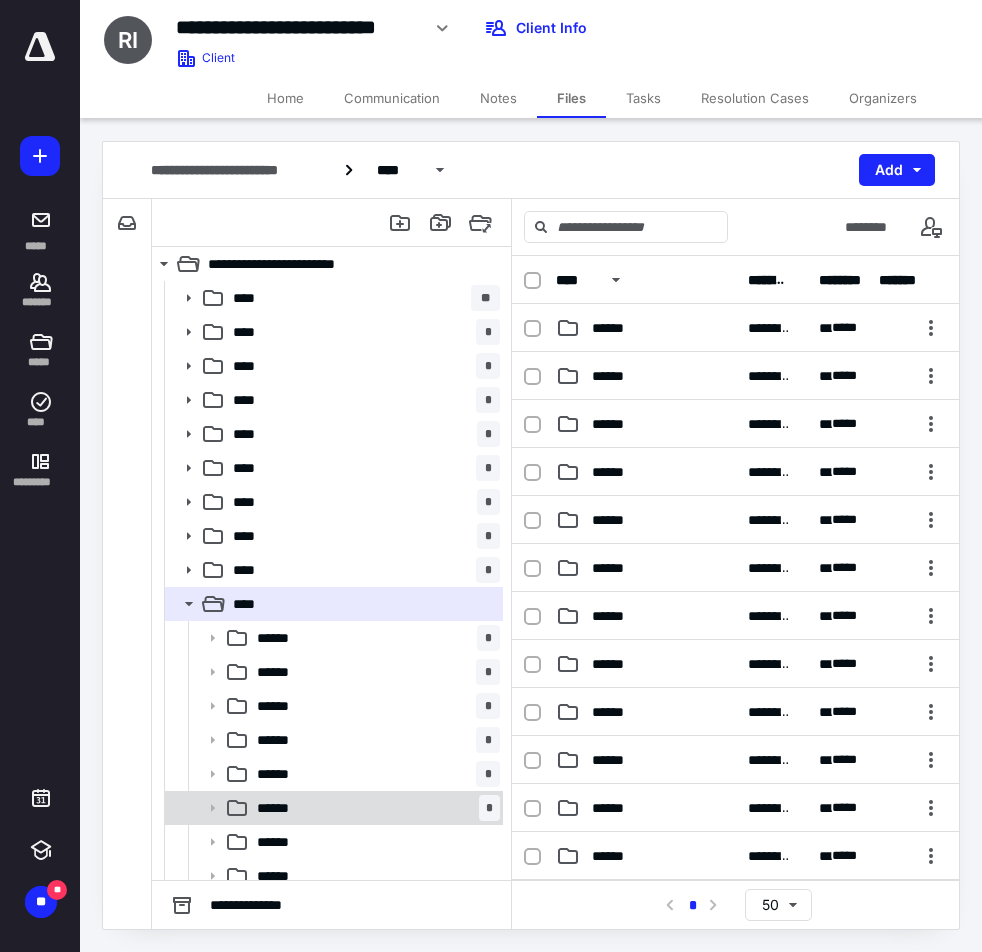 click on "****** *" at bounding box center (374, 808) 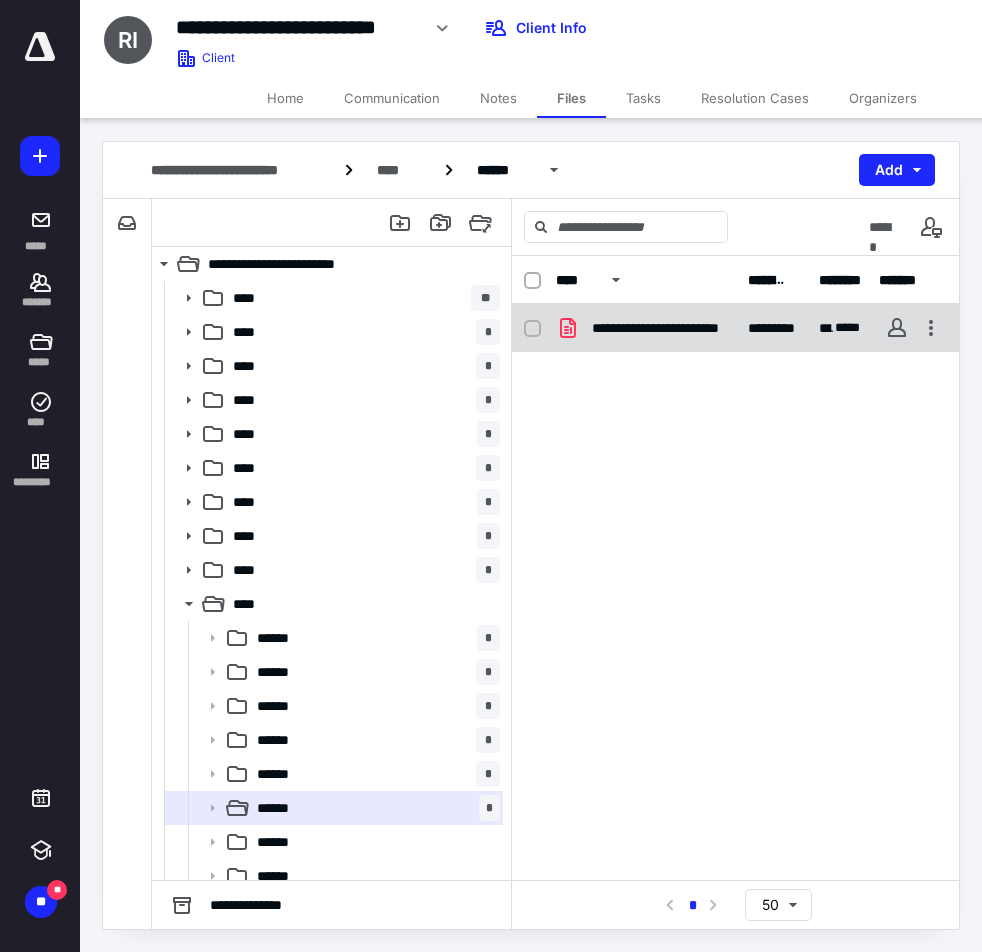 click on "**********" at bounding box center [735, 328] 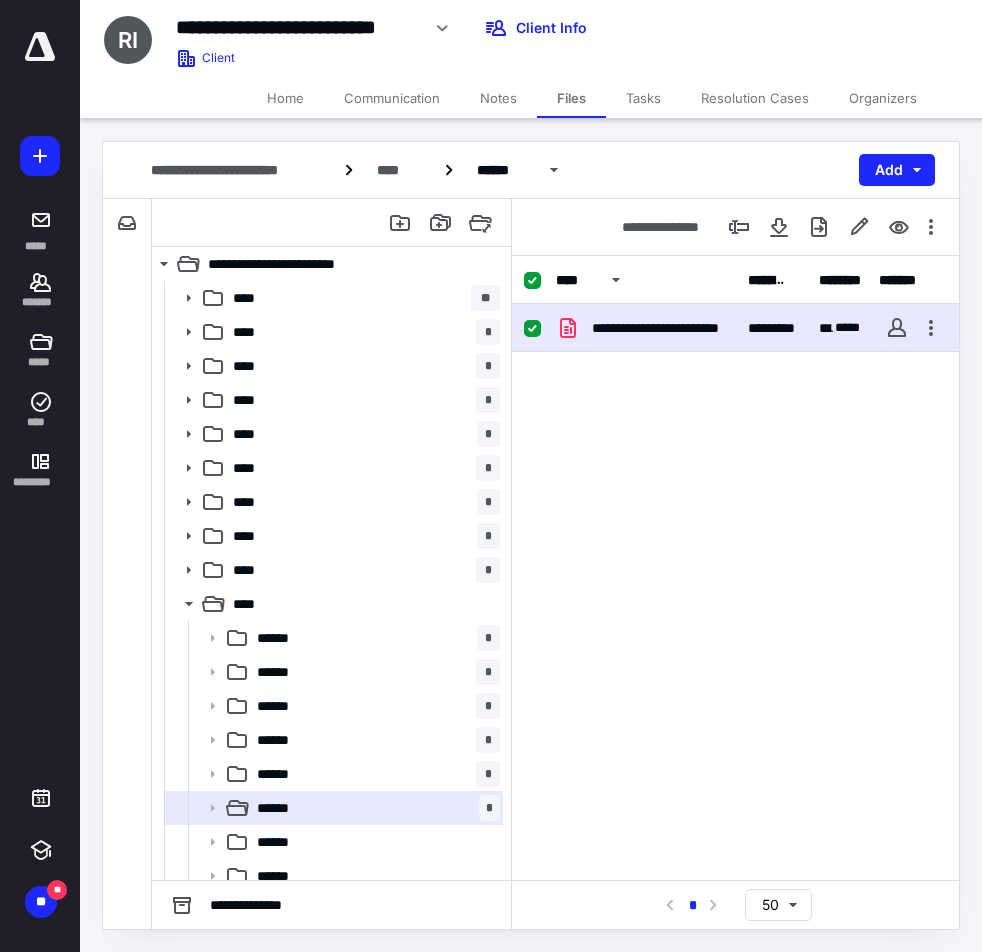 click on "**********" at bounding box center (735, 328) 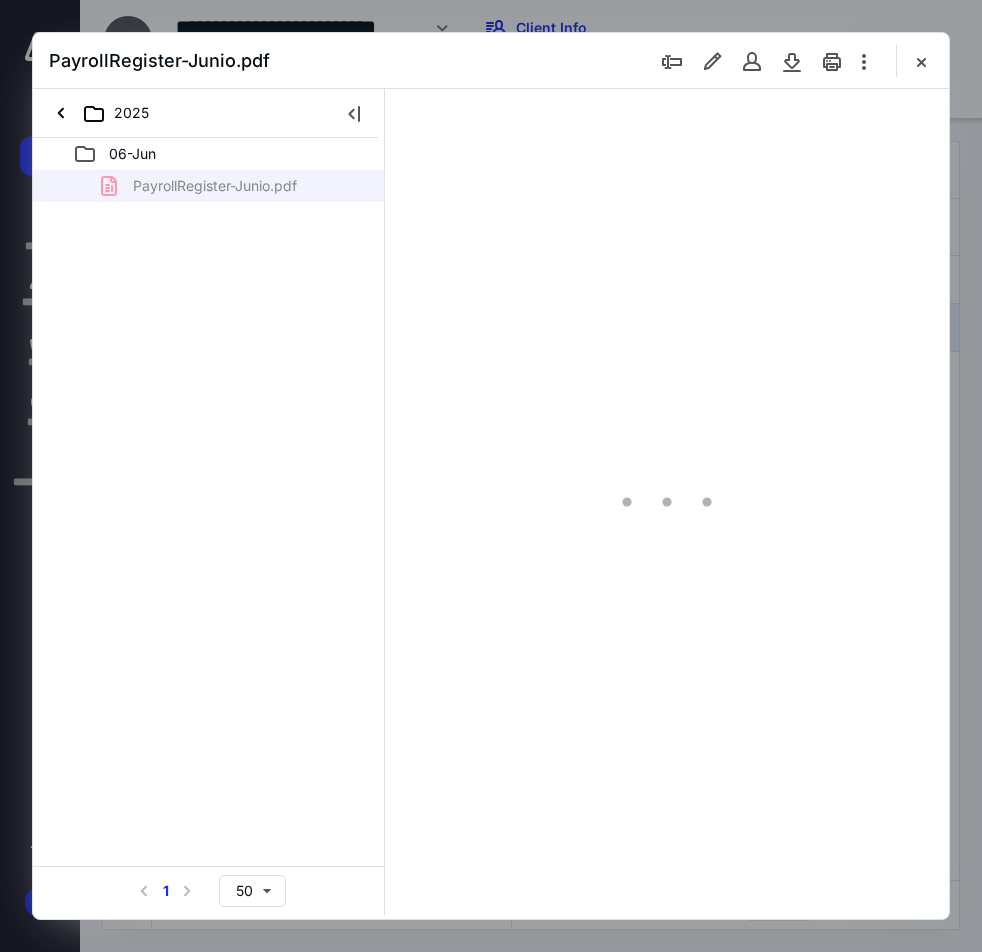 scroll, scrollTop: 0, scrollLeft: 0, axis: both 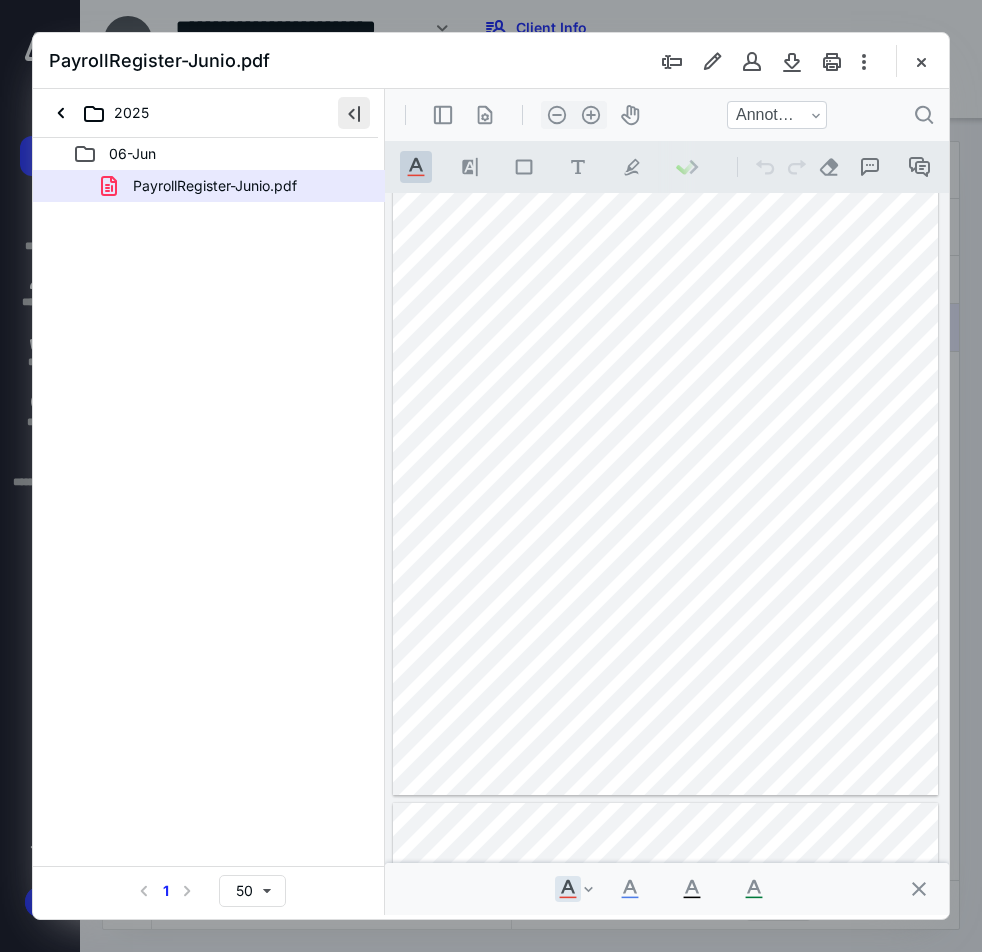 click at bounding box center (354, 113) 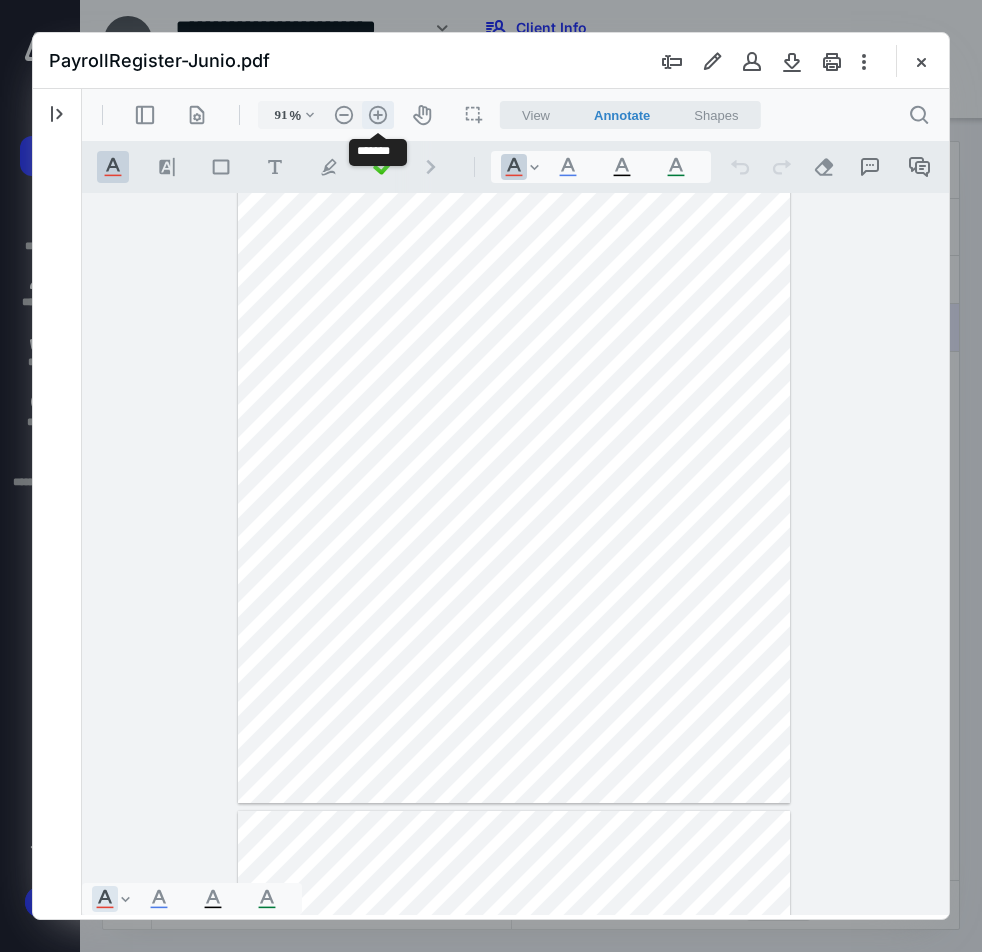 click on ".cls-1{fill:#abb0c4;} icon - header - zoom - in - line" at bounding box center (378, 115) 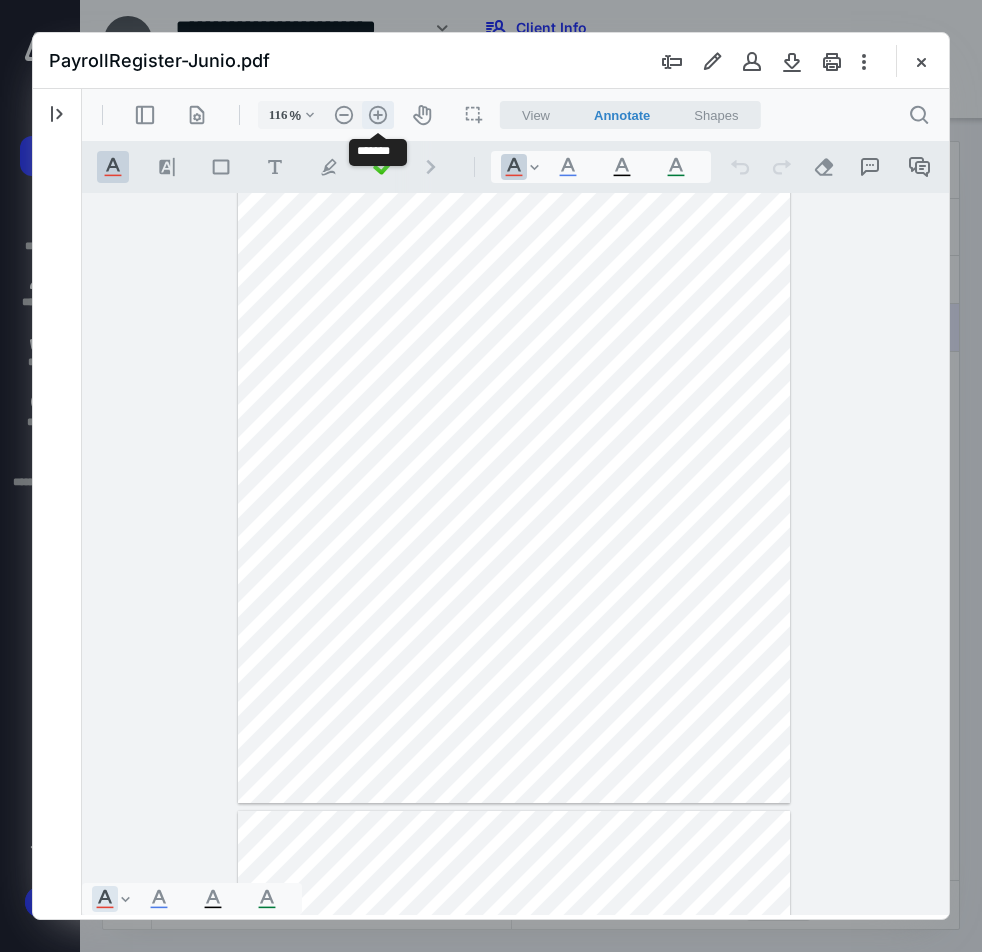 scroll, scrollTop: 224, scrollLeft: 0, axis: vertical 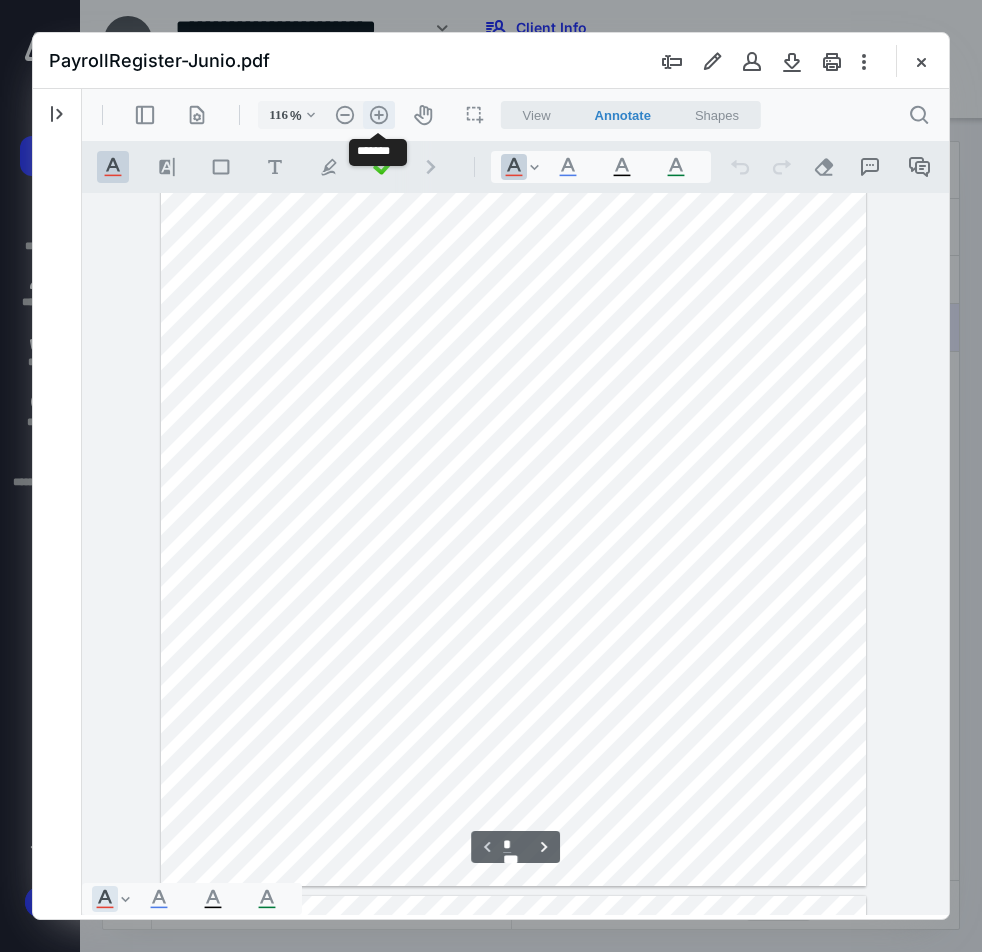 click on ".cls-1{fill:#abb0c4;} icon - header - zoom - in - line" at bounding box center [379, 115] 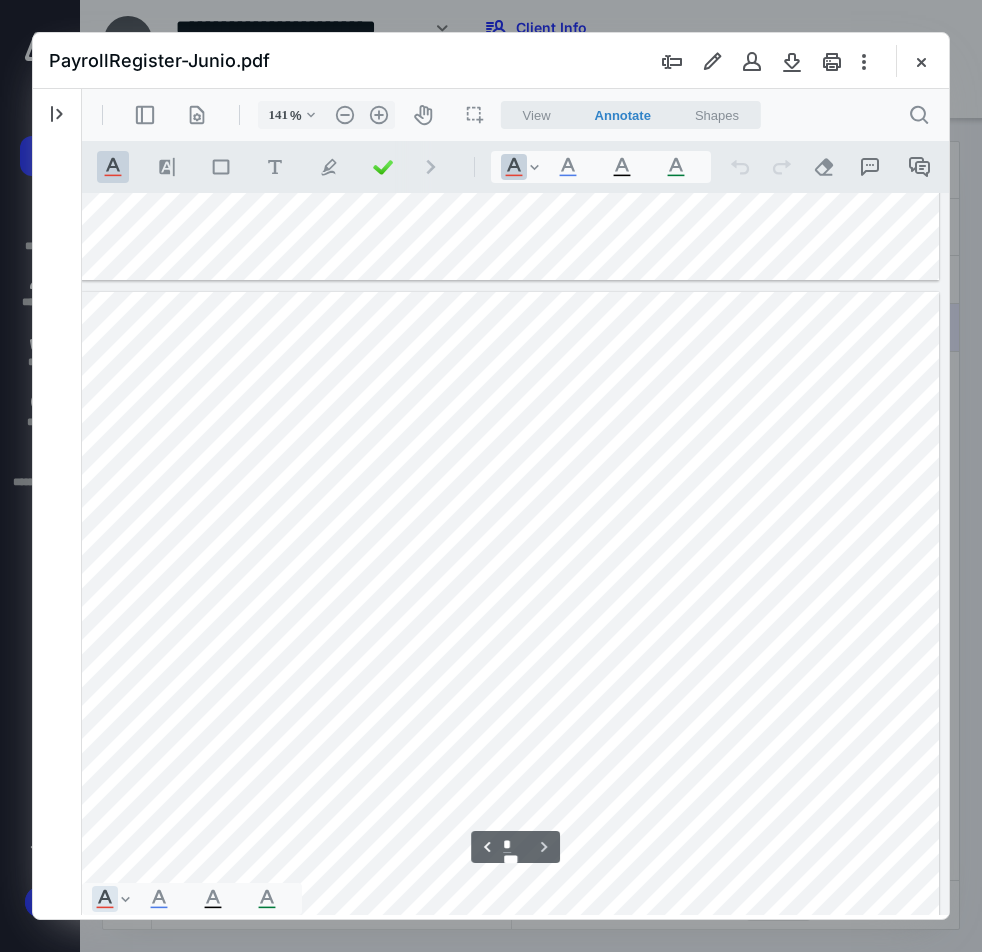 scroll, scrollTop: 8550, scrollLeft: 8, axis: both 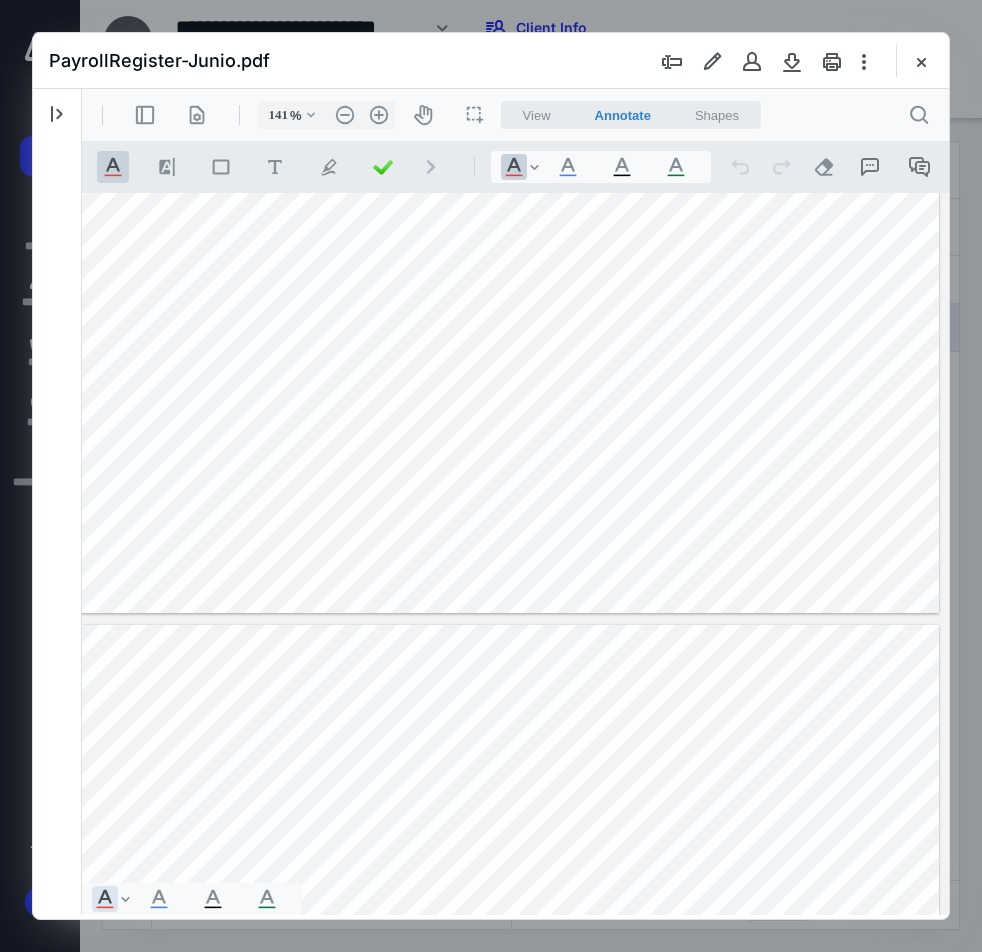 type on "*" 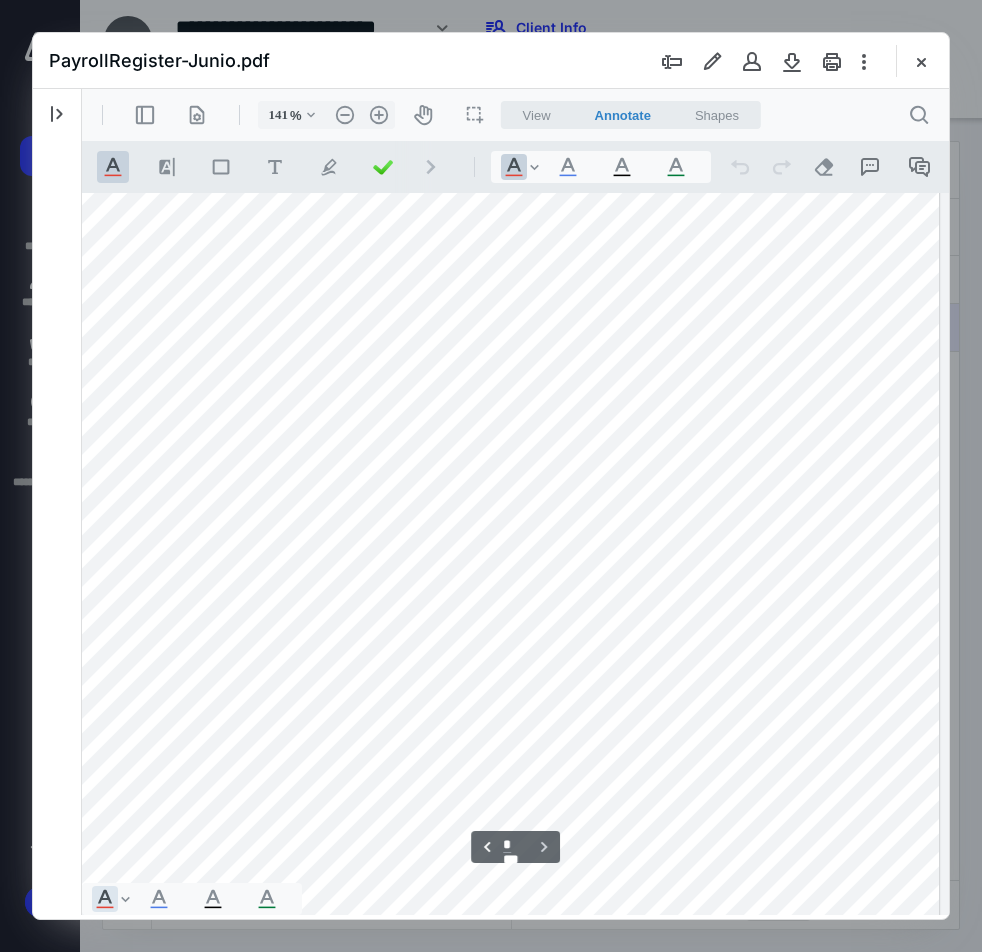 scroll, scrollTop: 9300, scrollLeft: 8, axis: both 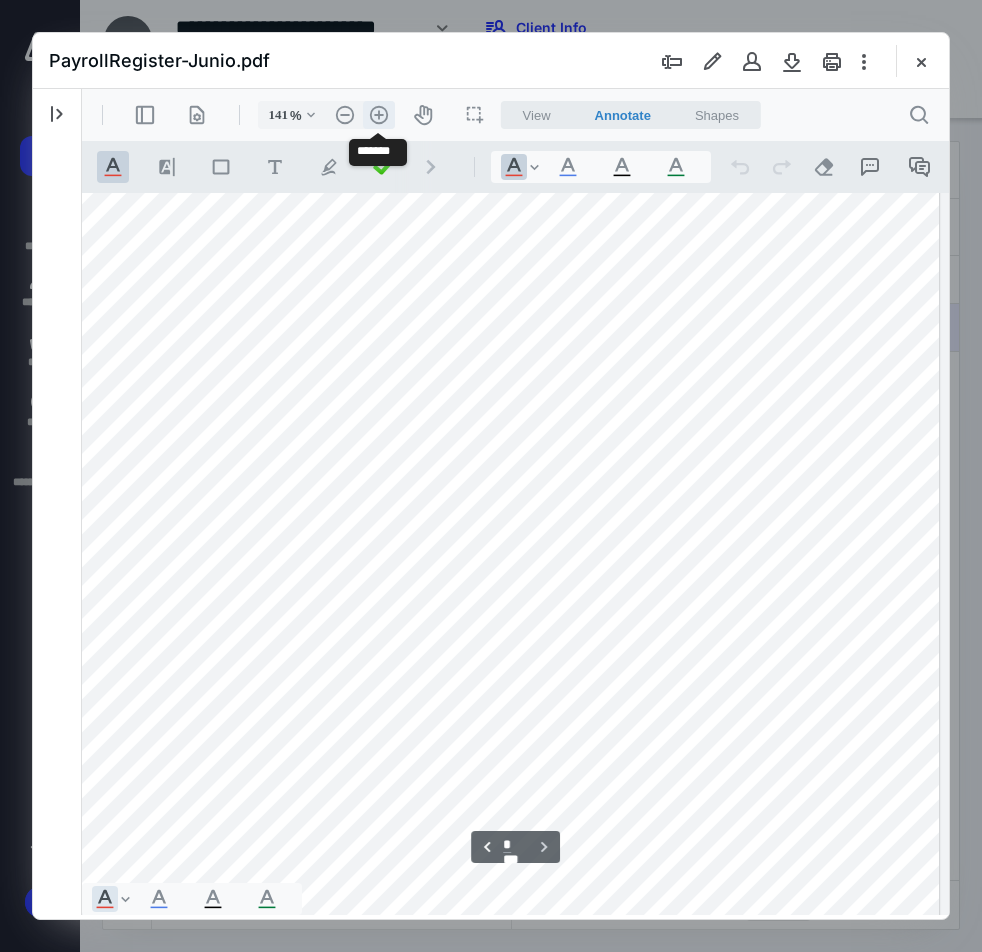 click on ".cls-1{fill:#abb0c4;} icon - header - zoom - in - line" at bounding box center (379, 115) 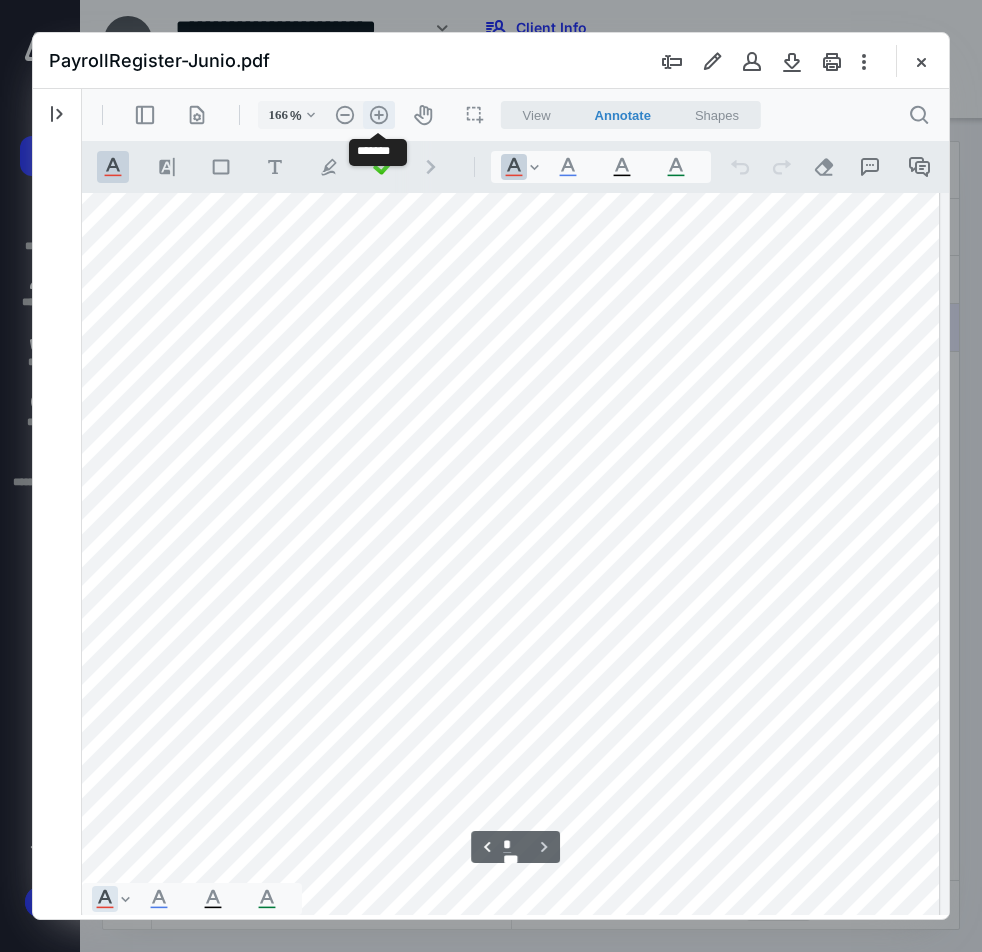 scroll, scrollTop: 11013, scrollLeft: 87, axis: both 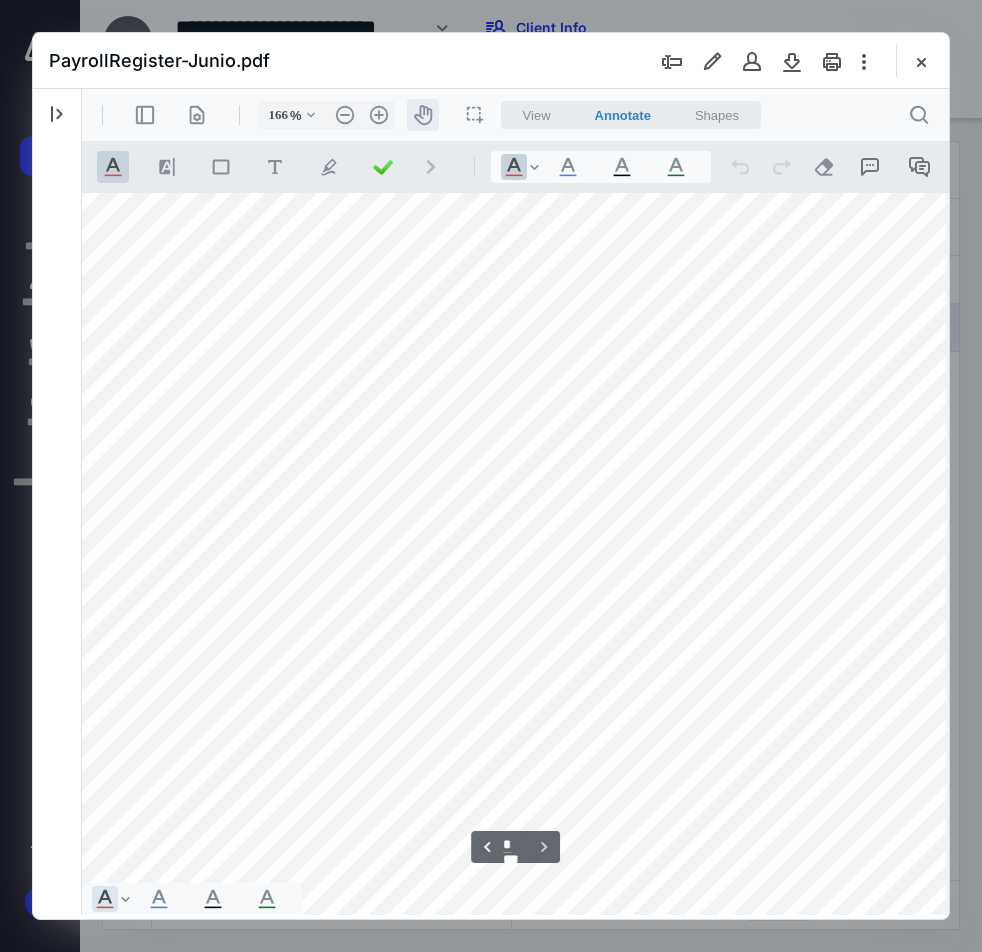 drag, startPoint x: 424, startPoint y: 124, endPoint x: 424, endPoint y: 111, distance: 13 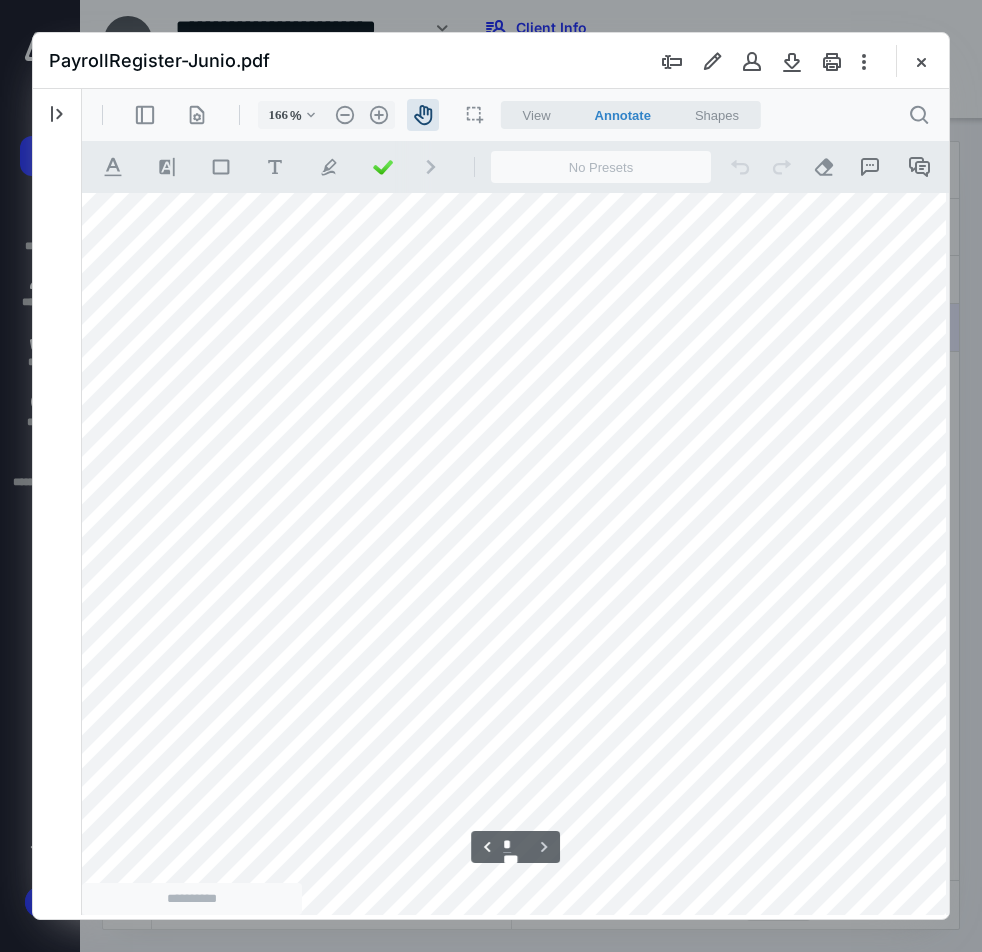 scroll, scrollTop: 11011, scrollLeft: 169, axis: both 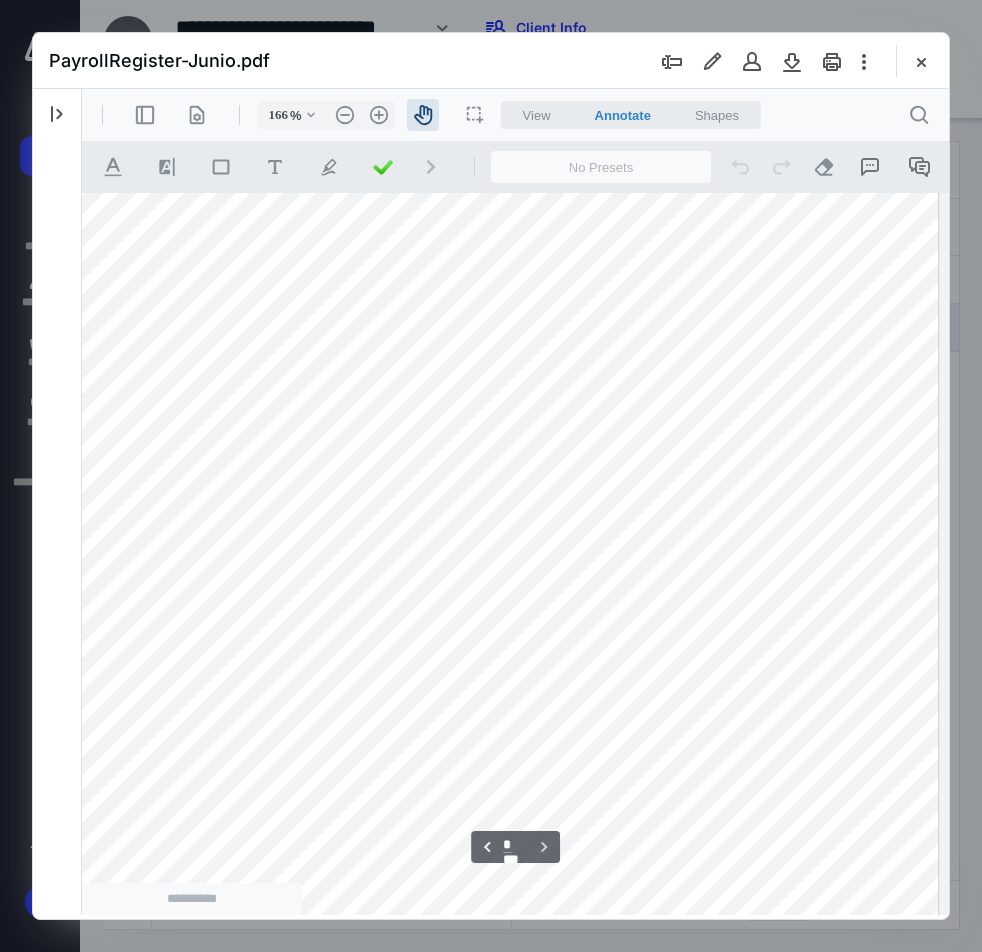 drag, startPoint x: 665, startPoint y: 425, endPoint x: 588, endPoint y: 419, distance: 77.23341 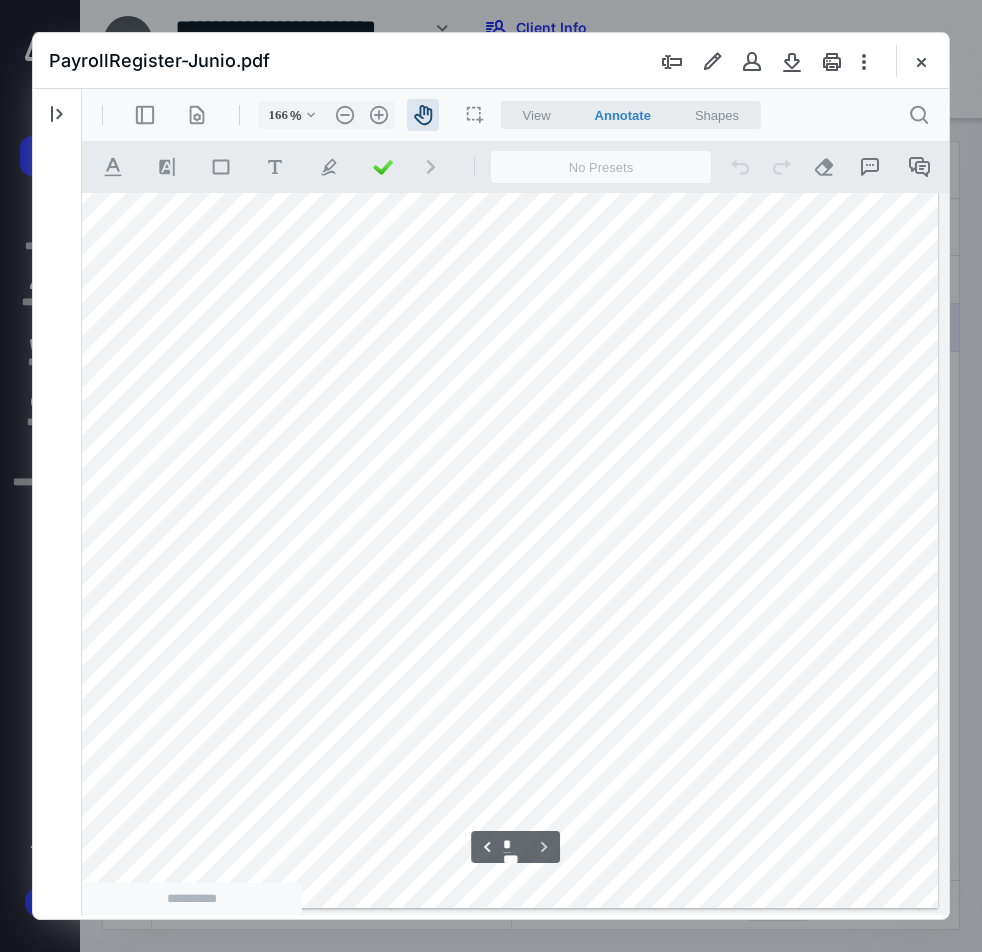 scroll, scrollTop: 11100, scrollLeft: 164, axis: both 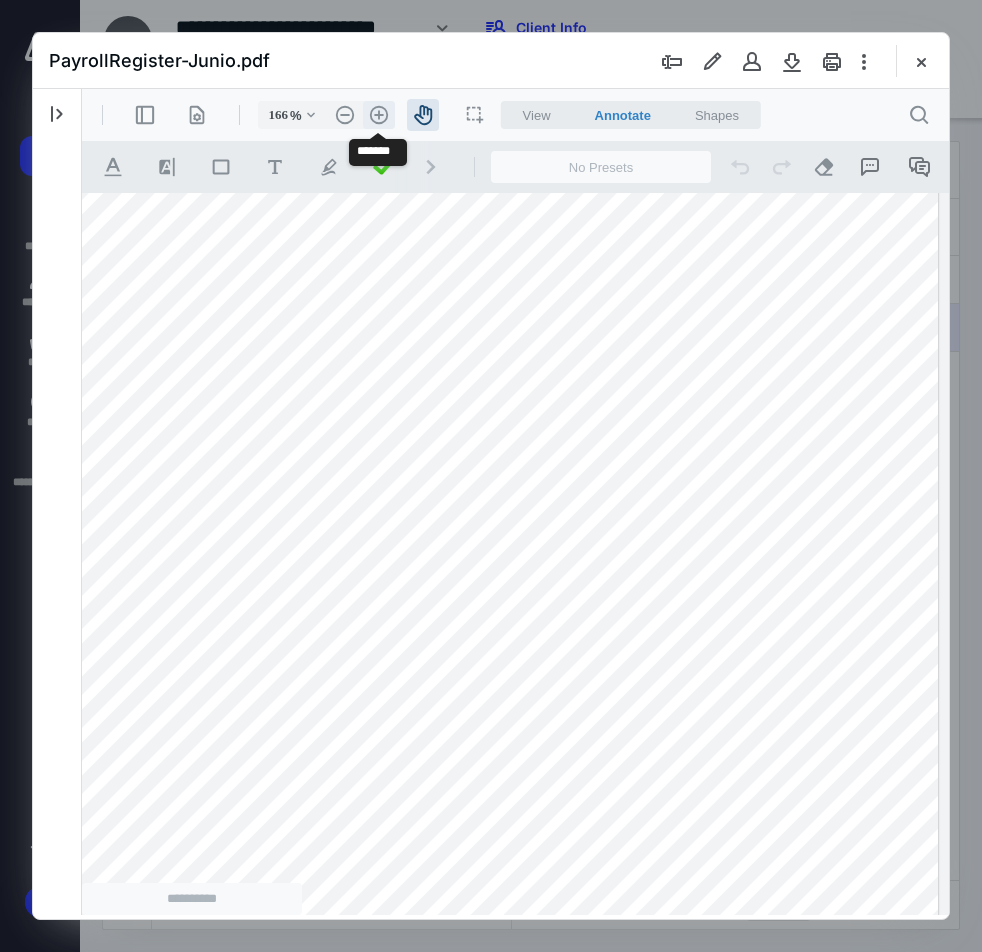 click on ".cls-1{fill:#abb0c4;} icon - header - zoom - in - line" at bounding box center (379, 115) 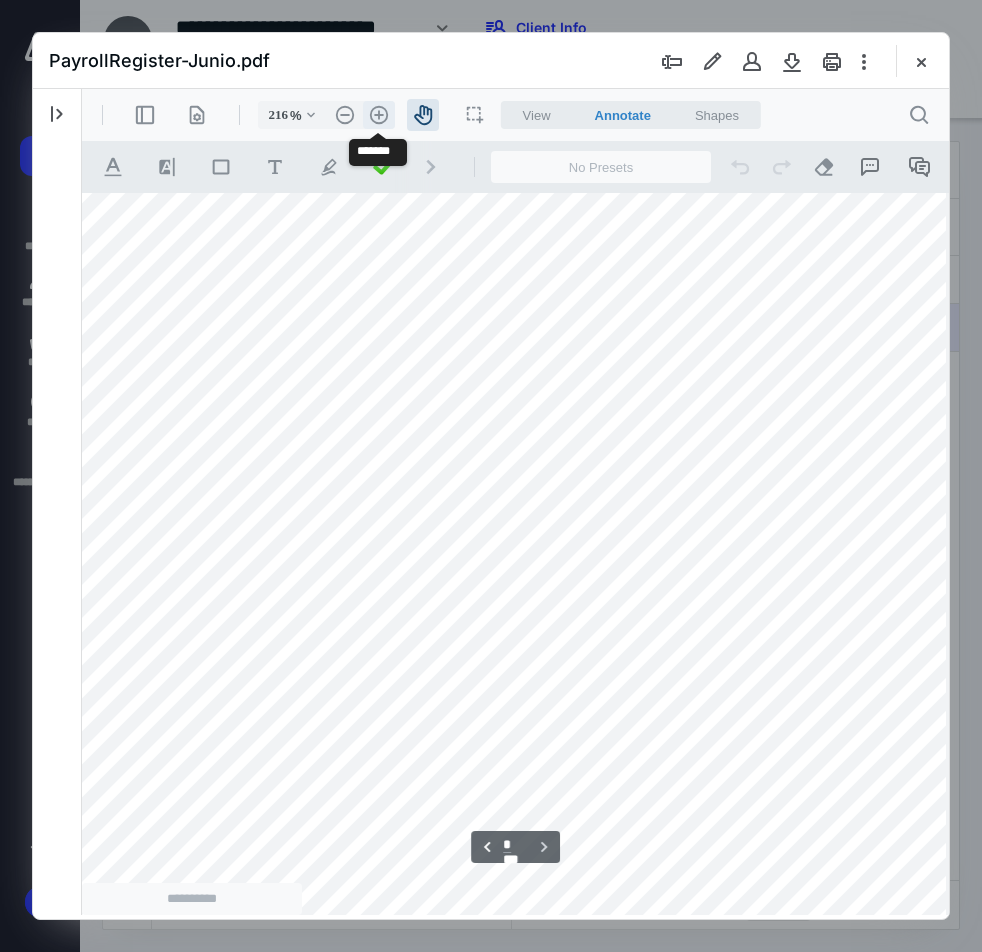 scroll, scrollTop: 14552, scrollLeft: 345, axis: both 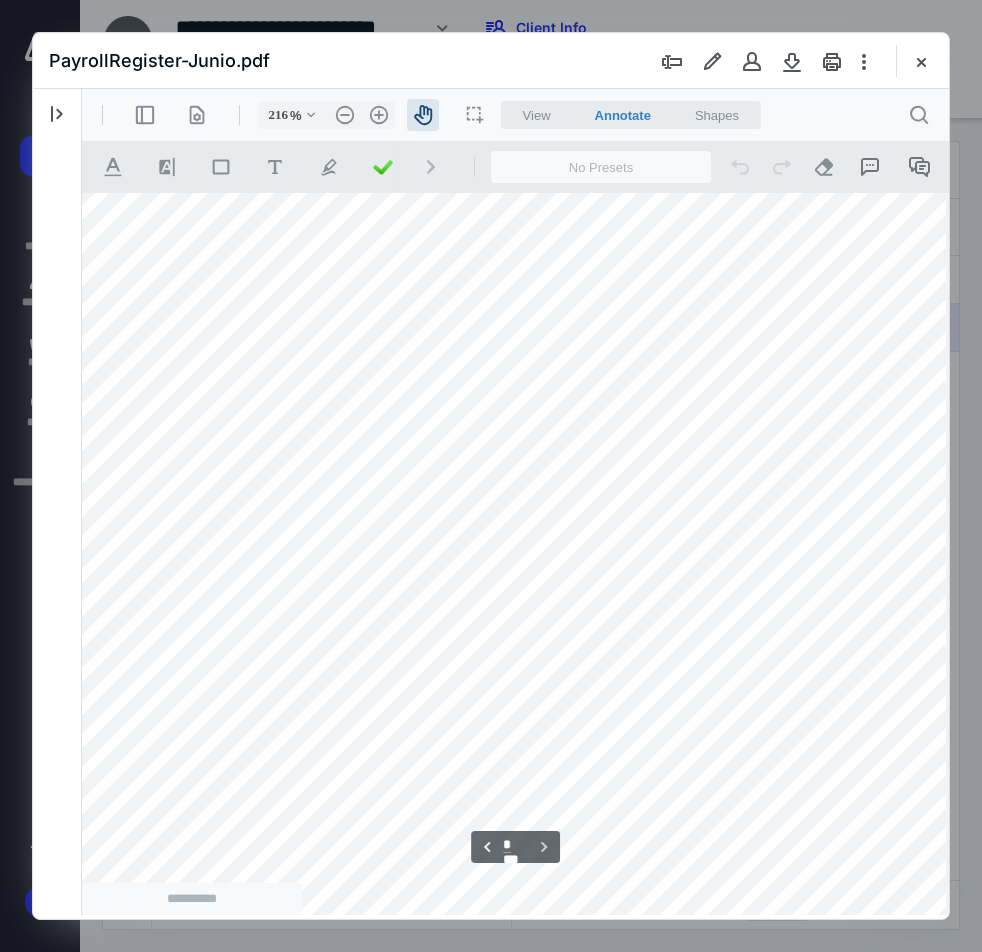 drag, startPoint x: 448, startPoint y: 550, endPoint x: 363, endPoint y: 544, distance: 85.2115 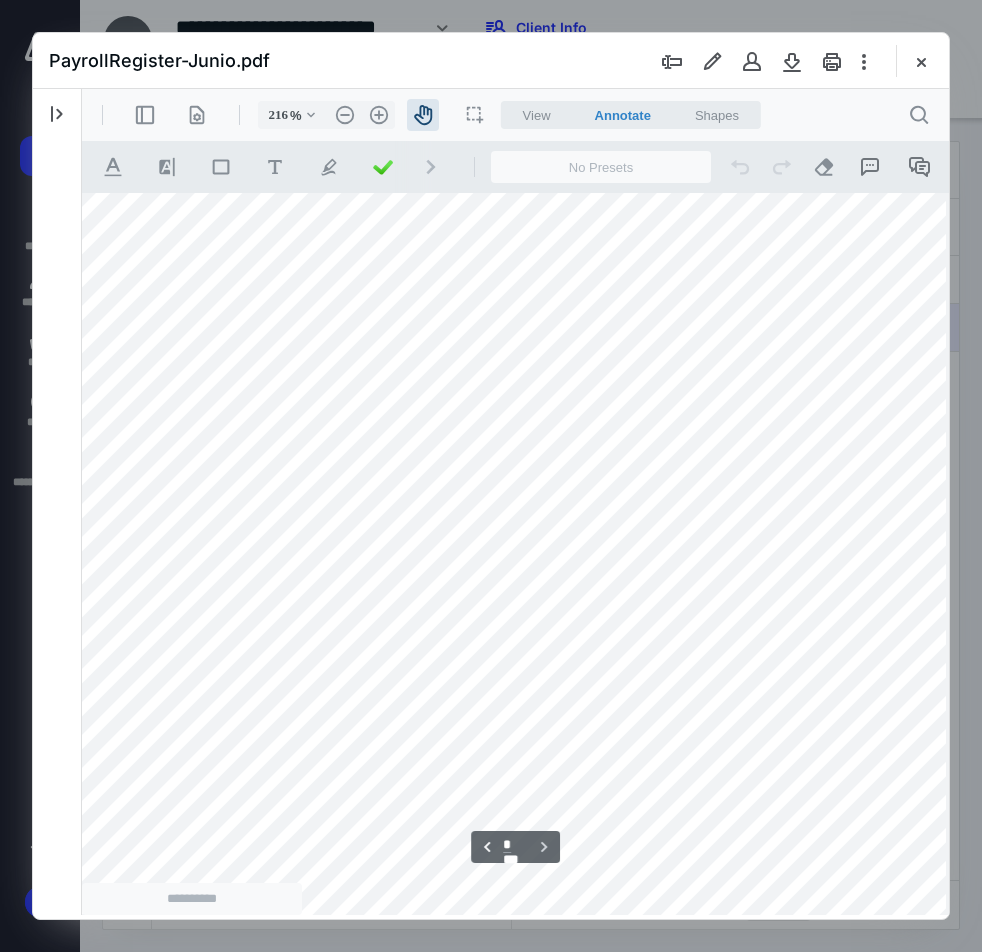 scroll, scrollTop: 14391, scrollLeft: 430, axis: both 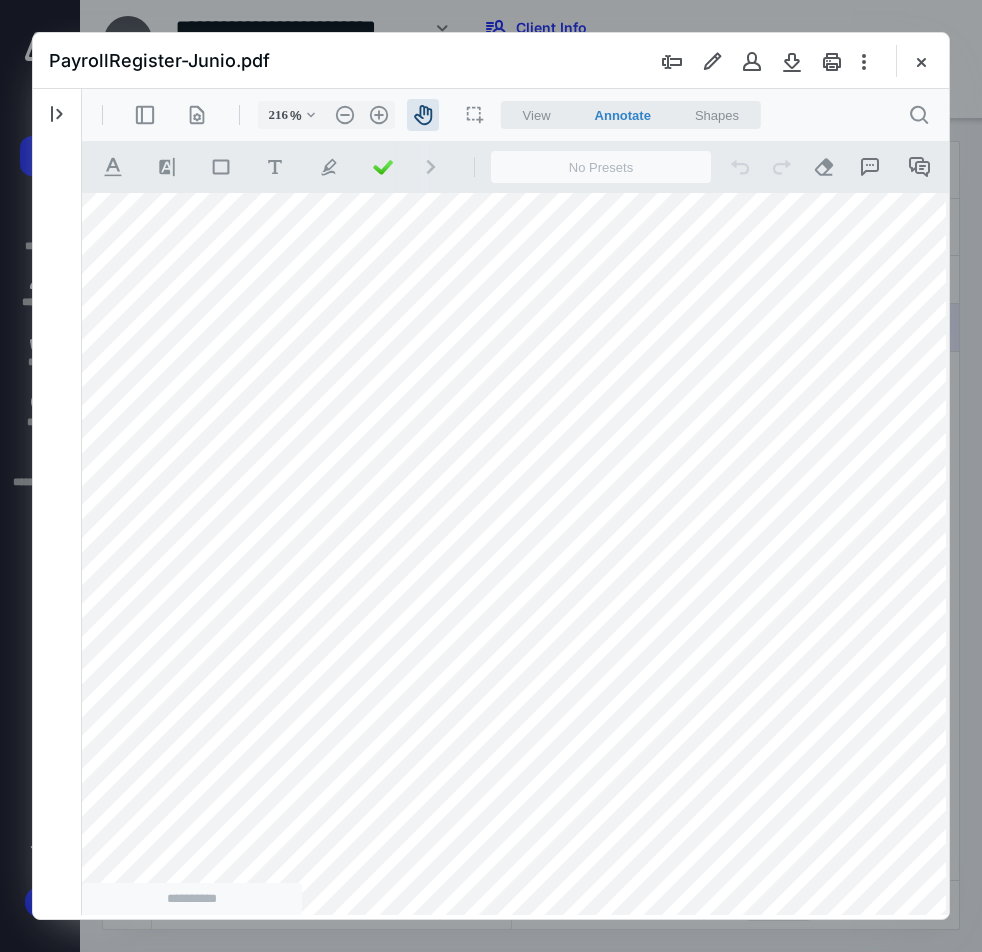 click on "PayrollRegister-Junio.pdf" at bounding box center [491, 61] 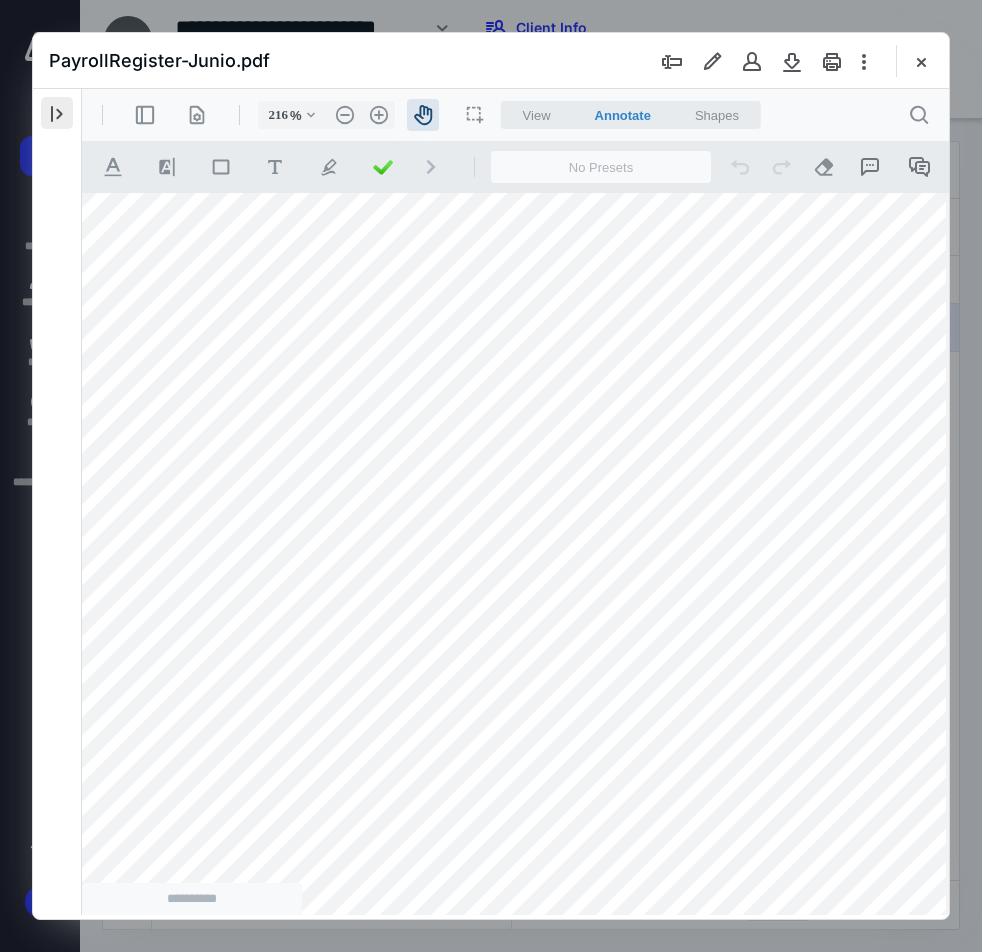 click at bounding box center [57, 113] 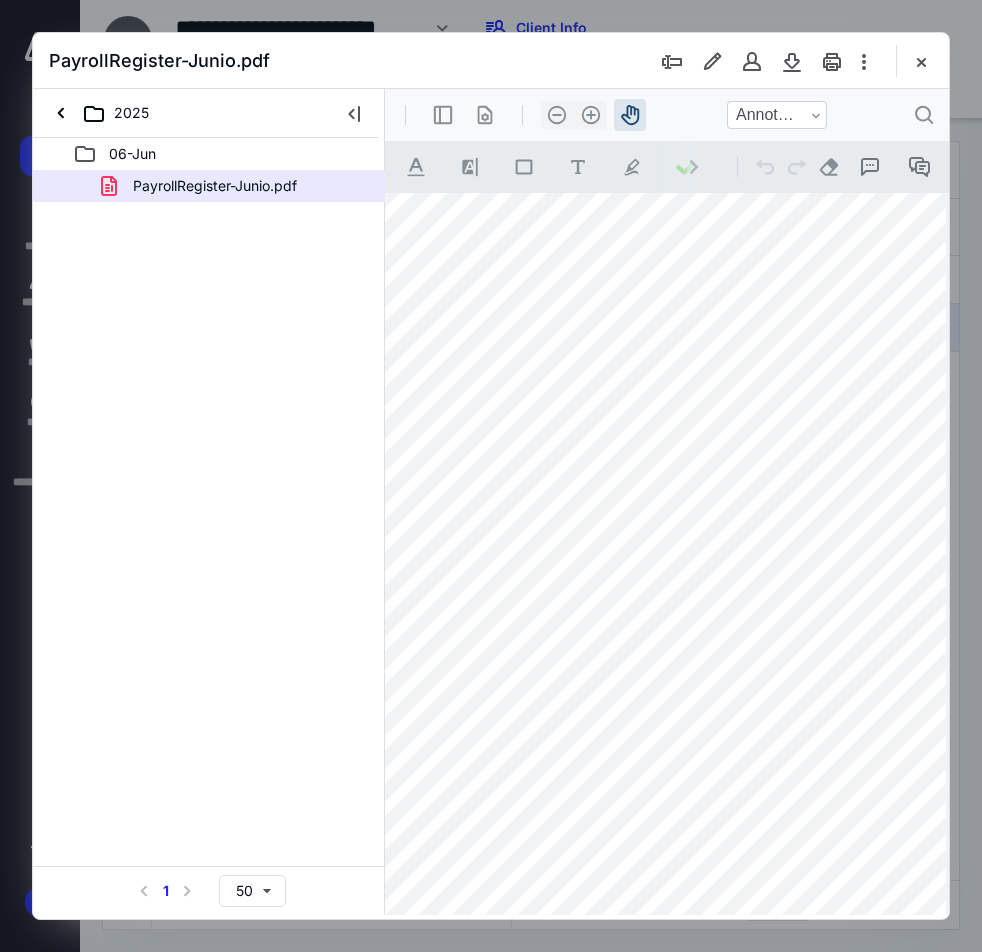 click on "PayrollRegister-Junio.pdf" at bounding box center [491, 61] 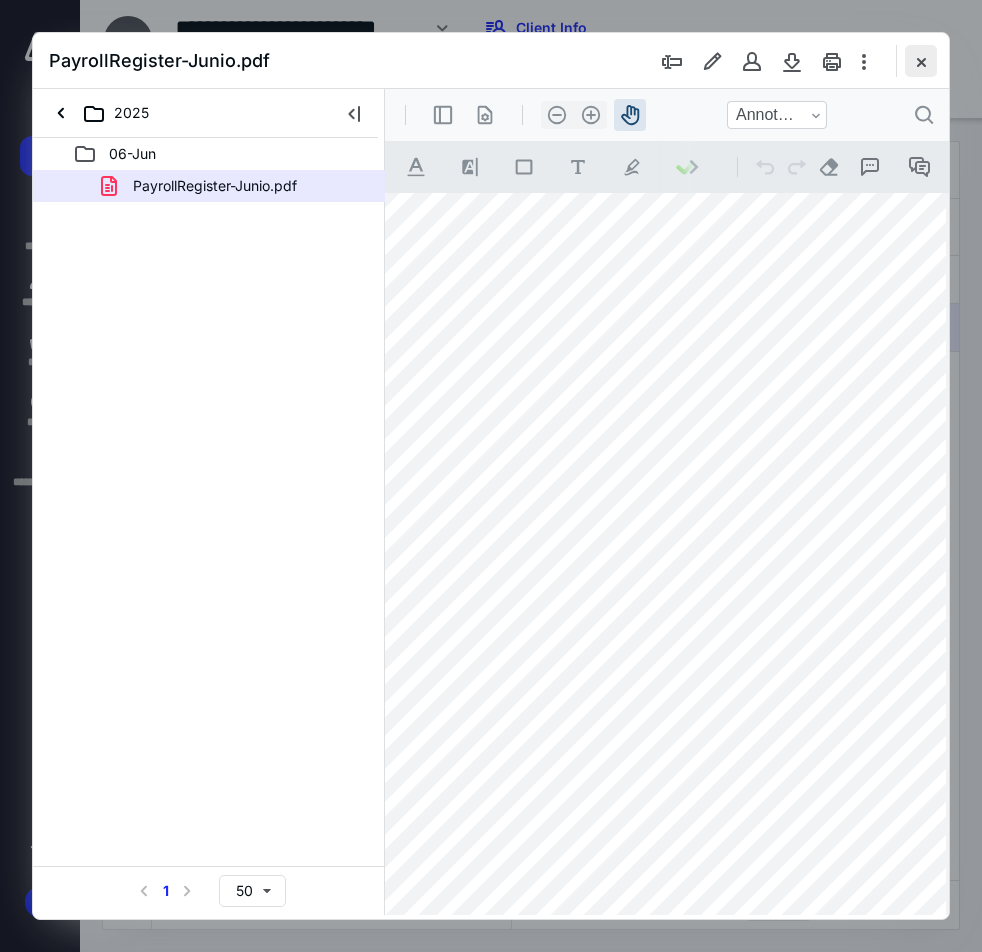 click at bounding box center [921, 61] 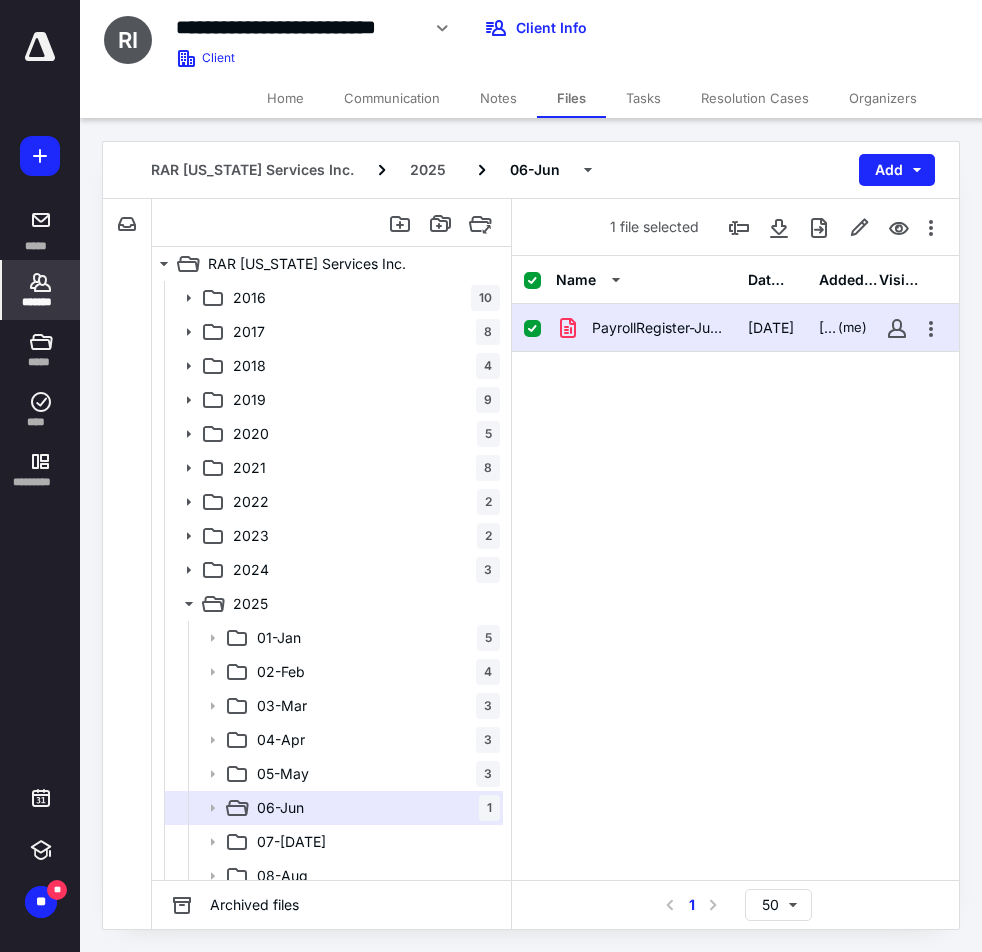 click 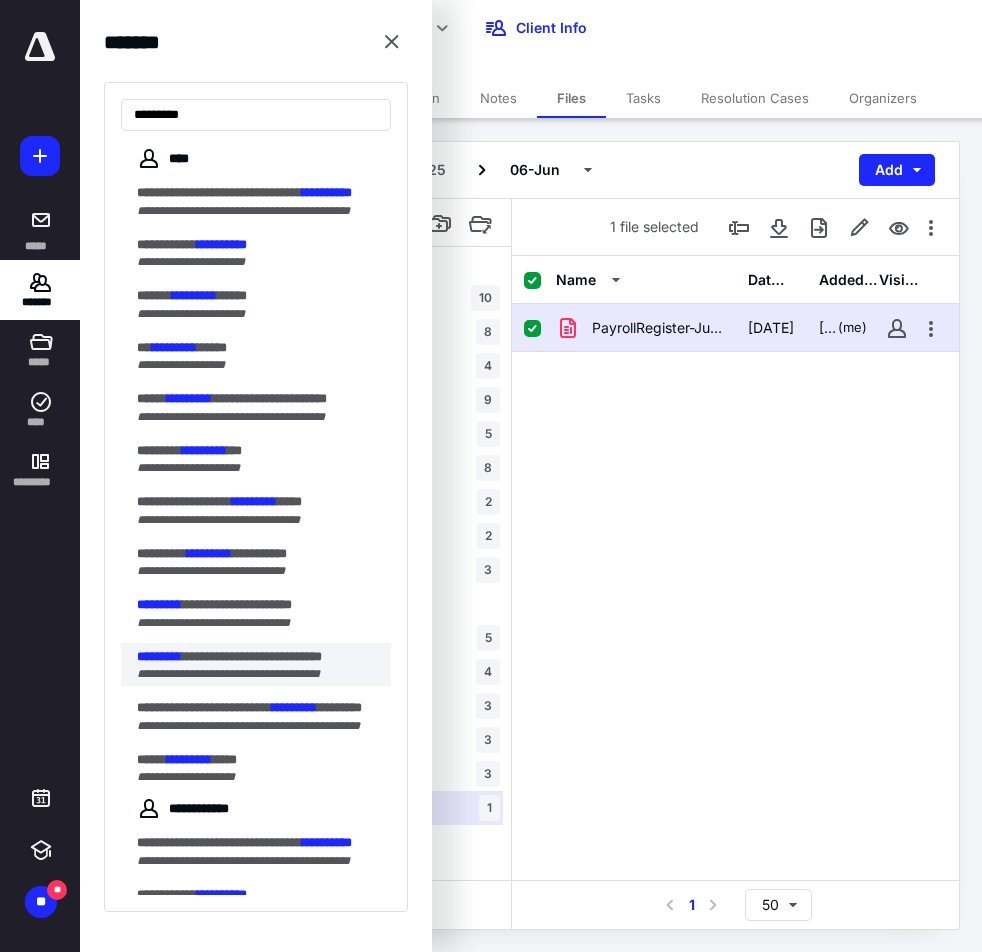 type on "*********" 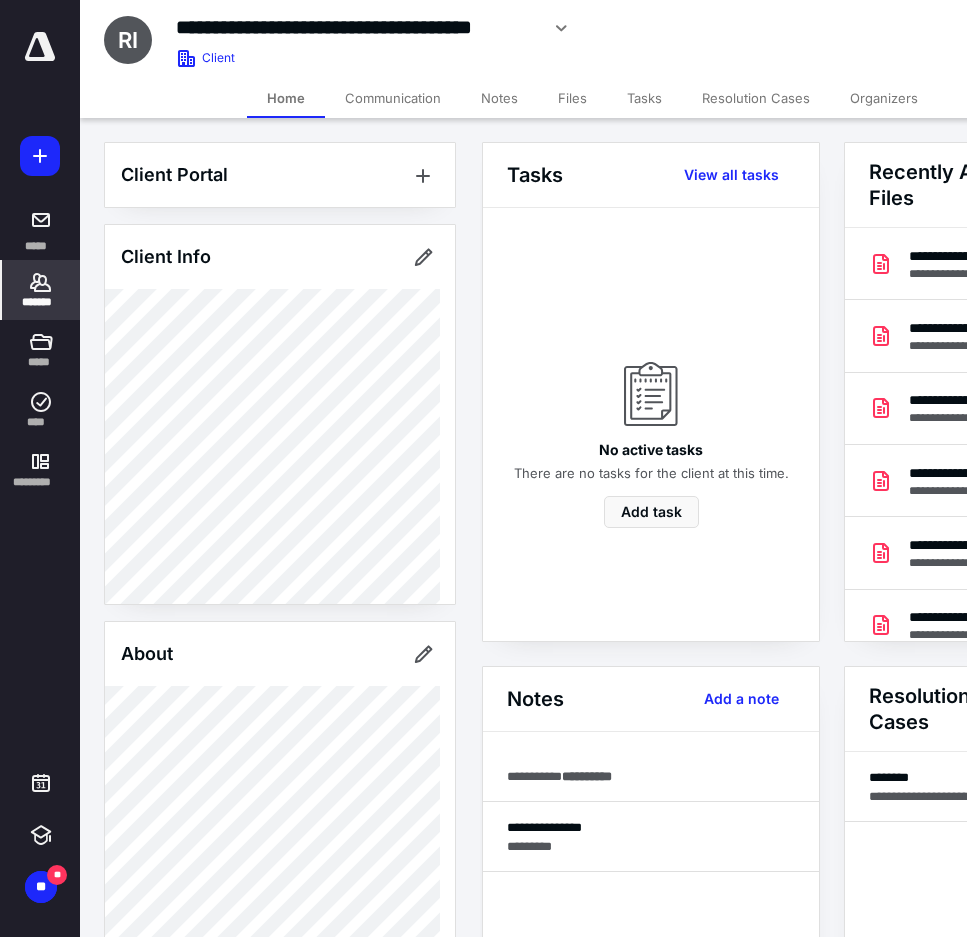 click on "Files" at bounding box center [572, 98] 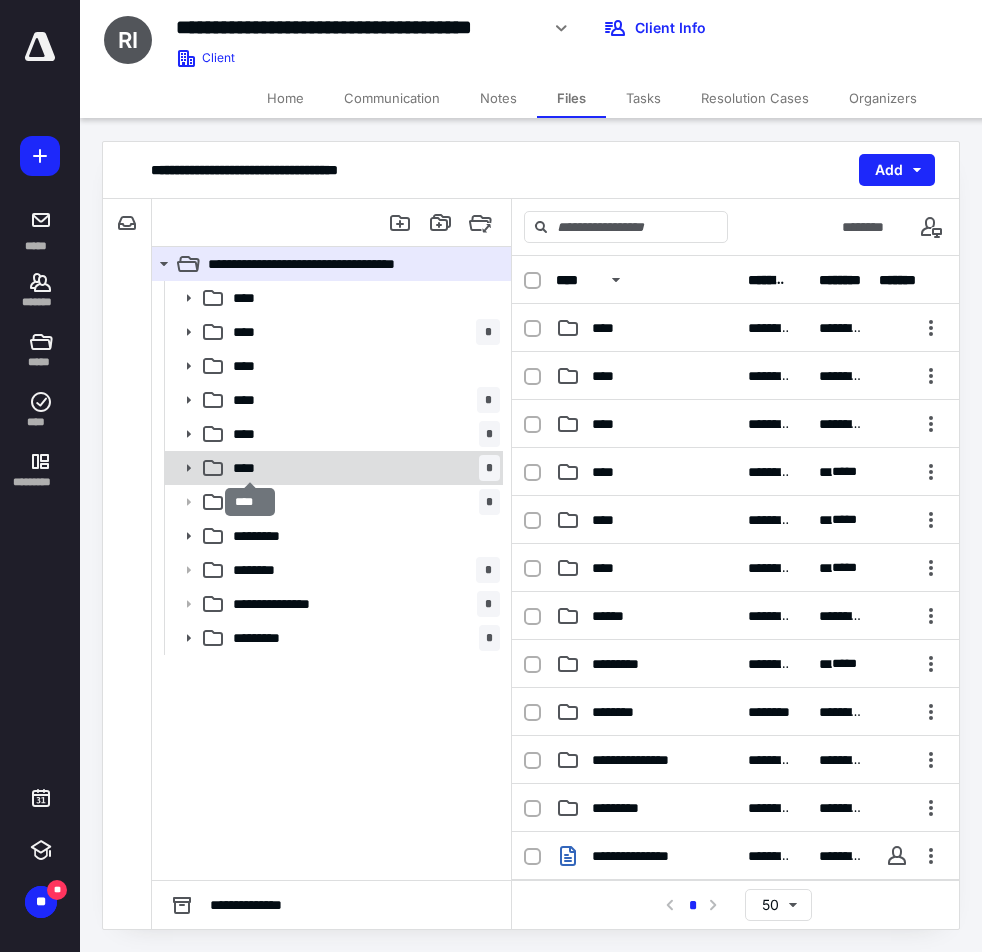 click on "****" at bounding box center [250, 468] 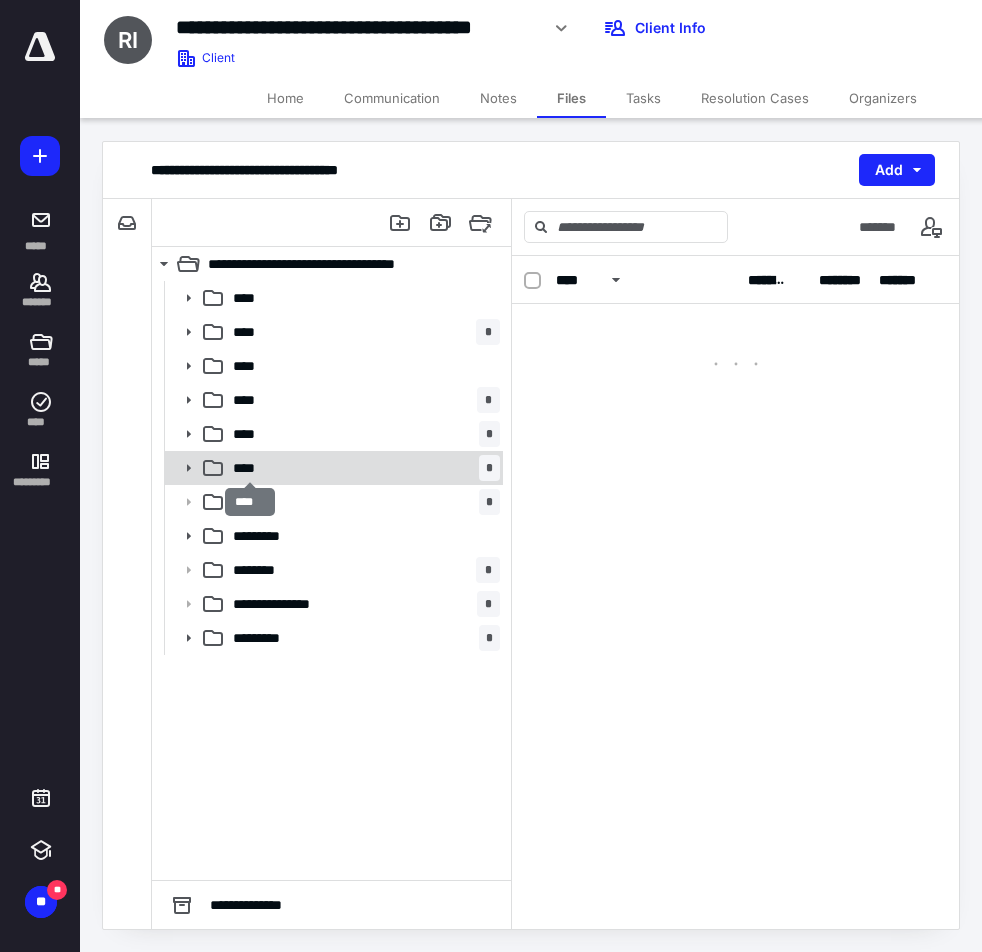 click on "****" at bounding box center [250, 468] 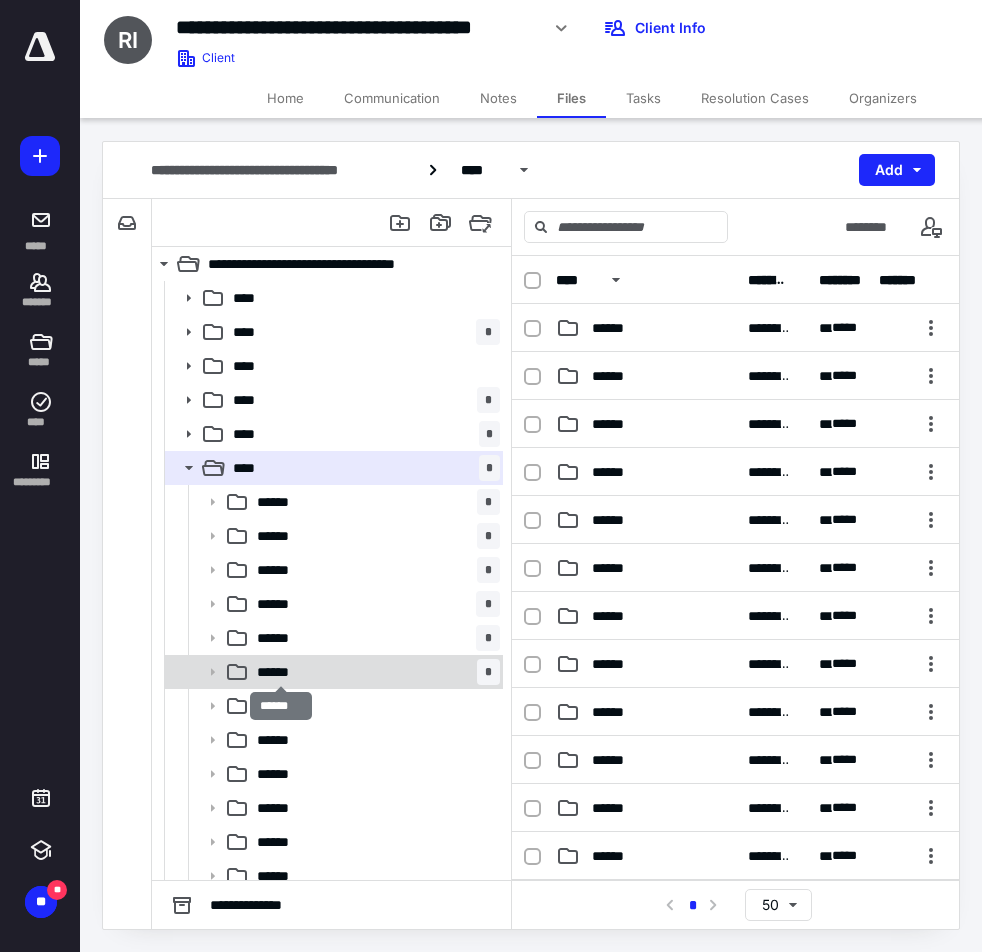 click on "******" at bounding box center (281, 672) 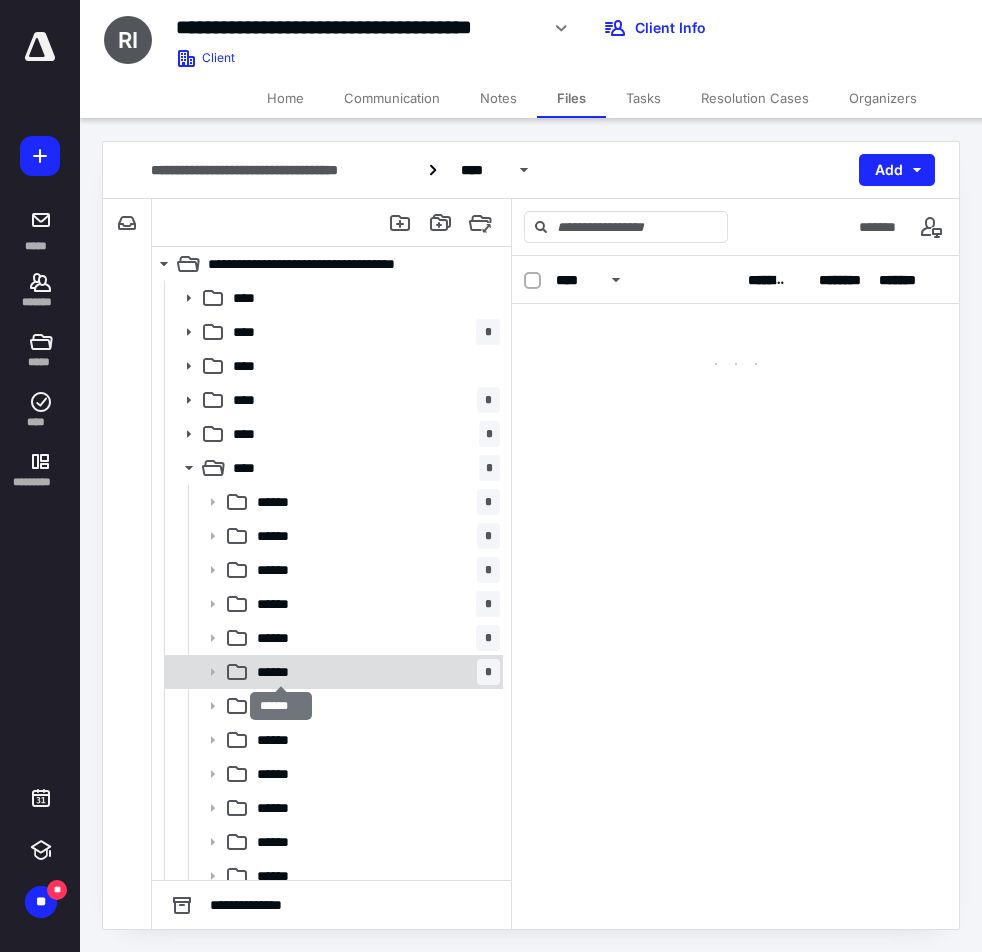 click on "******" at bounding box center (281, 672) 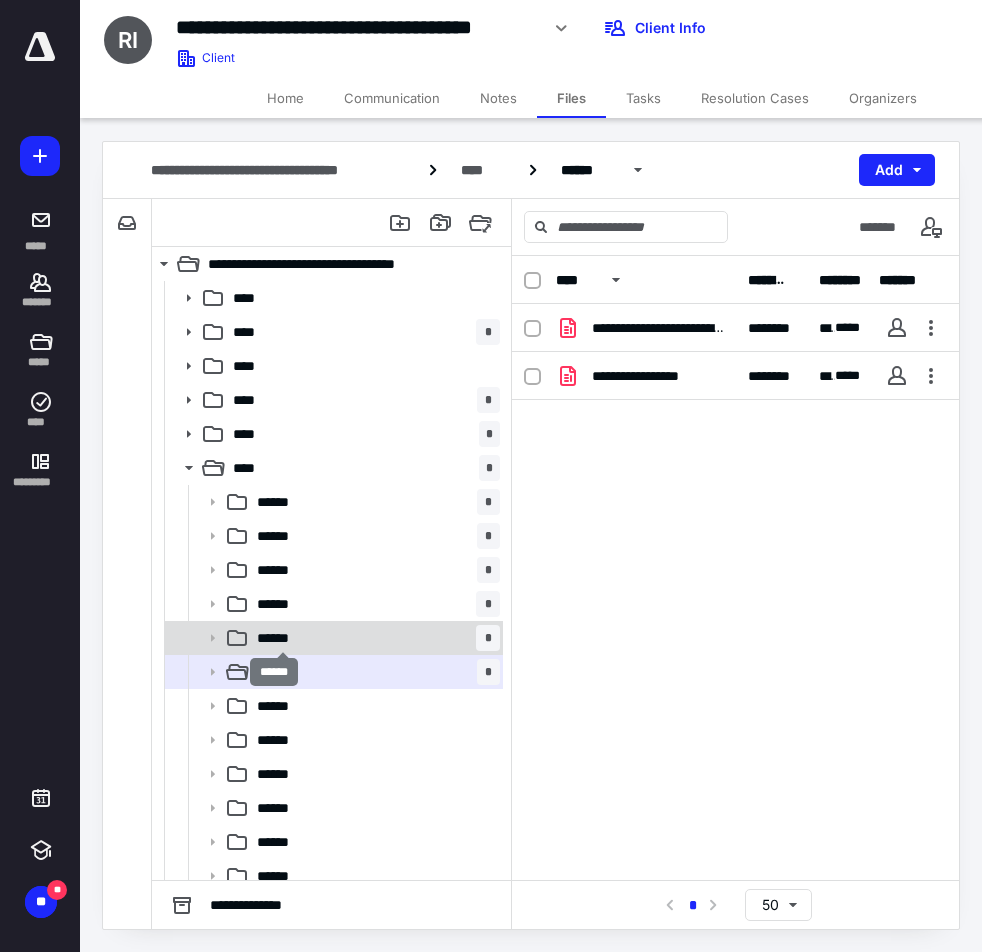 click on "******" at bounding box center (283, 638) 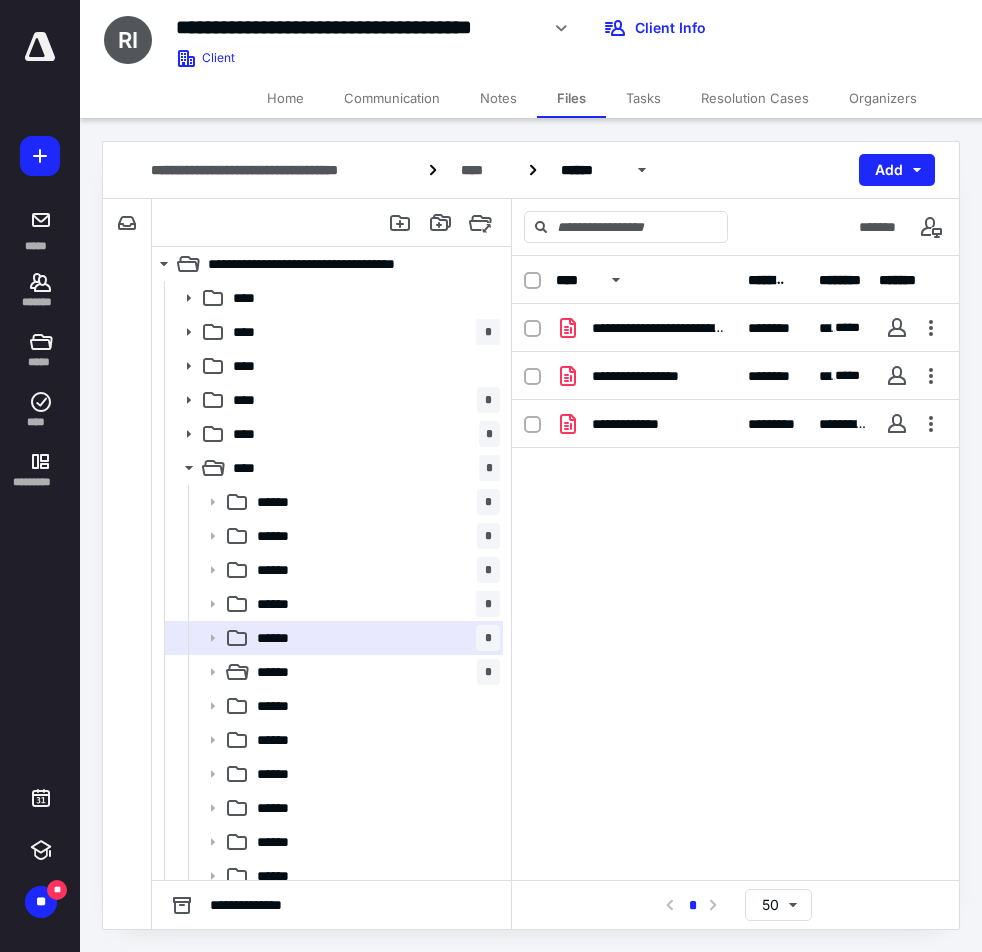 click at bounding box center [922, 28] 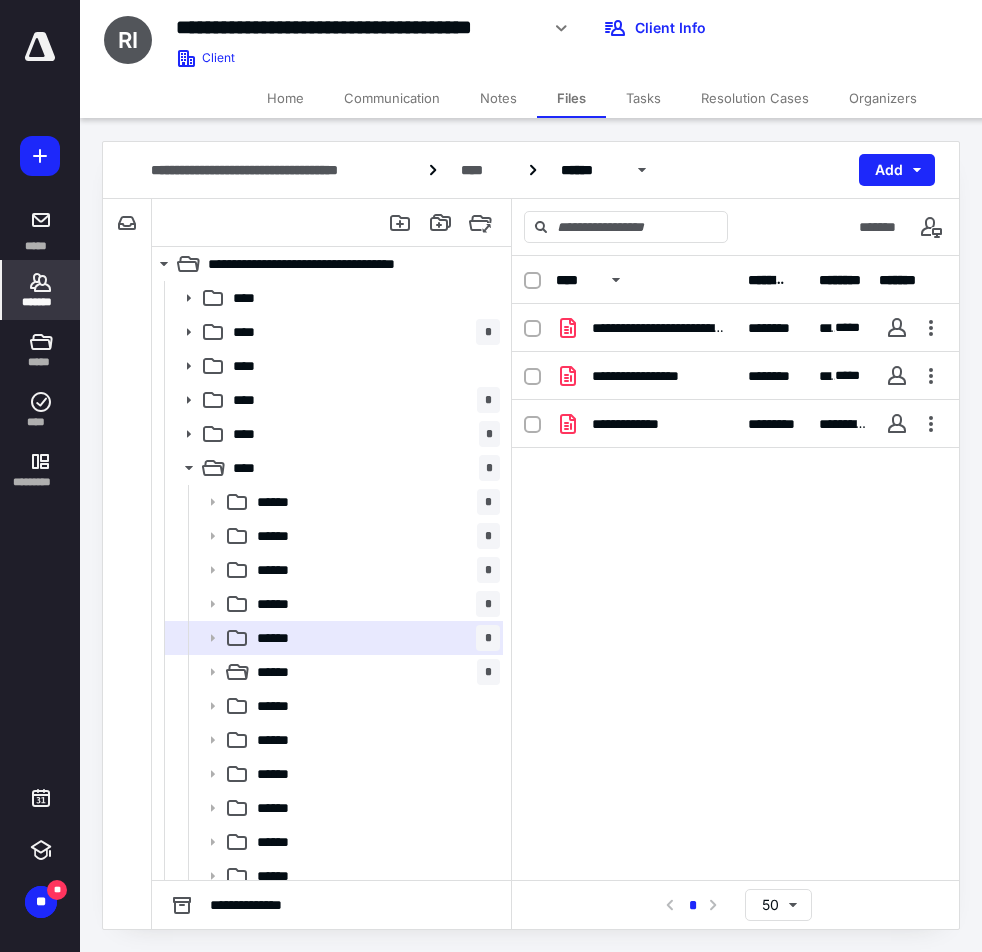 click 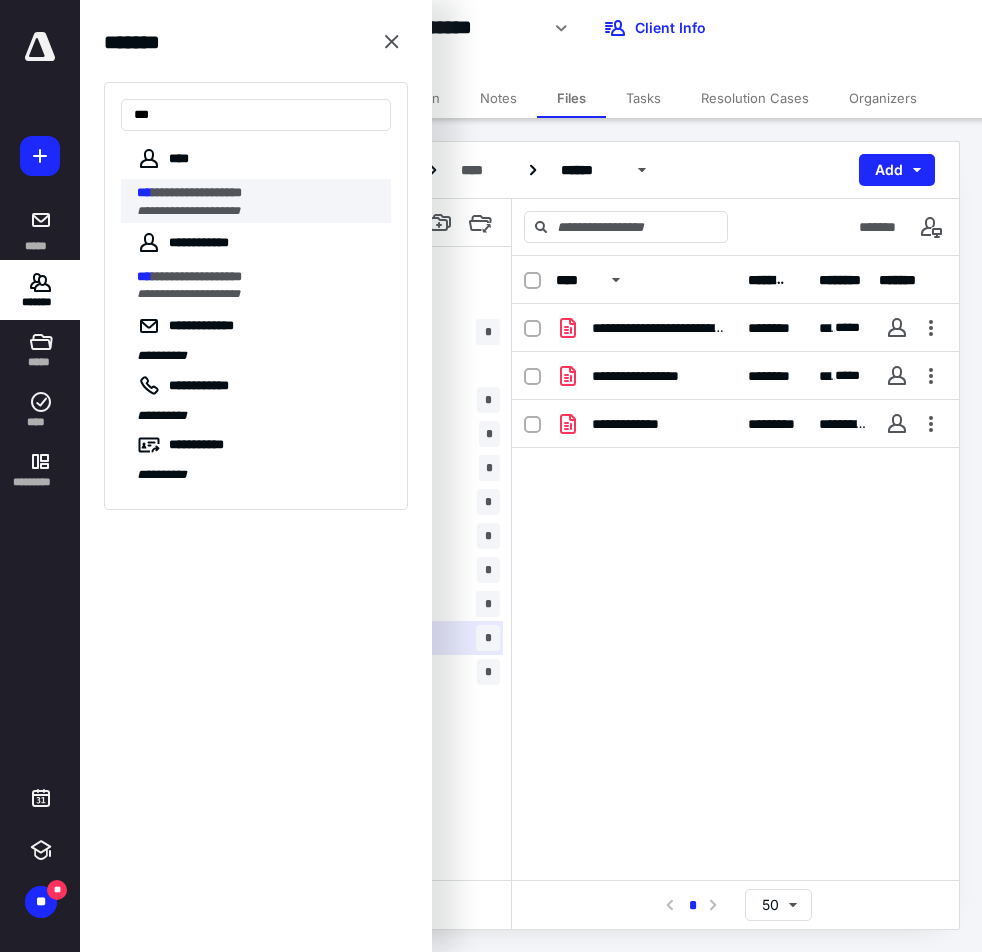 type on "***" 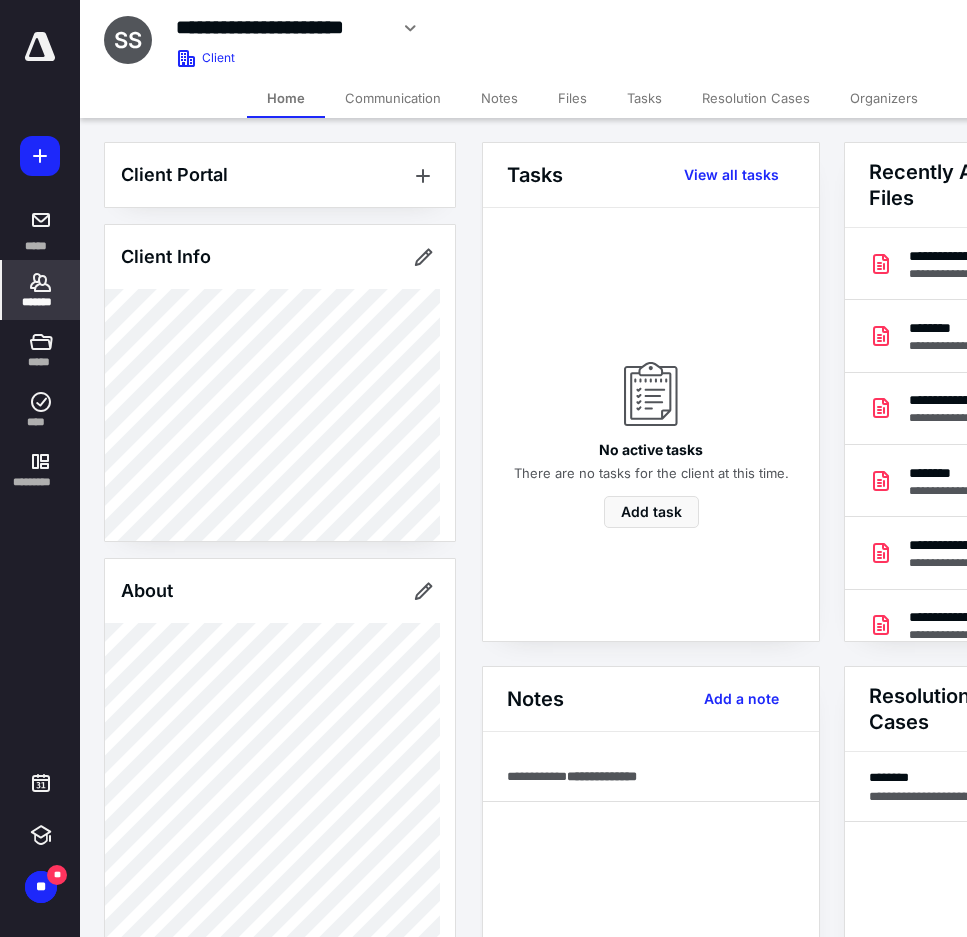 click on "Files" at bounding box center (572, 98) 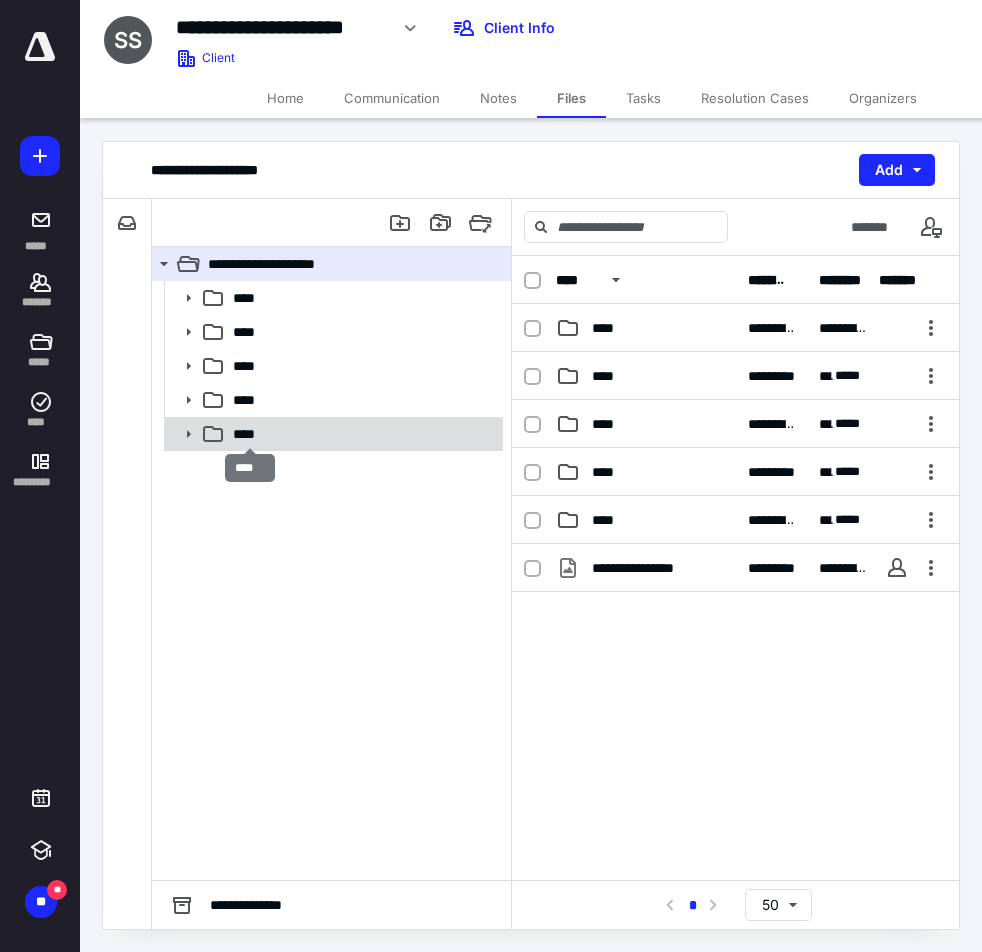 click on "****" at bounding box center [250, 434] 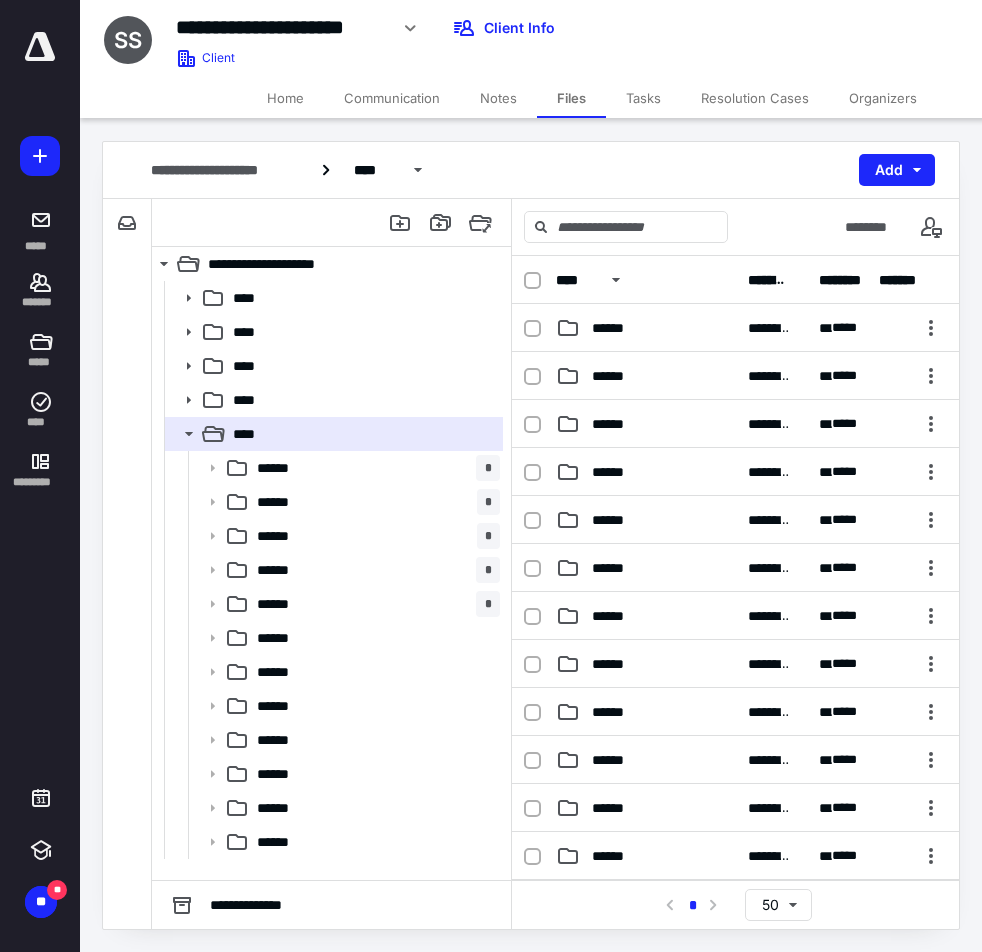 click on "**********" at bounding box center [426, 35] 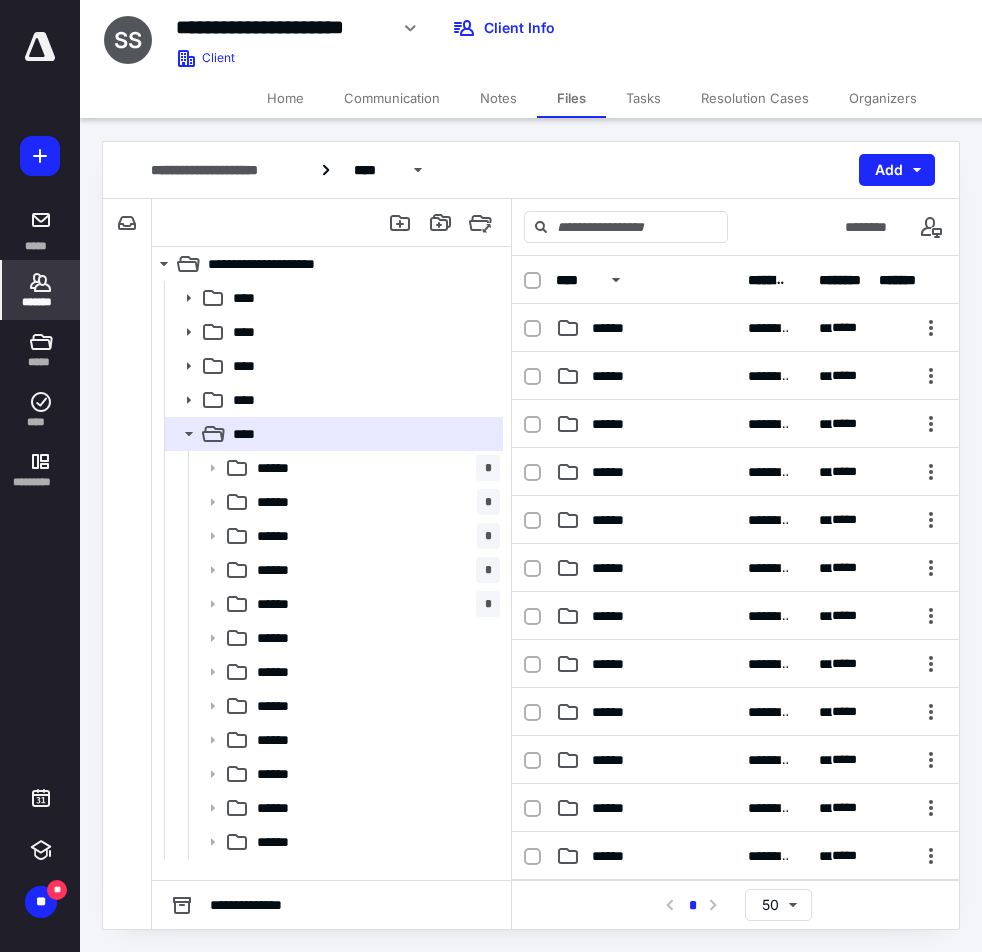click on "*******" at bounding box center [41, 302] 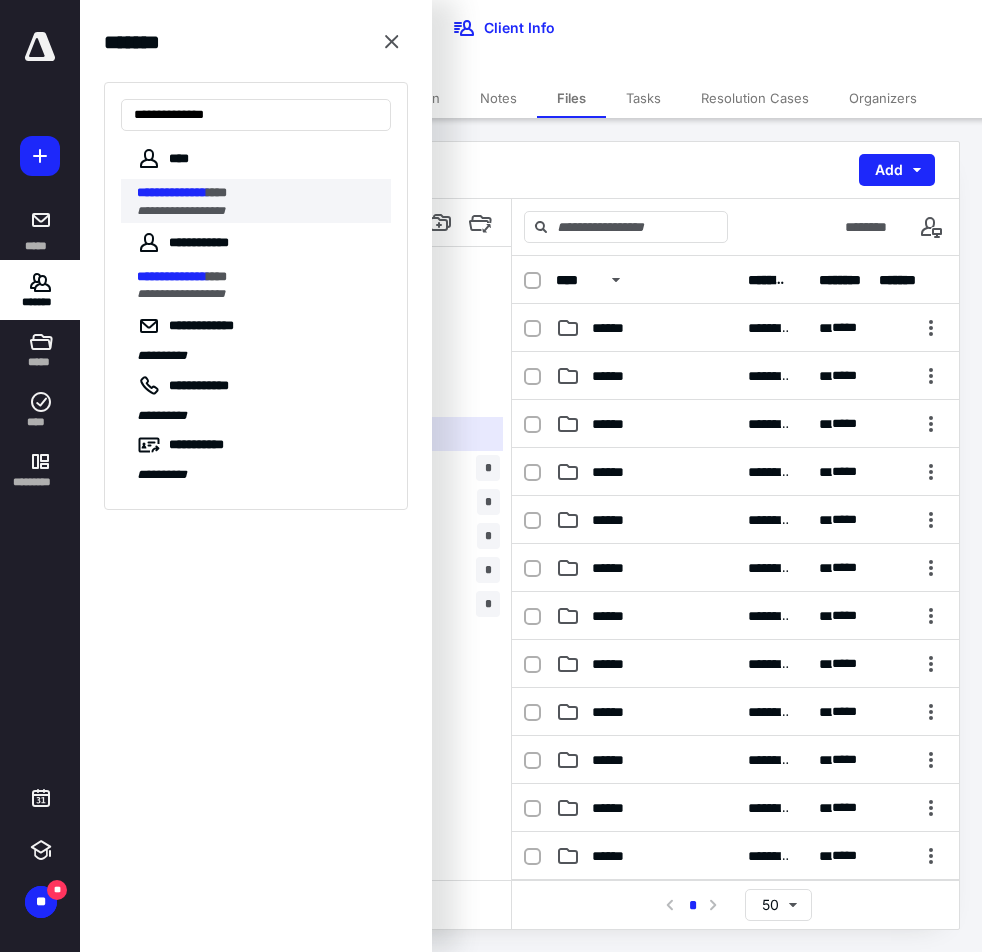 type on "**********" 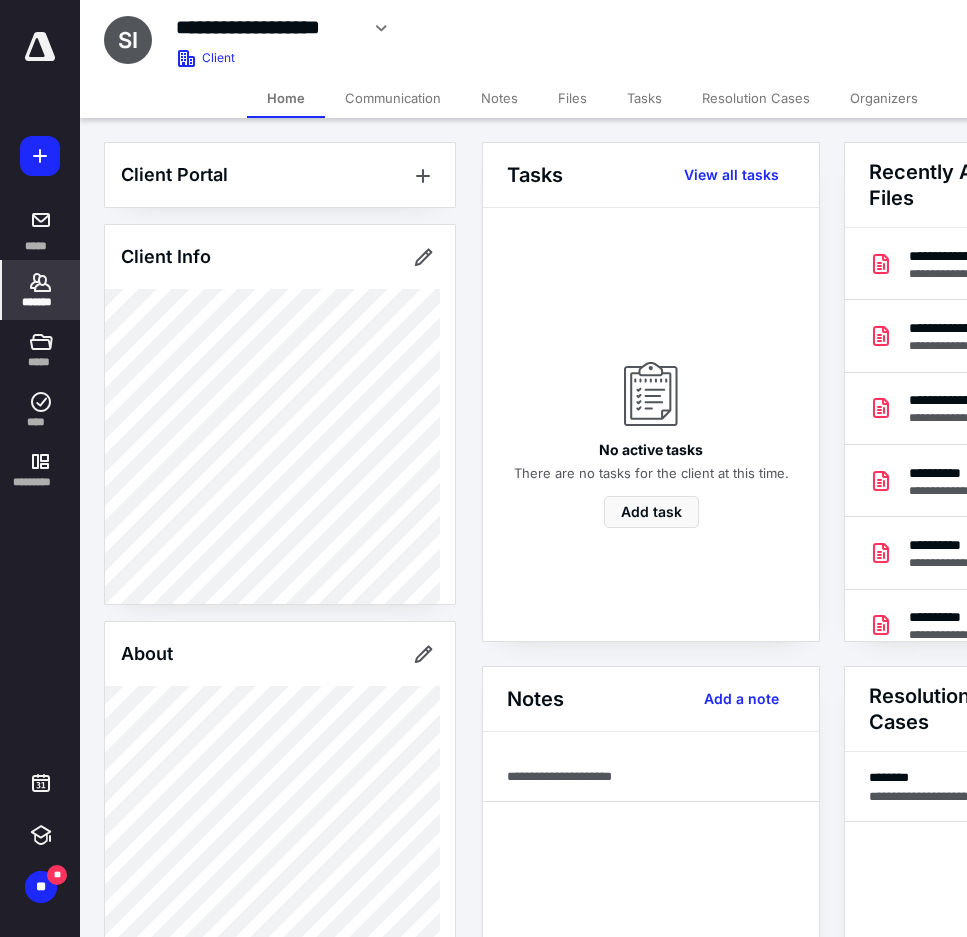 click on "Files" at bounding box center (572, 98) 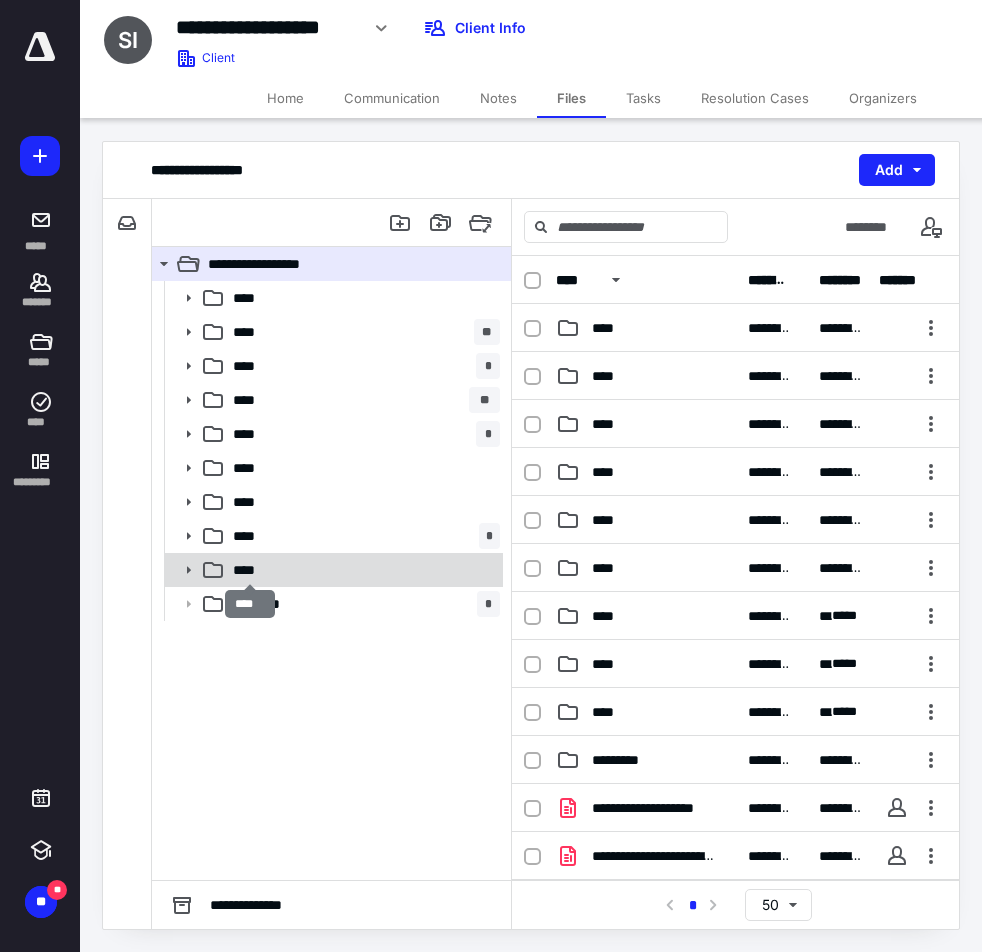 click on "****" at bounding box center (250, 570) 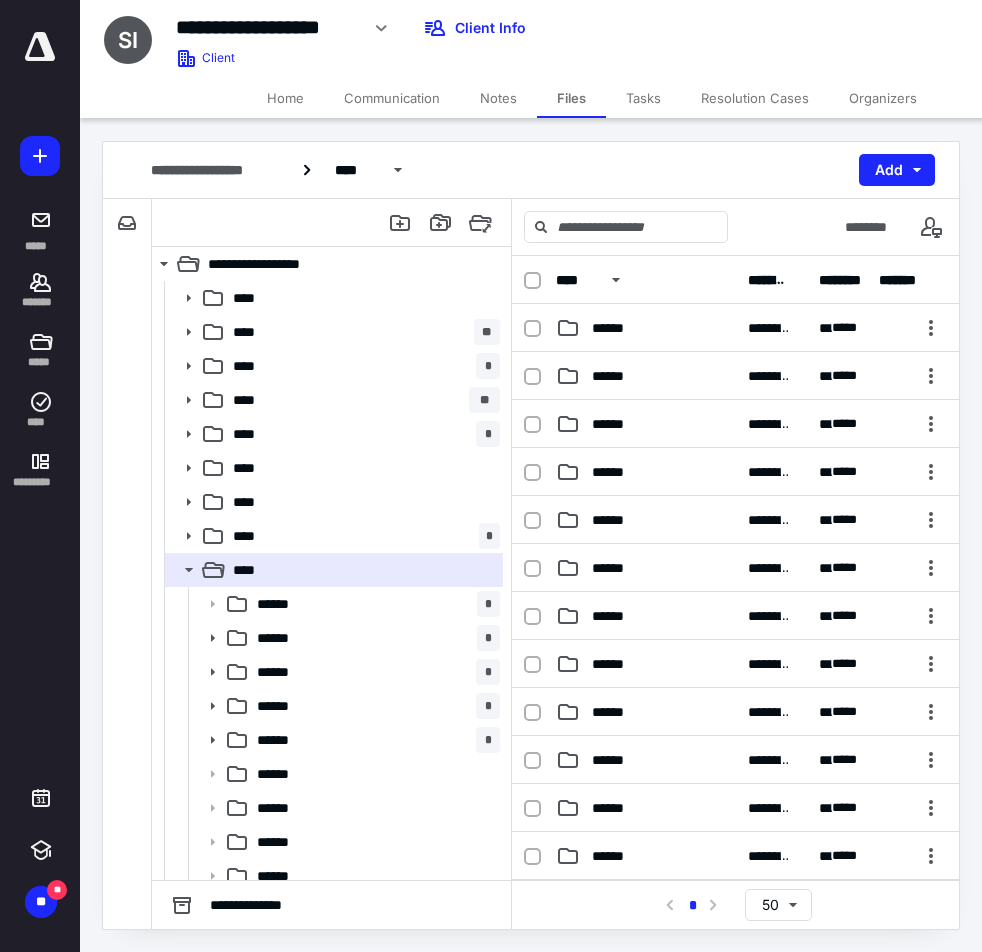 click at bounding box center (922, 28) 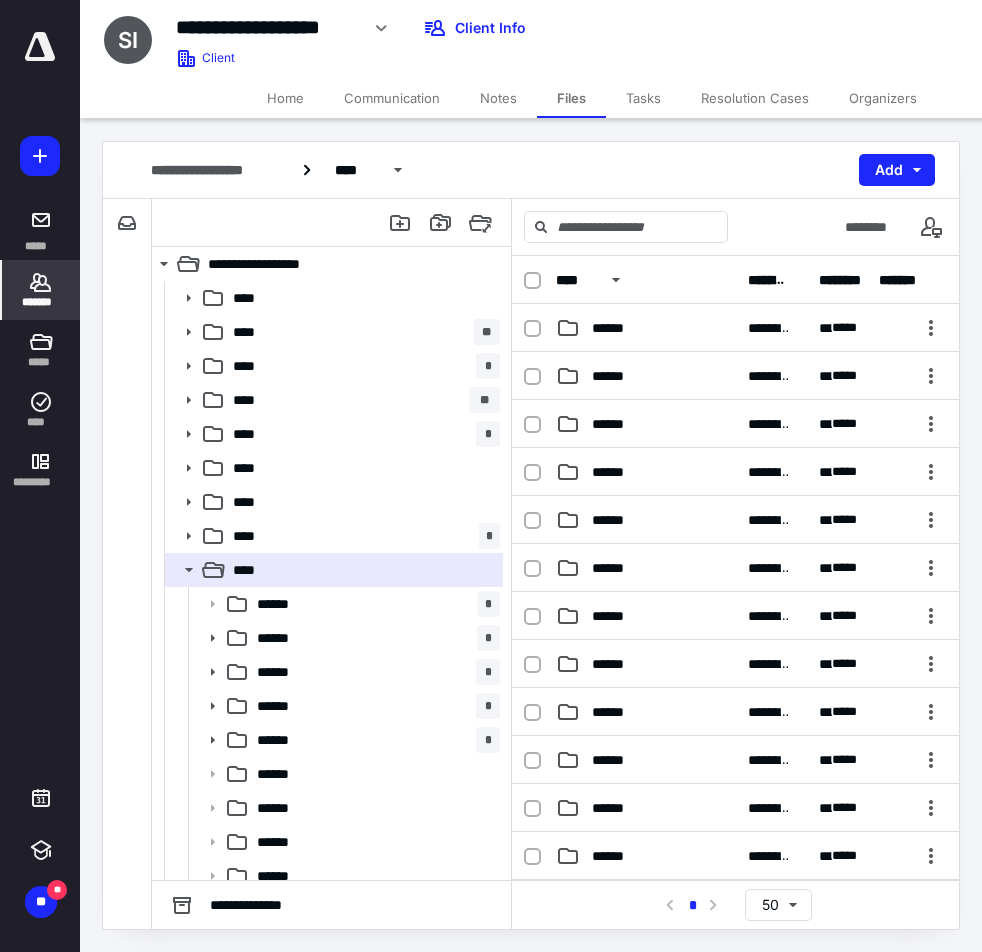 click 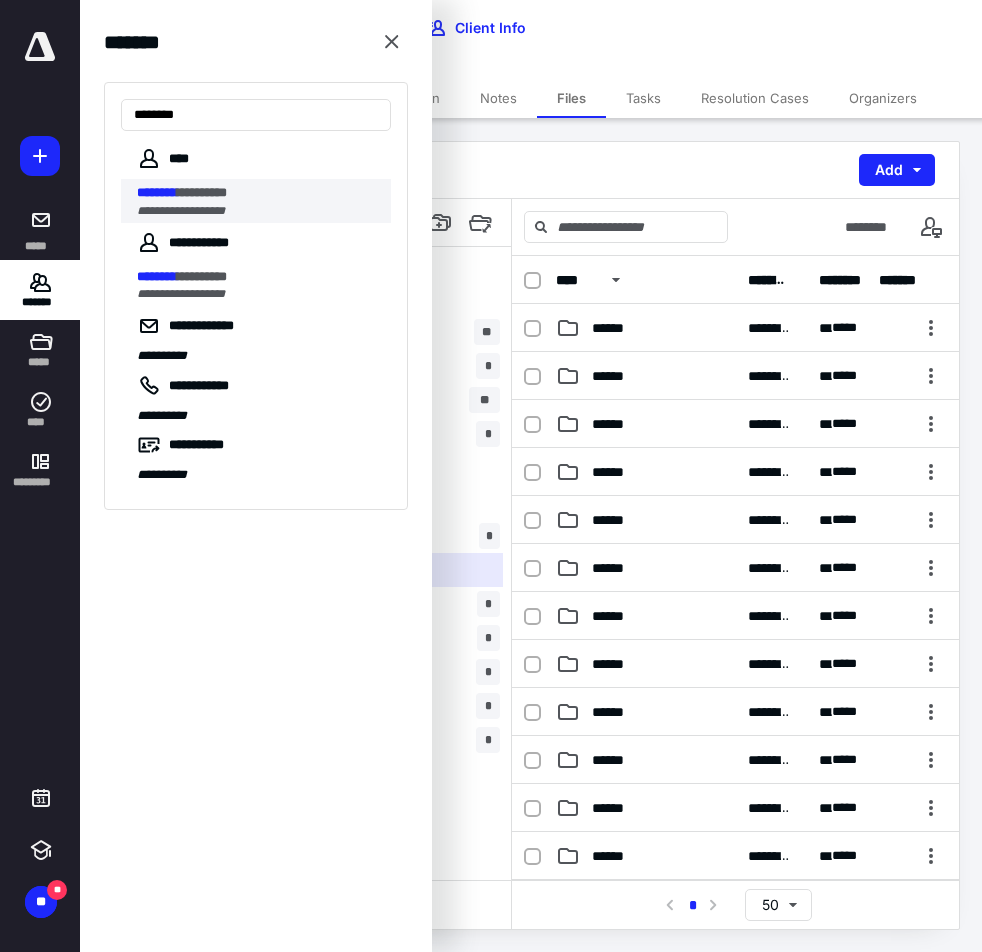 type on "********" 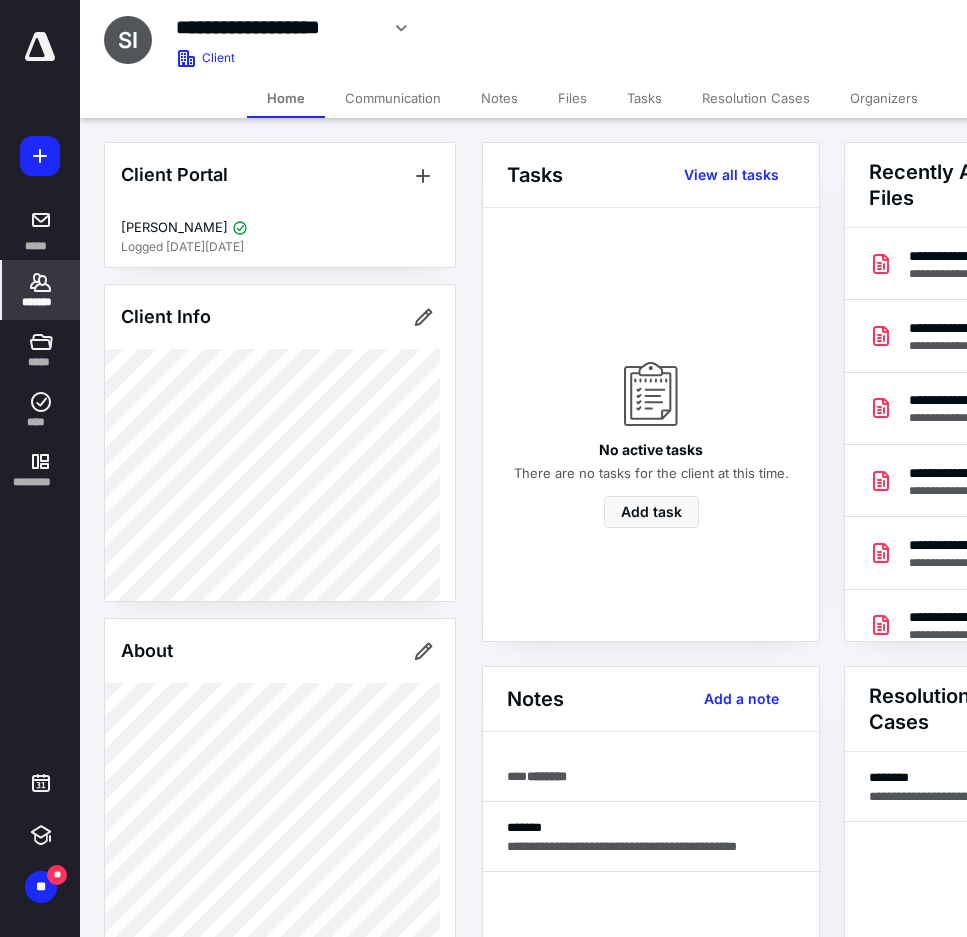 click on "Files" at bounding box center (572, 98) 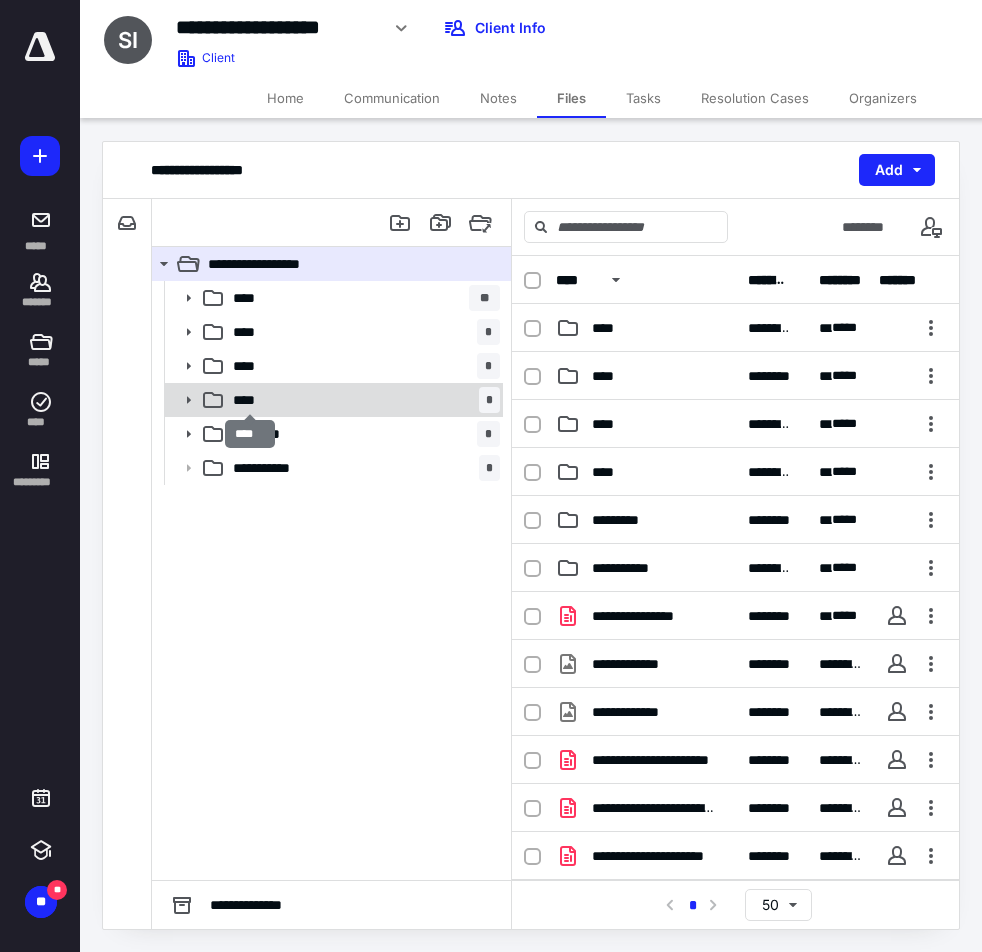click on "****" at bounding box center [250, 400] 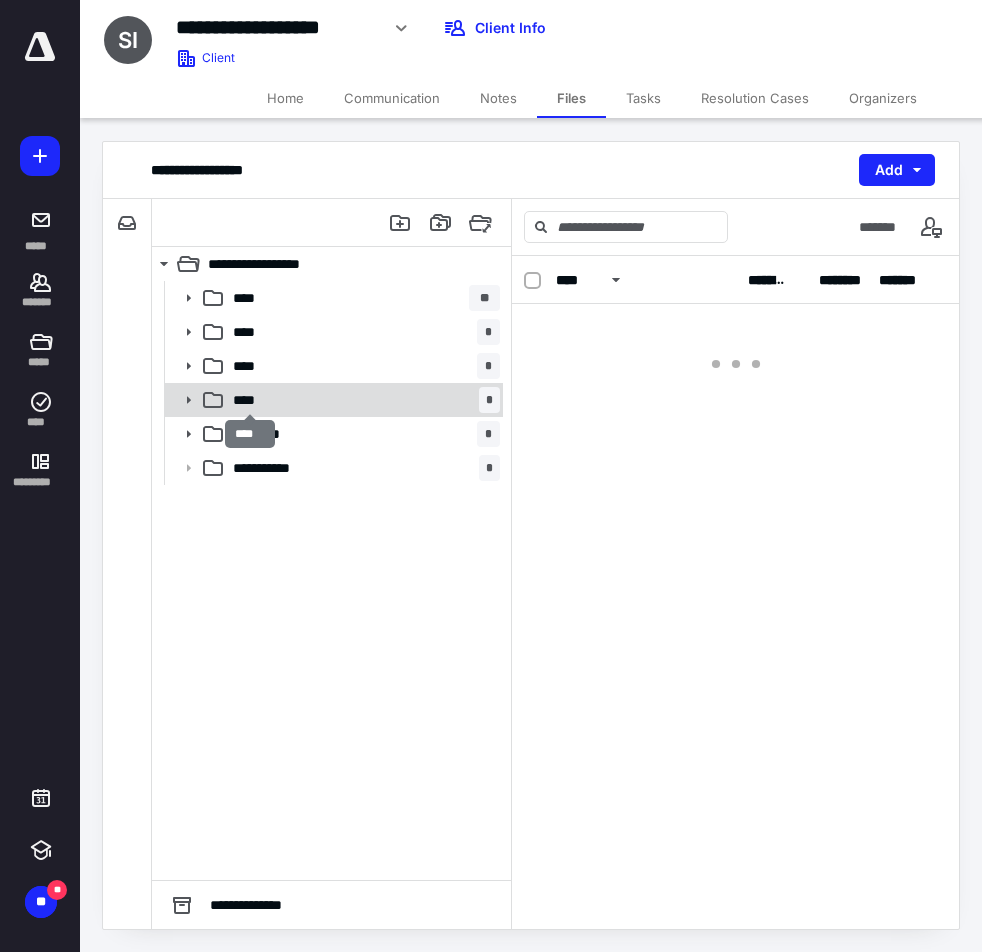 click on "****" at bounding box center (250, 400) 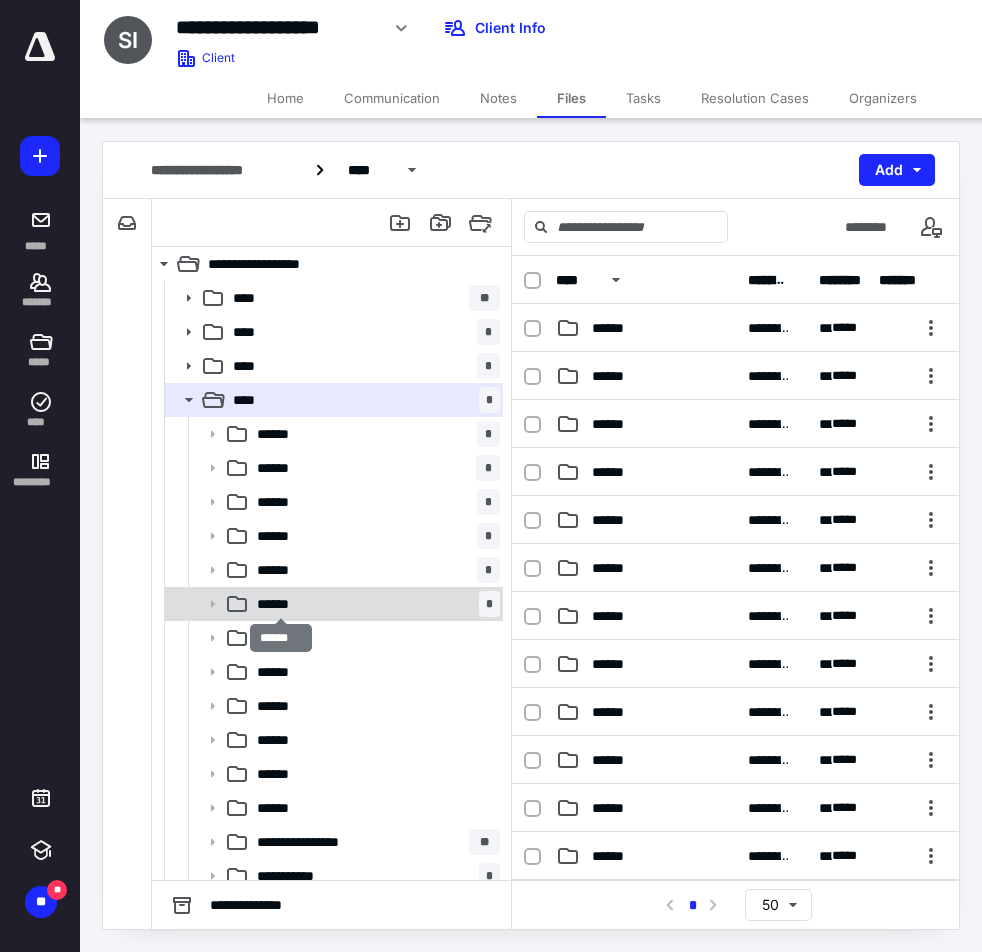 click on "******" at bounding box center [281, 604] 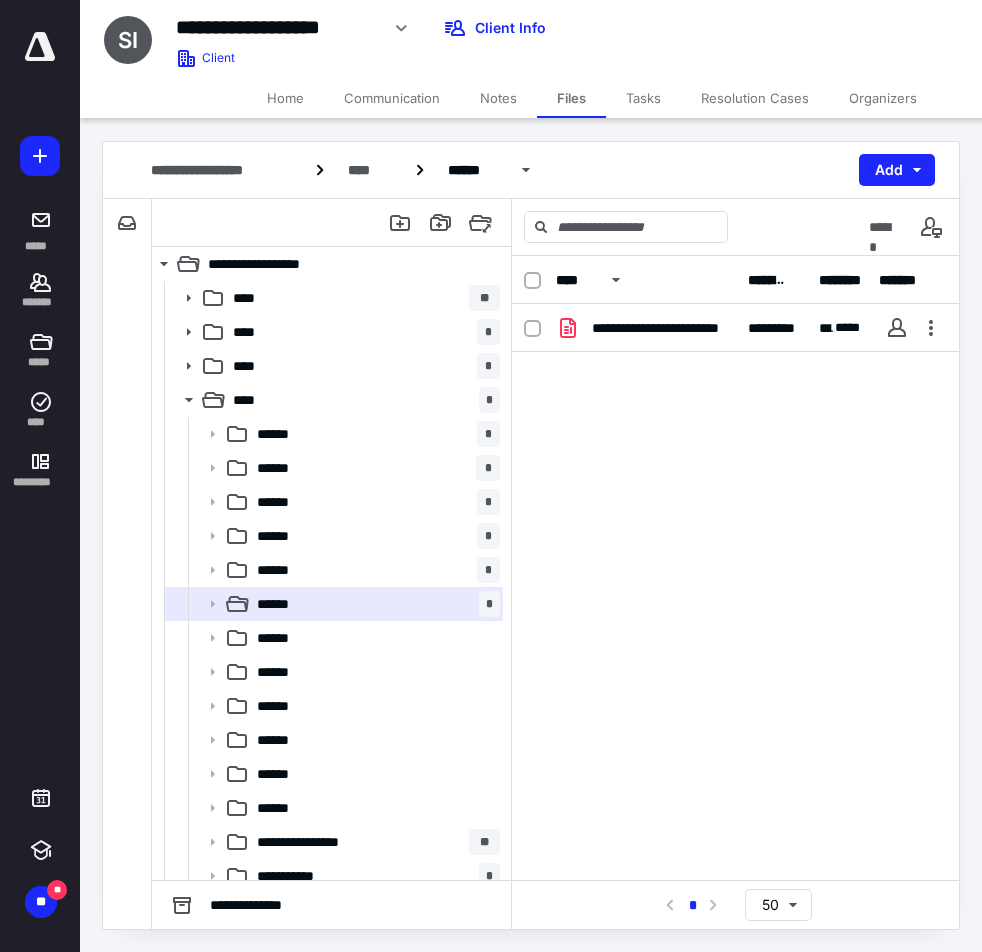 click on "**********" at bounding box center [735, 454] 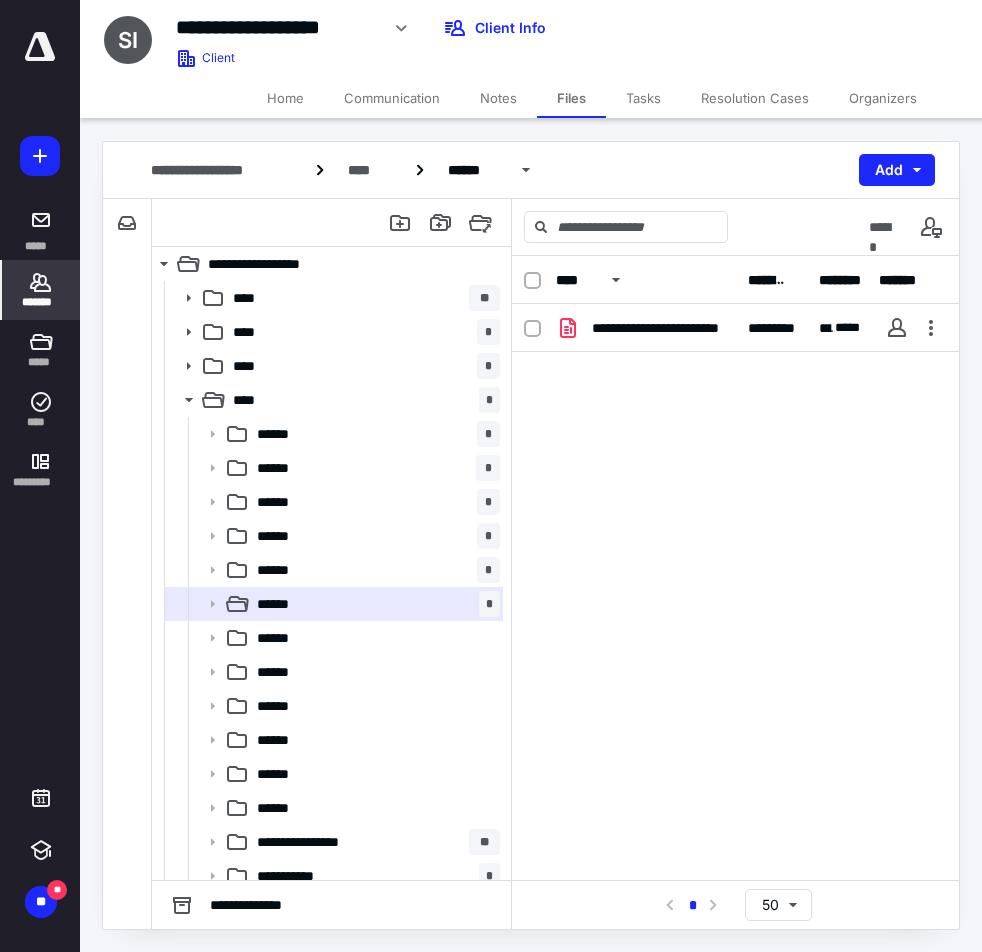 click 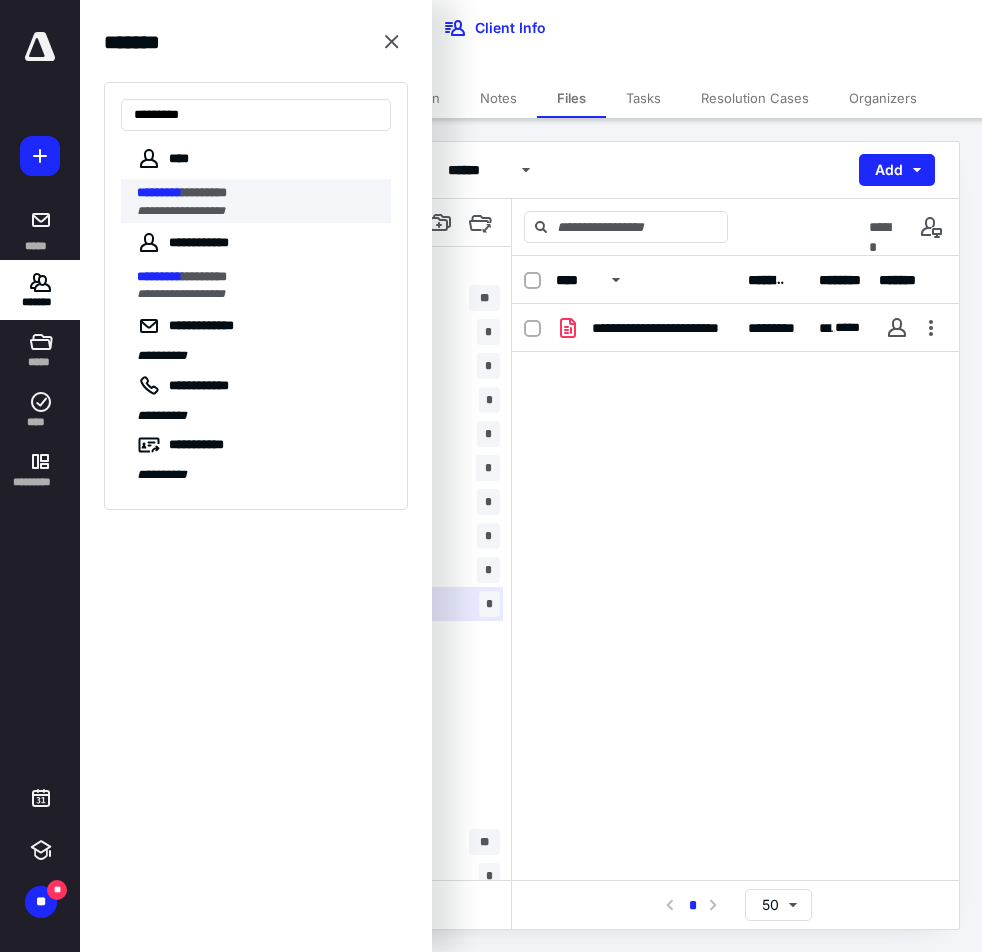 type on "*********" 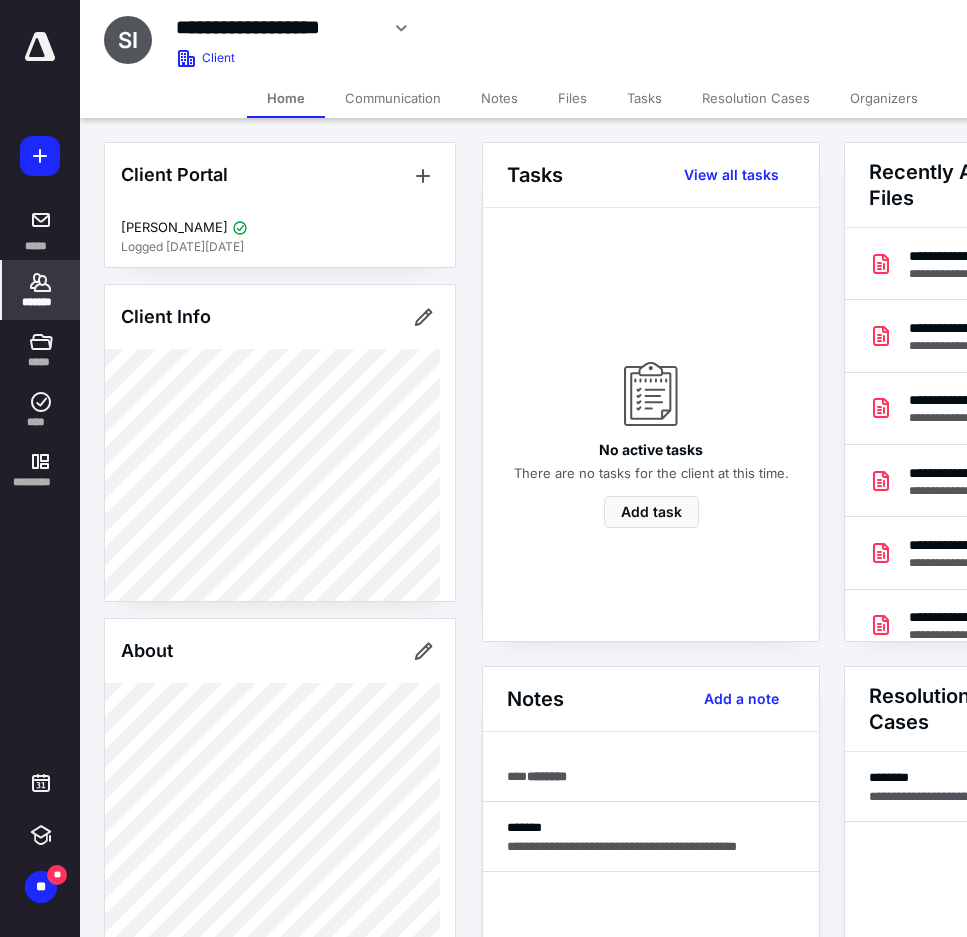 click on "Files" at bounding box center (572, 98) 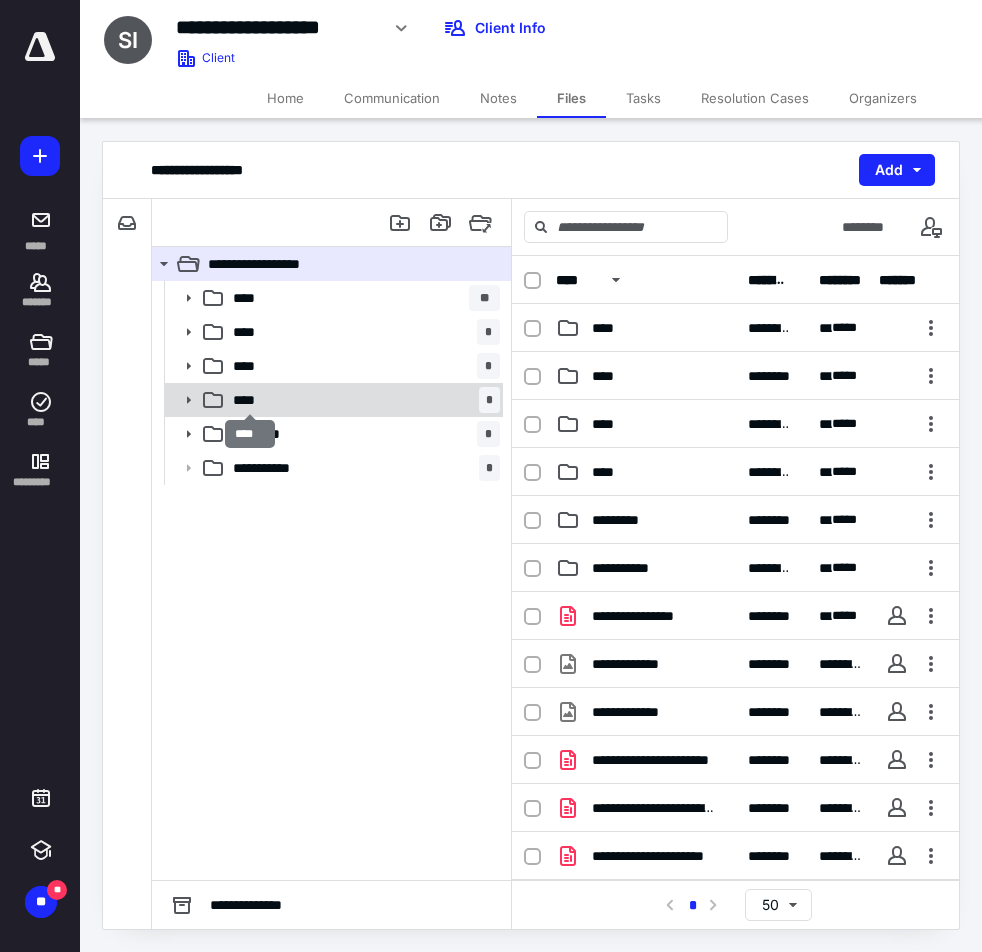 click on "****" at bounding box center (250, 400) 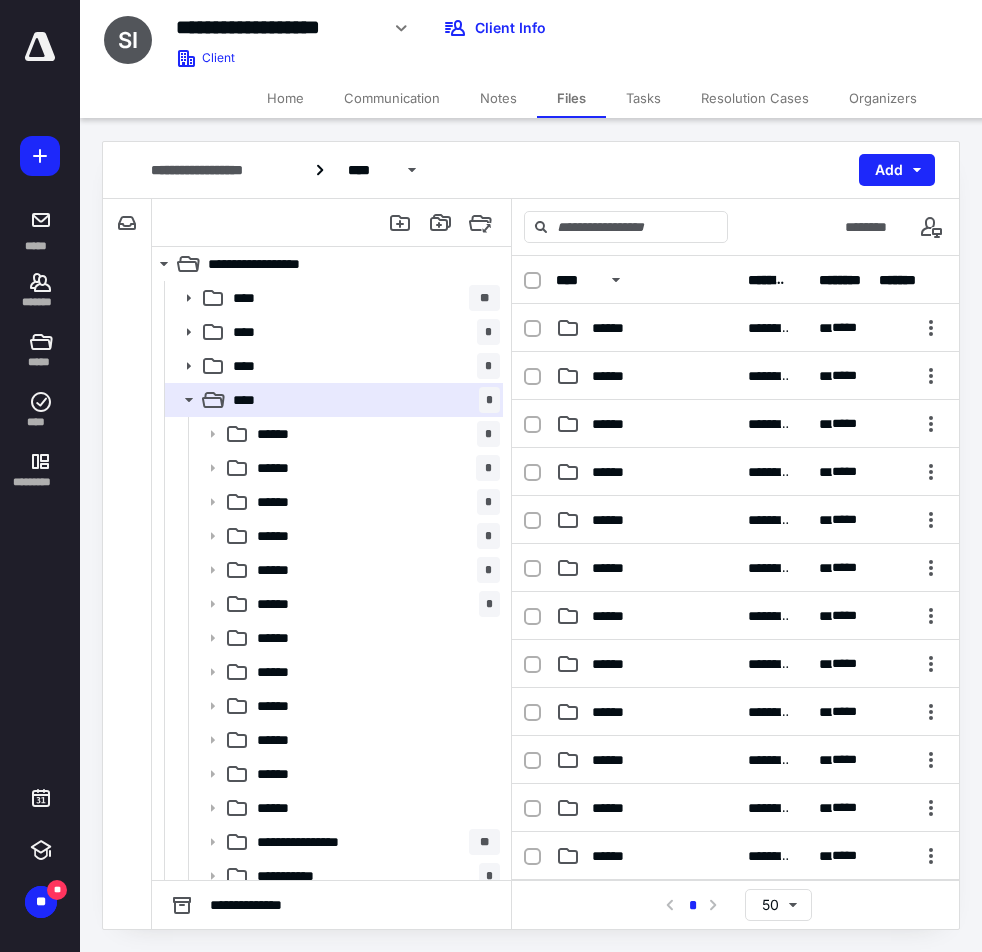 click on "******" at bounding box center (281, 604) 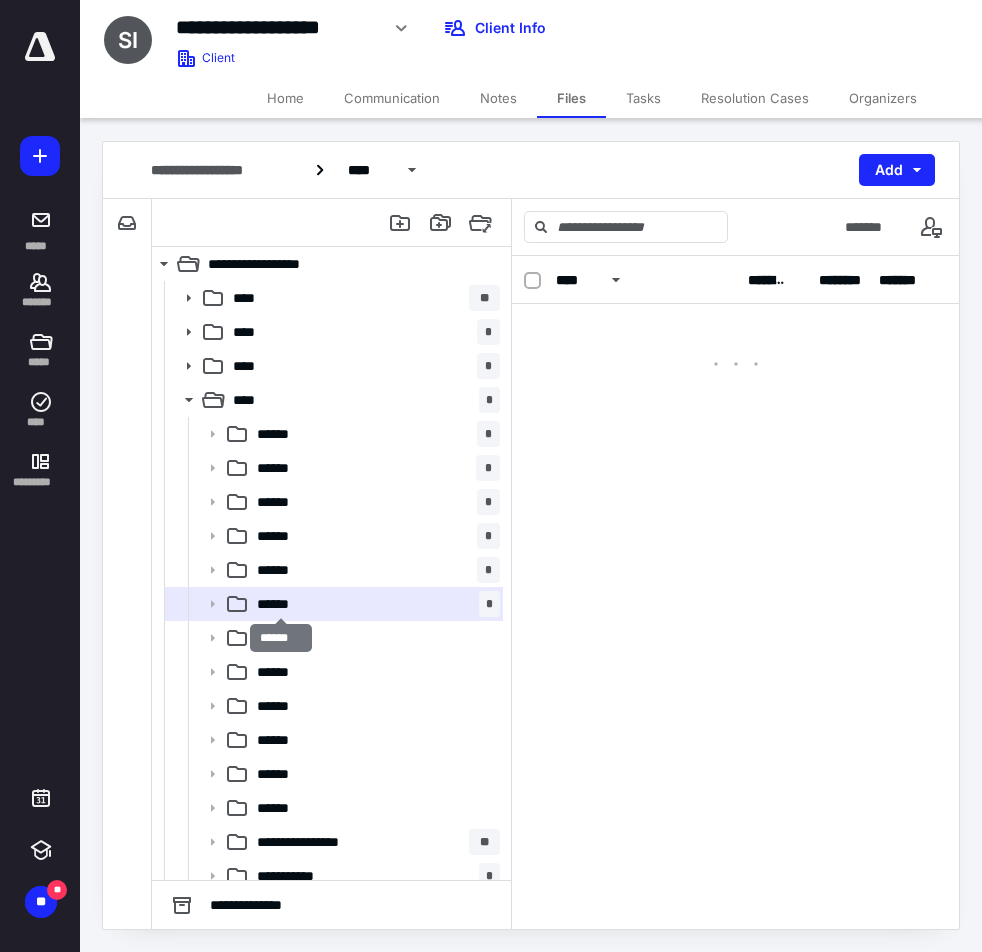 click on "******" at bounding box center [281, 604] 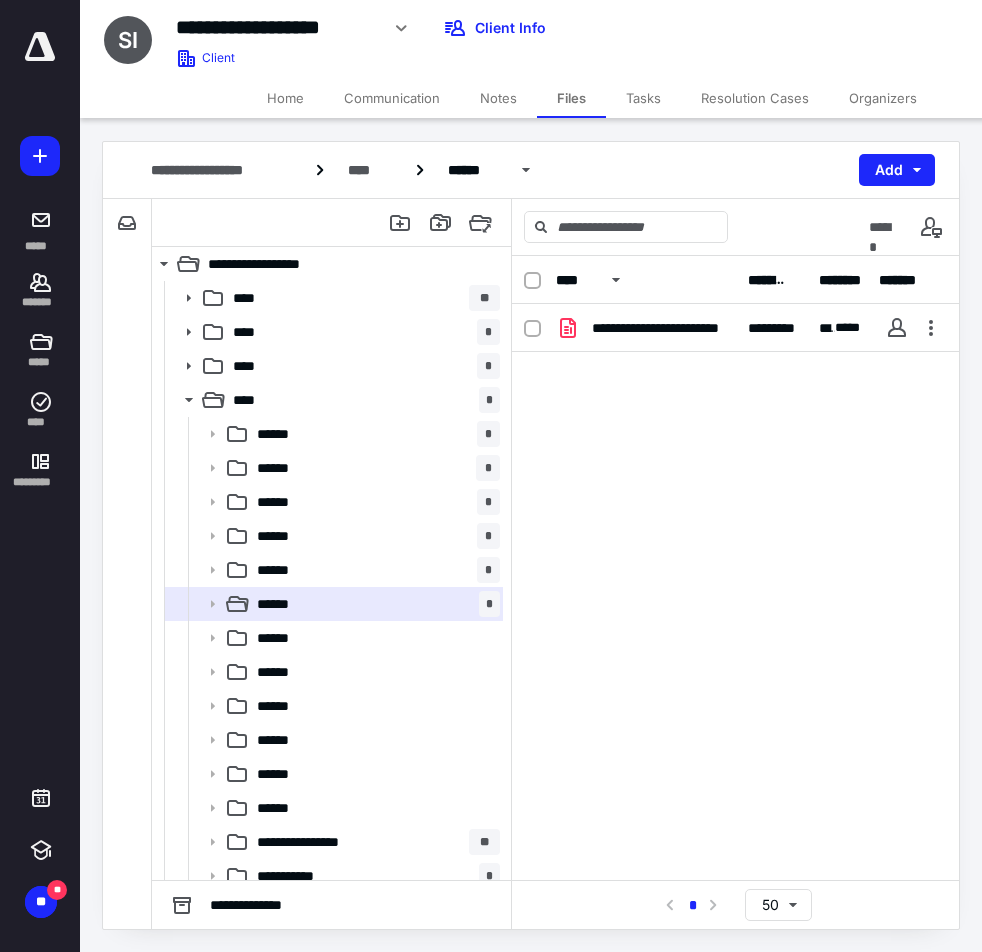 click on "Notes" at bounding box center (498, 98) 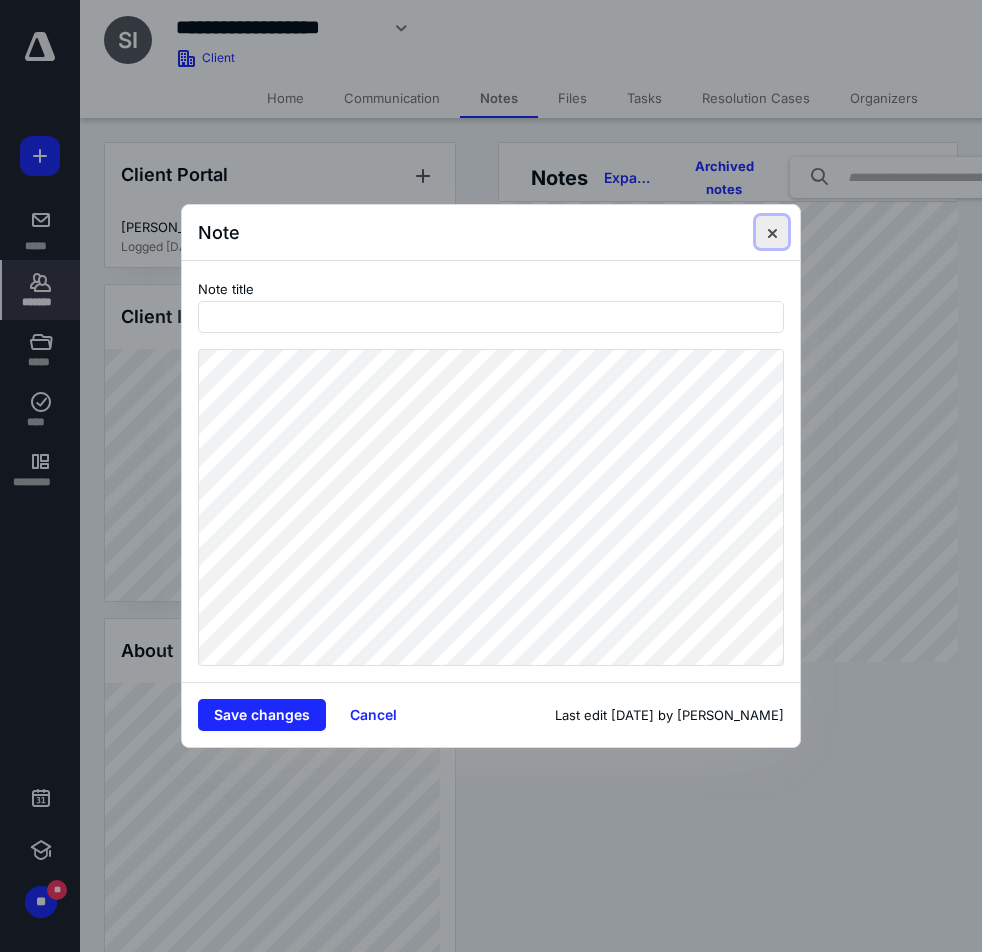 click at bounding box center [772, 232] 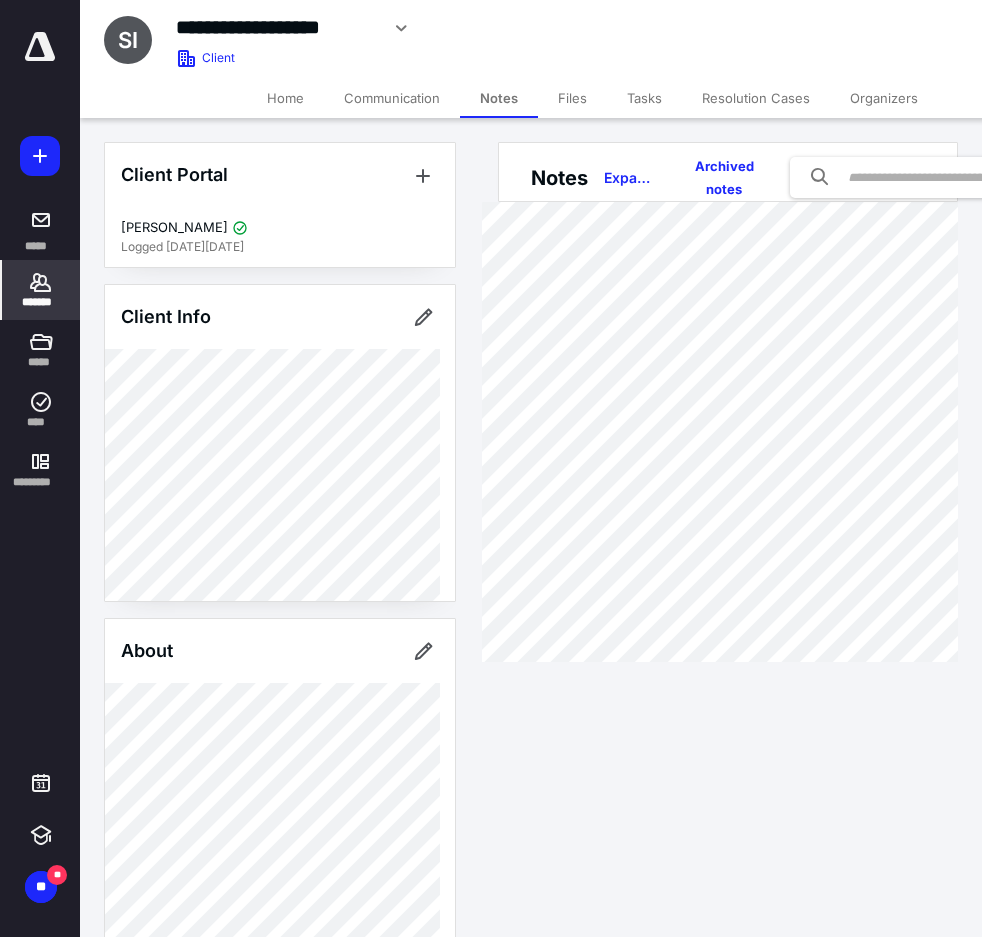 click on "Files" at bounding box center [572, 98] 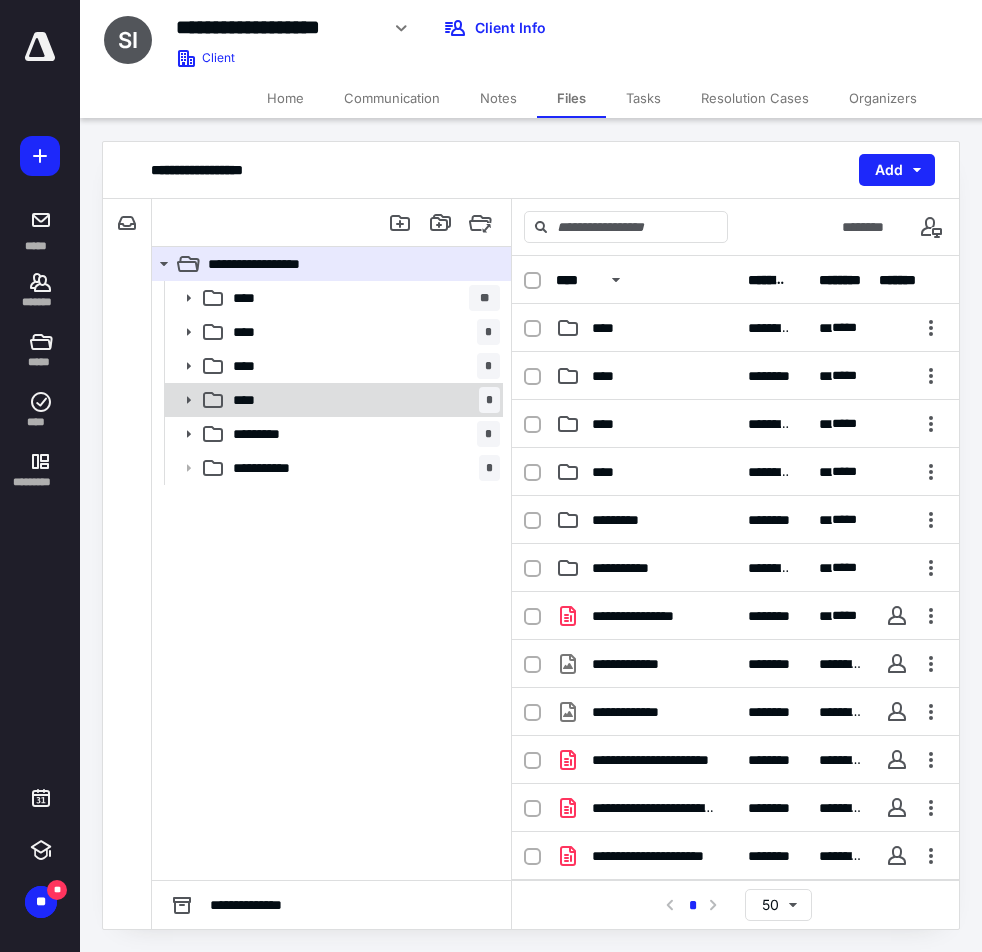 click on "**** *" at bounding box center (362, 400) 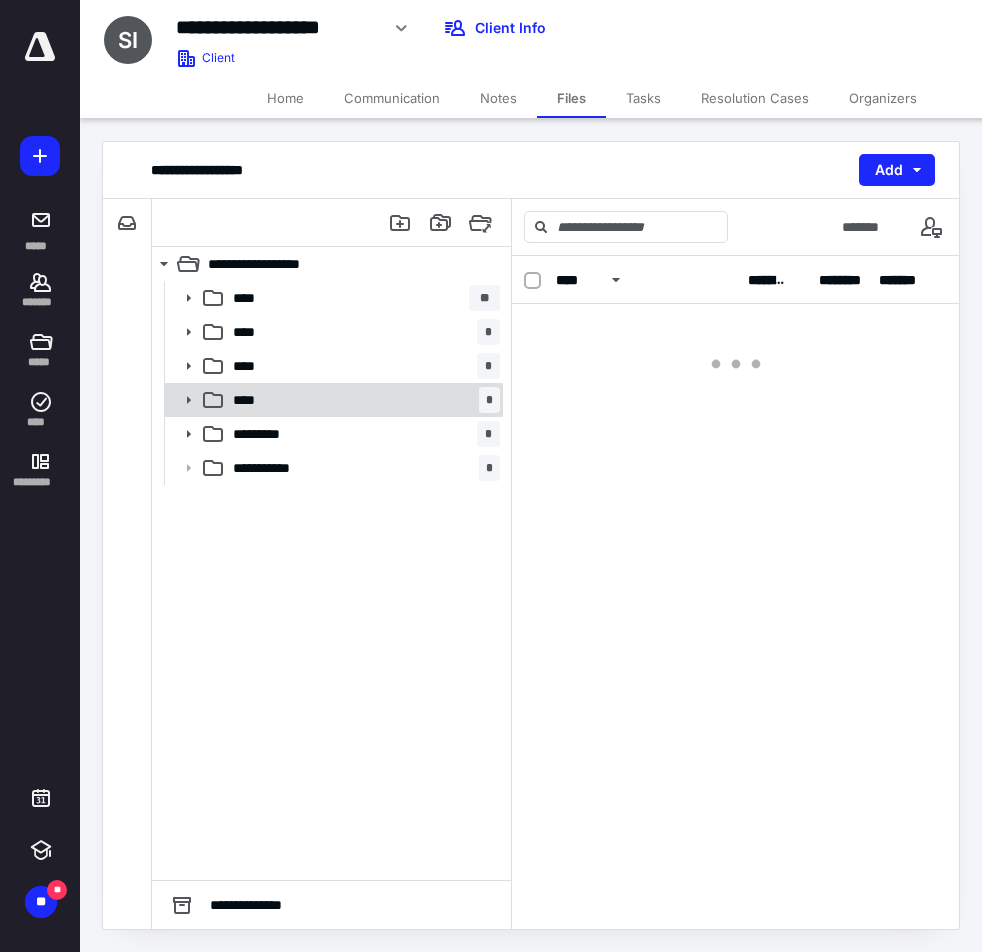 click on "**** *" at bounding box center [362, 400] 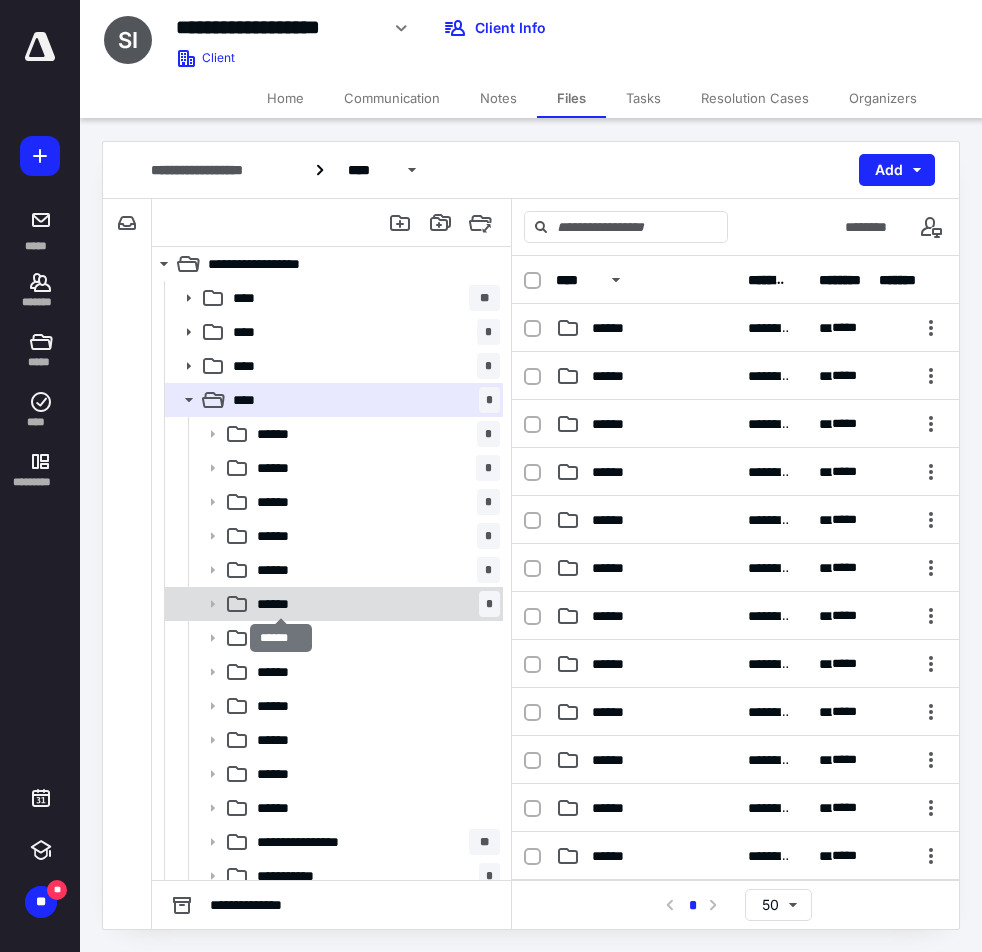 click on "******" at bounding box center [281, 604] 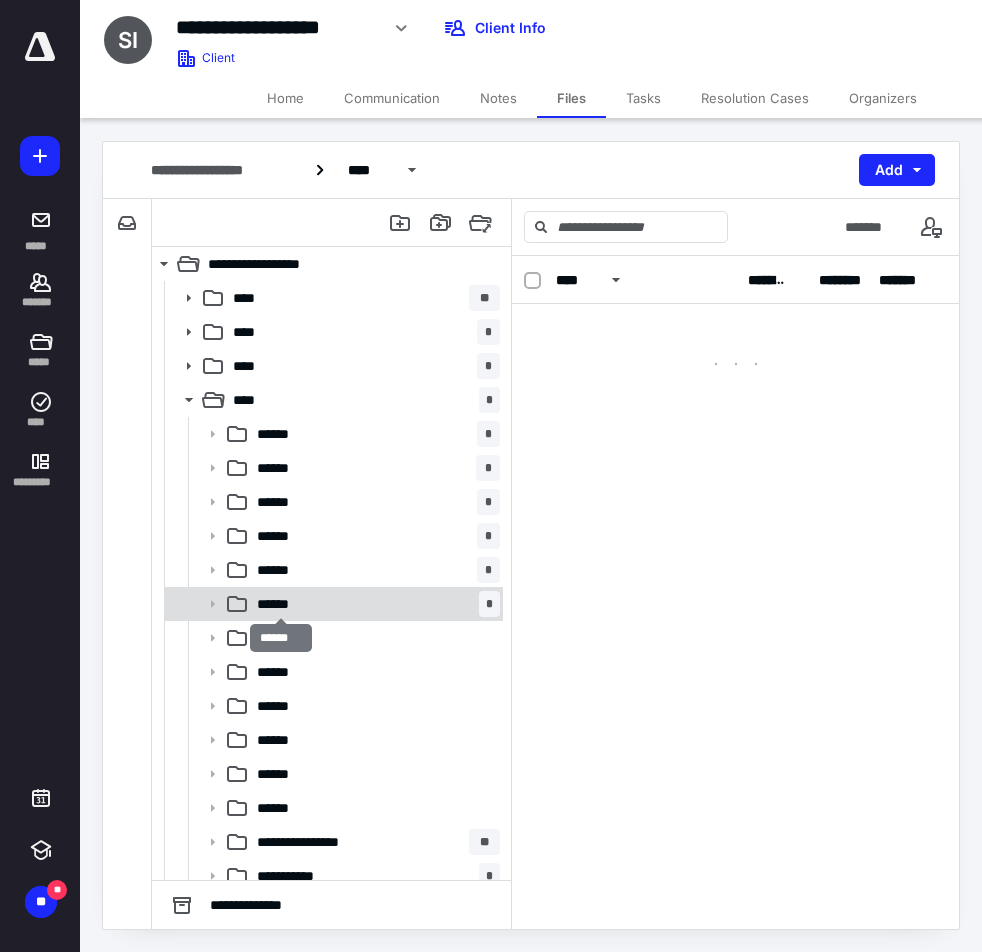 click on "******" at bounding box center [281, 604] 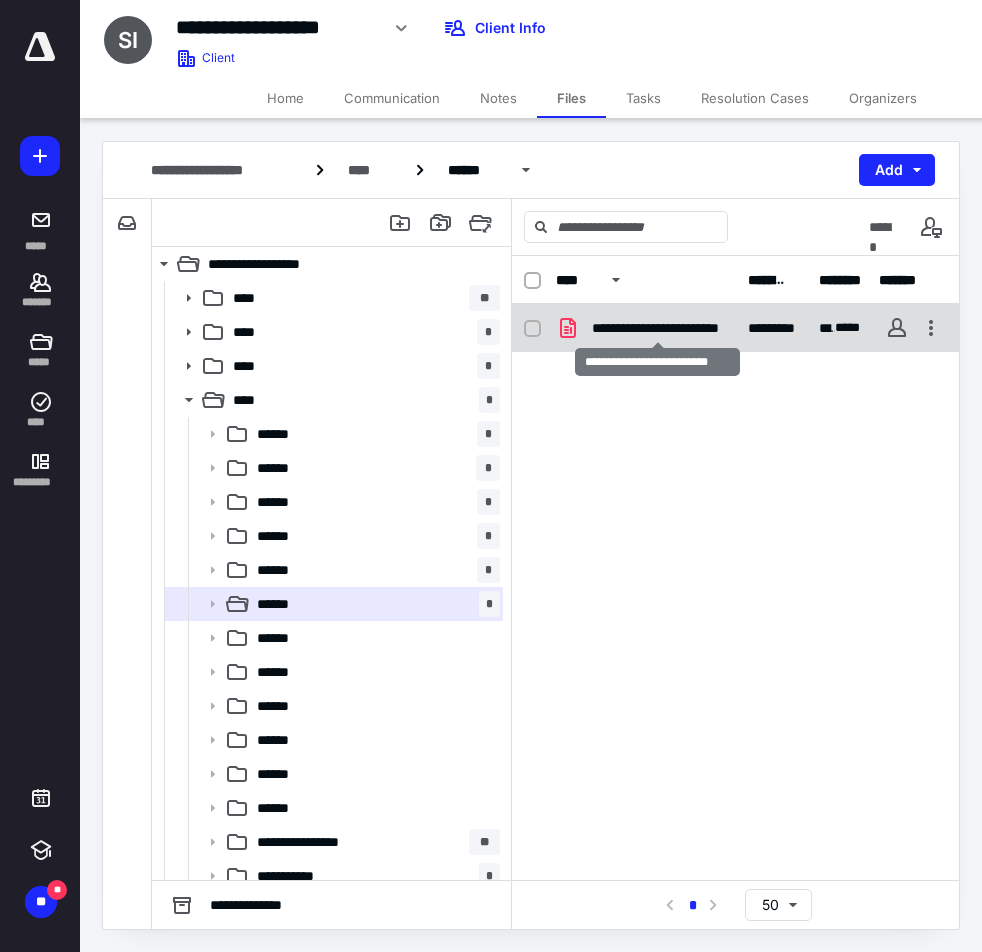 click on "**********" at bounding box center (658, 328) 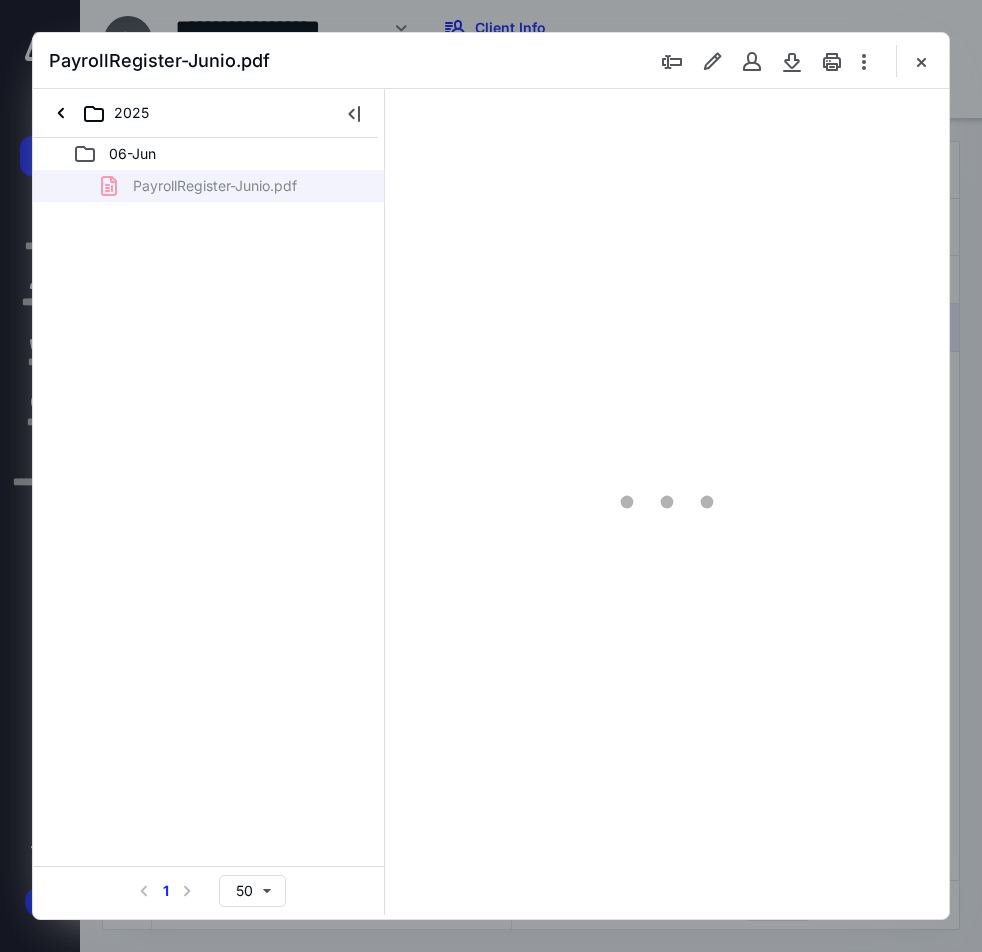 scroll, scrollTop: 0, scrollLeft: 0, axis: both 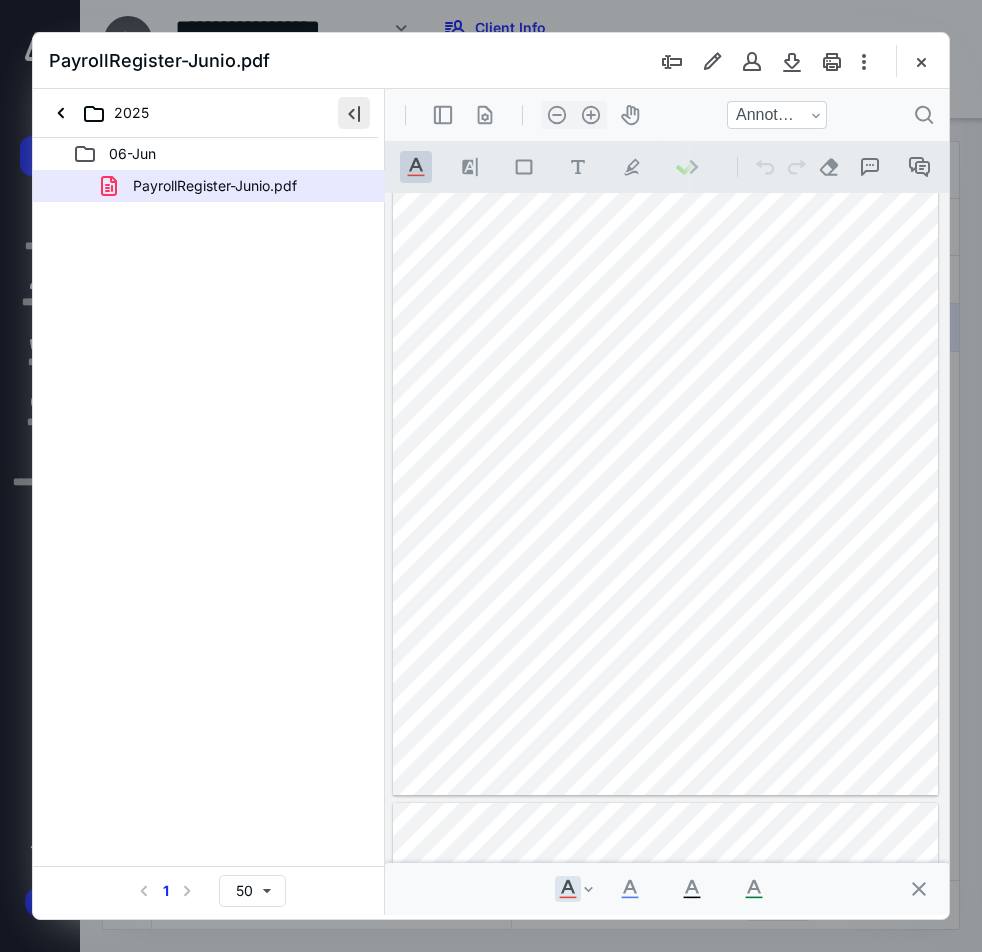 click at bounding box center [354, 113] 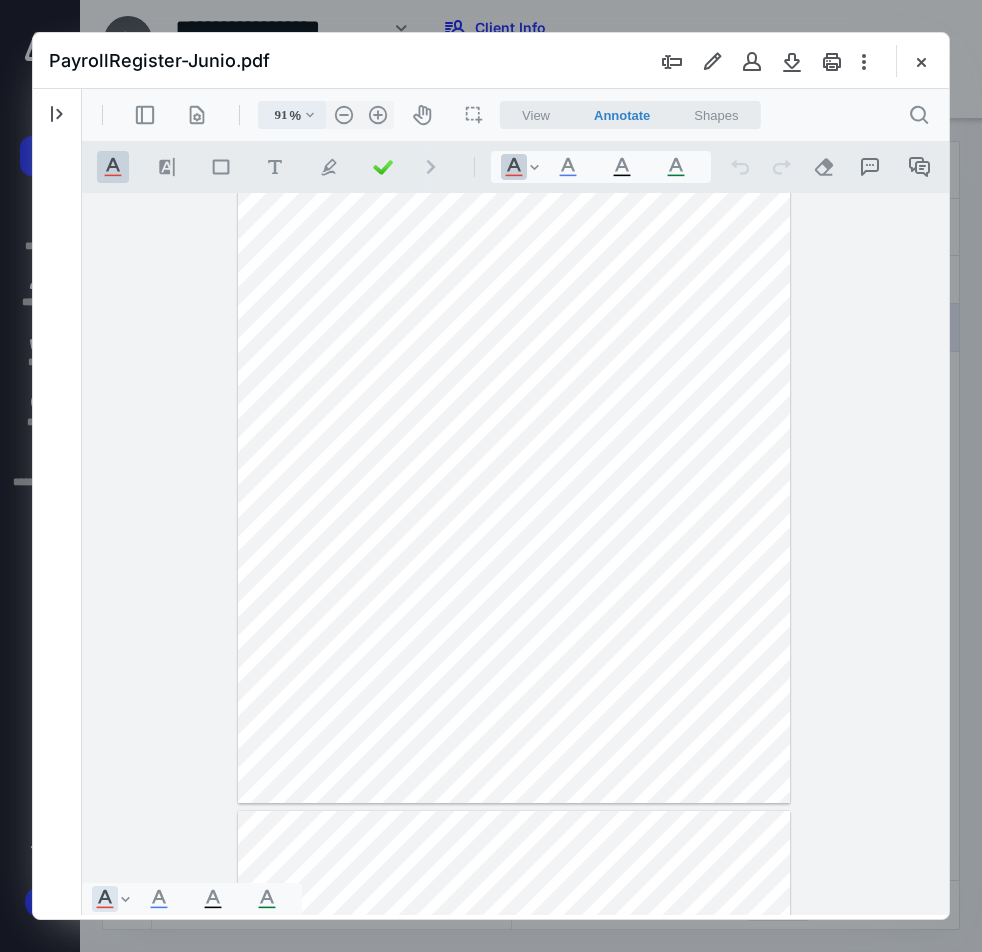 click on ".cls-1{fill:#abb0c4;} icon - chevron - down" at bounding box center (310, 115) 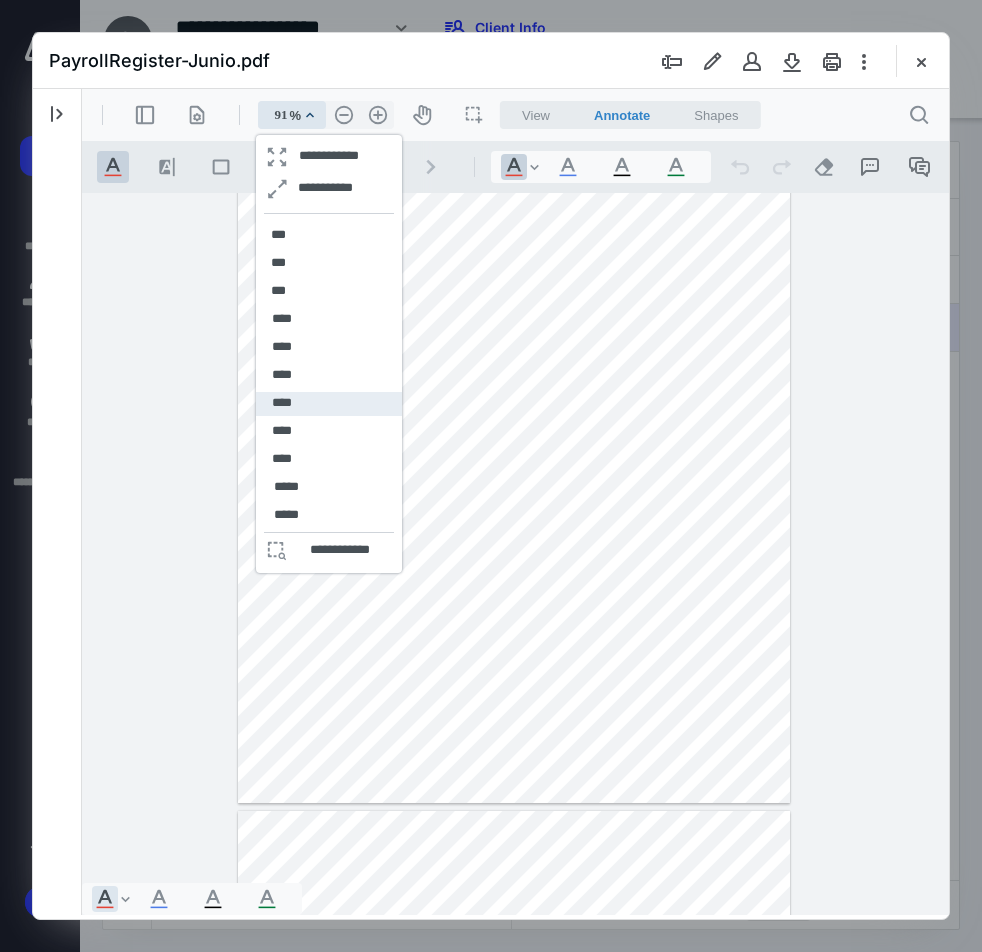 click on "****" at bounding box center [282, 404] 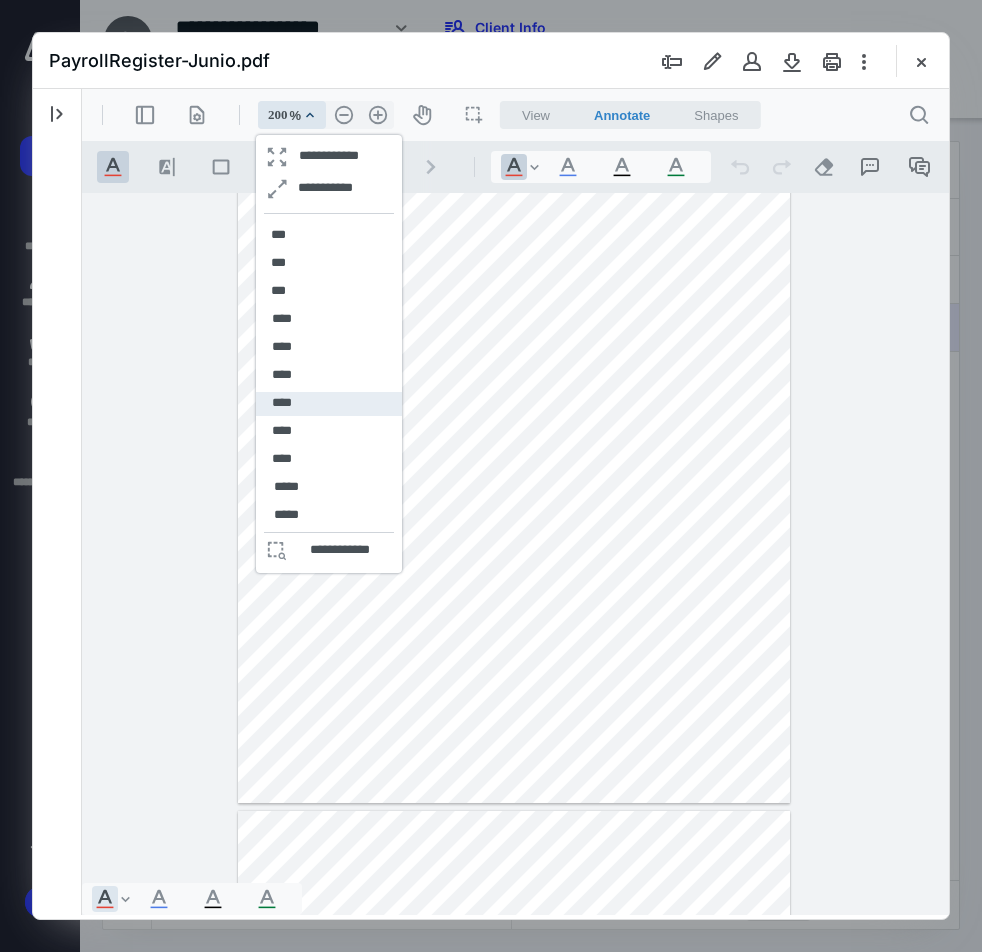 scroll, scrollTop: 615, scrollLeft: 199, axis: both 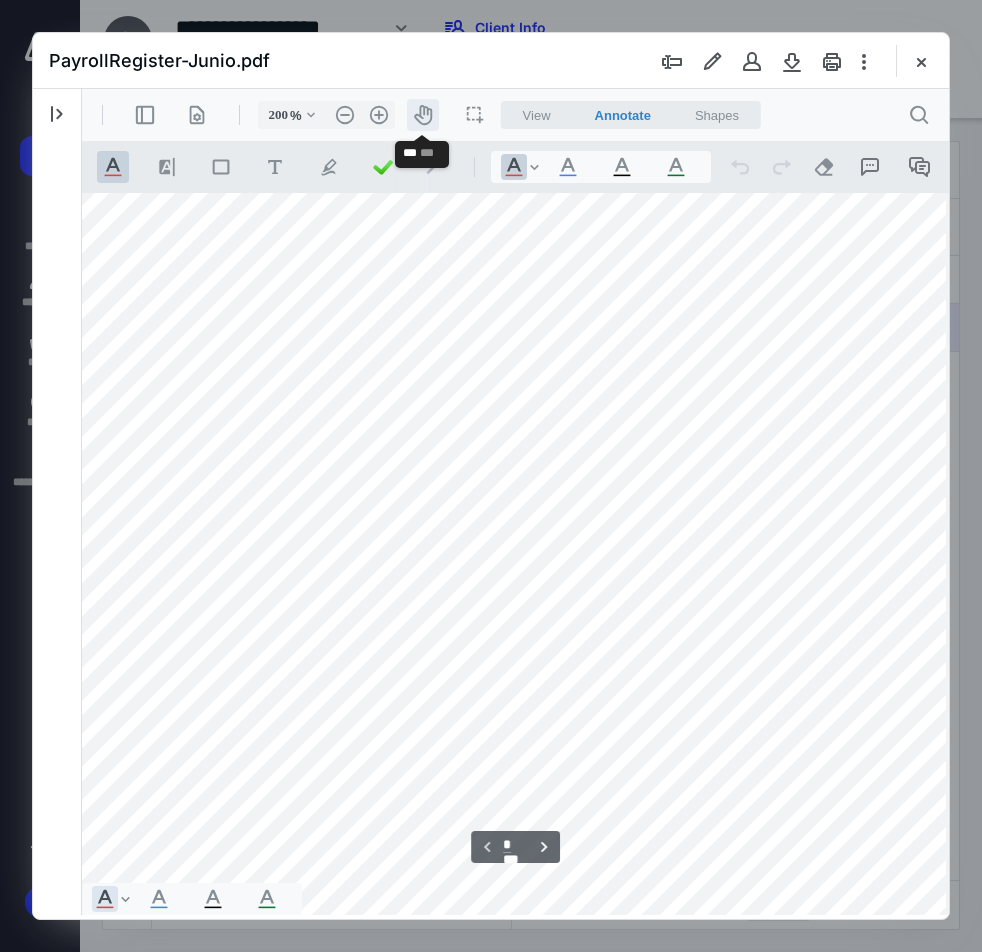 click on "icon-header-pan20" at bounding box center (423, 115) 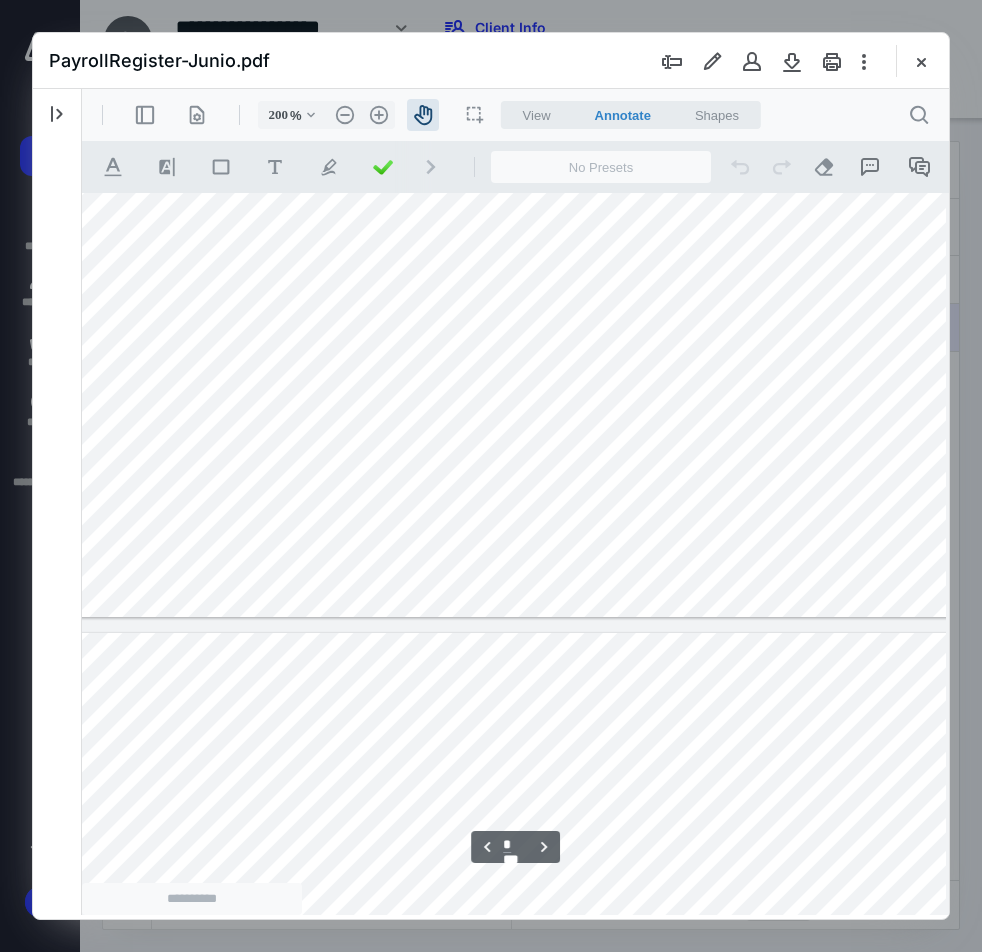 type on "*" 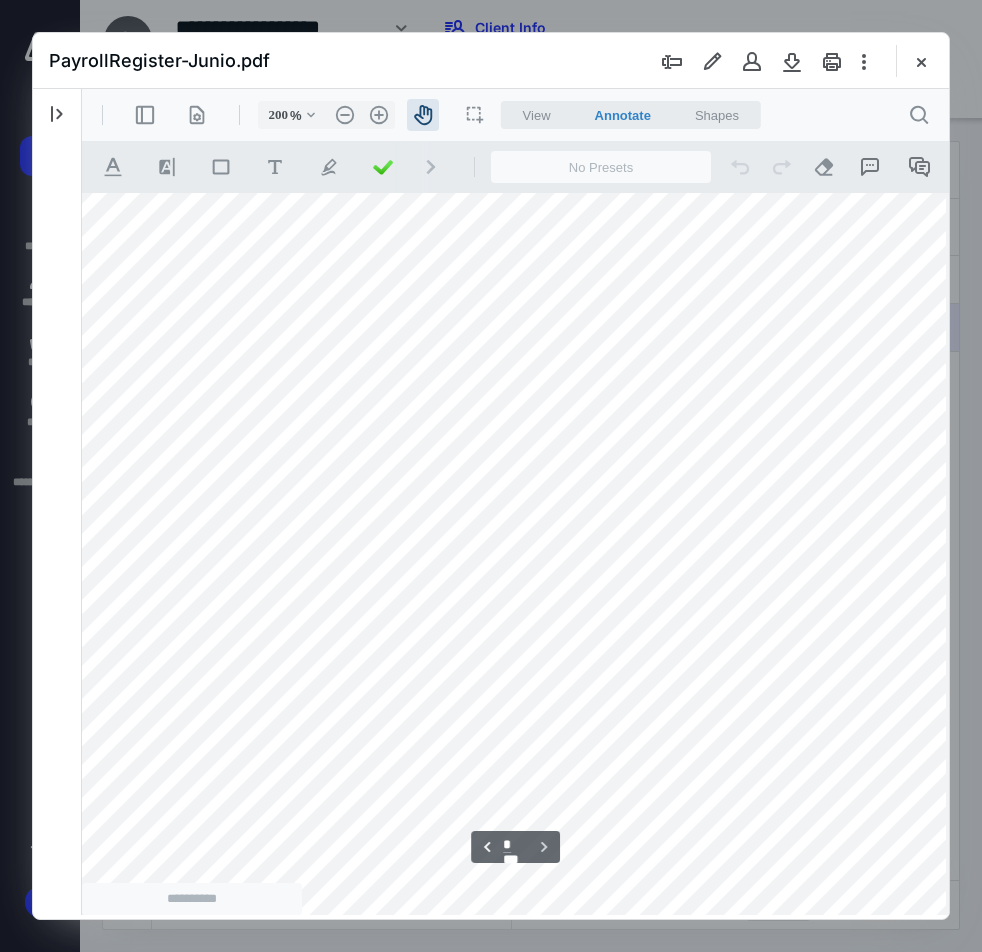 scroll, scrollTop: 8885, scrollLeft: 199, axis: both 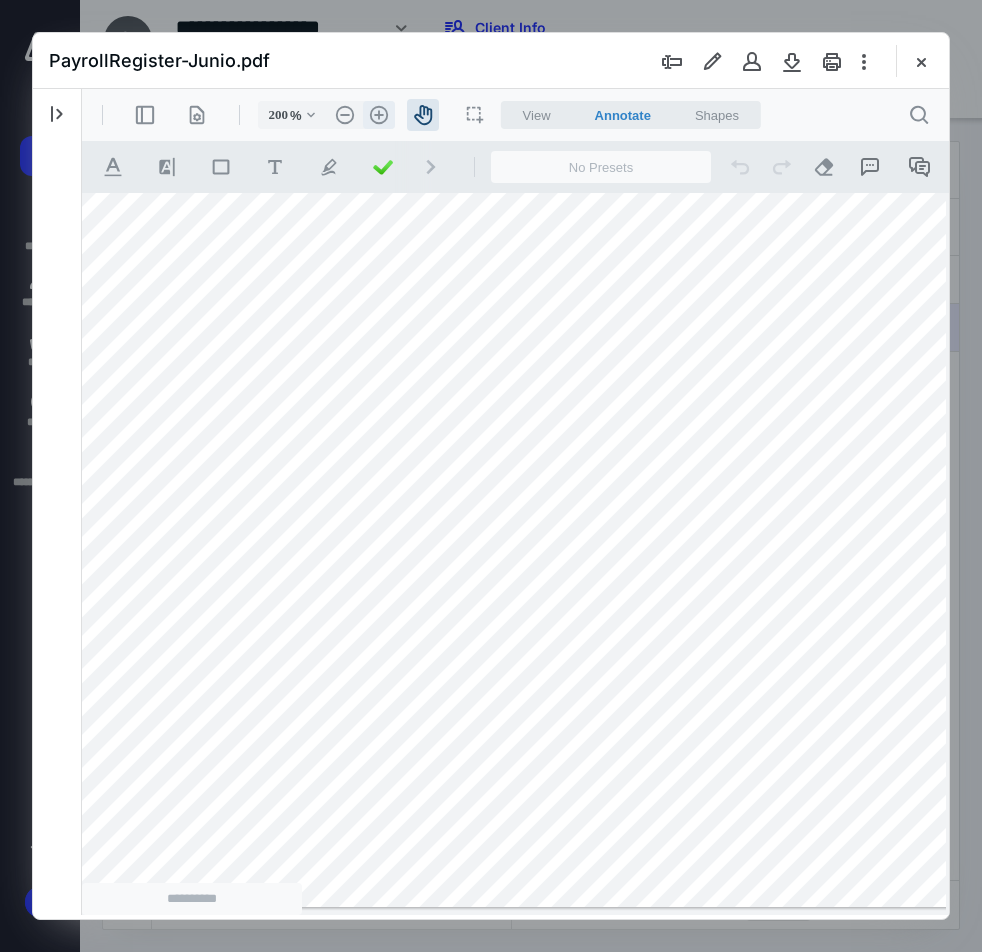 drag, startPoint x: 260, startPoint y: 109, endPoint x: 373, endPoint y: 113, distance: 113.07078 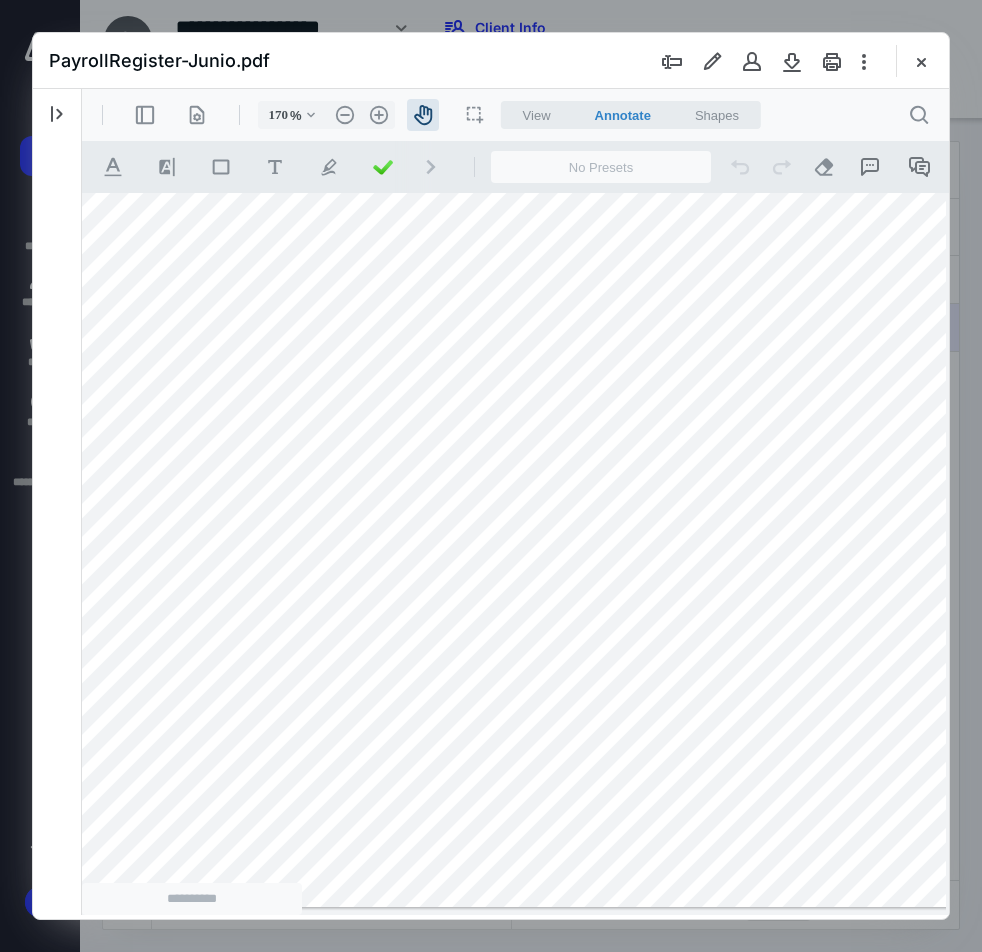 type on "170" 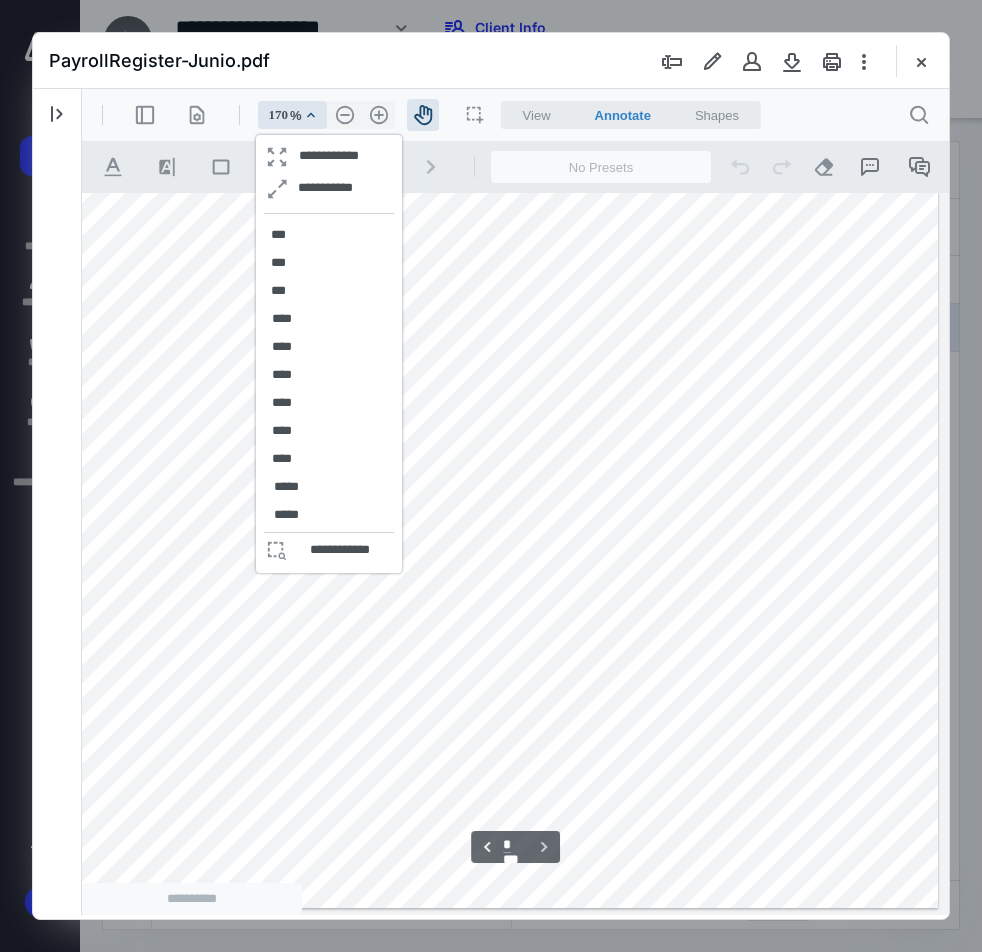 scroll, scrollTop: 7445, scrollLeft: 104, axis: both 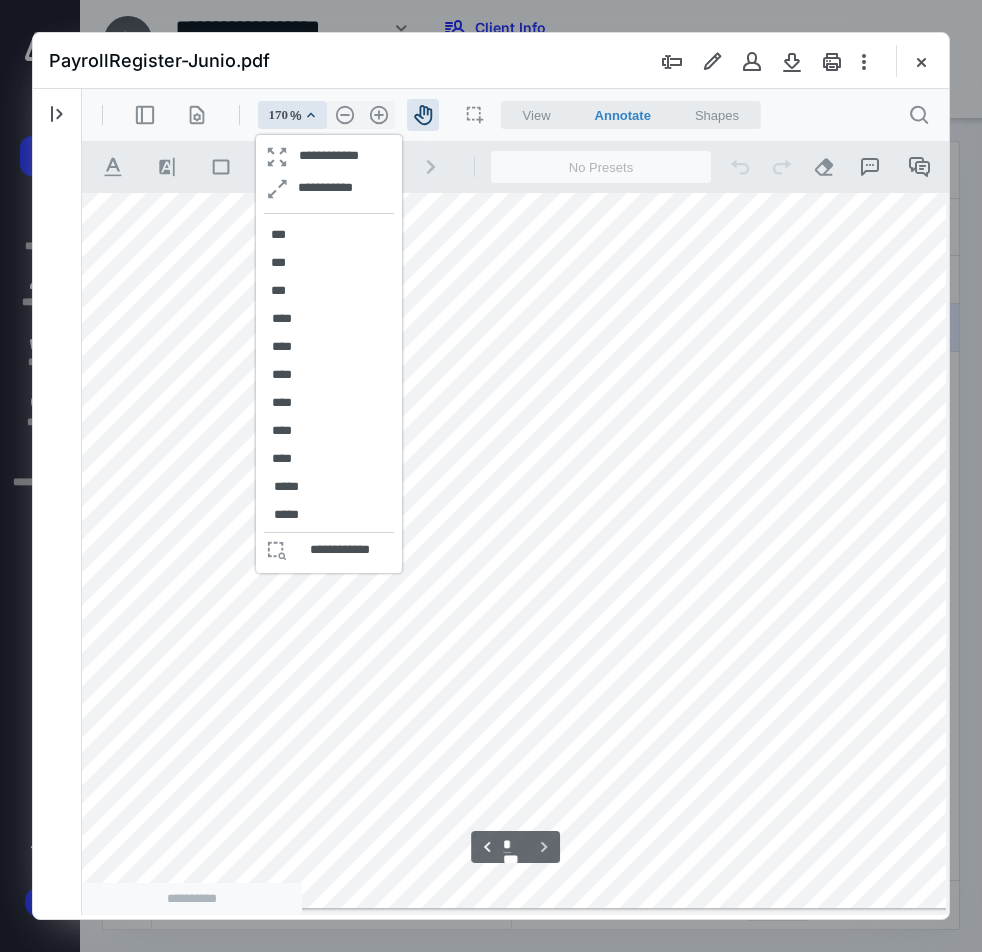 click at bounding box center [505, 235] 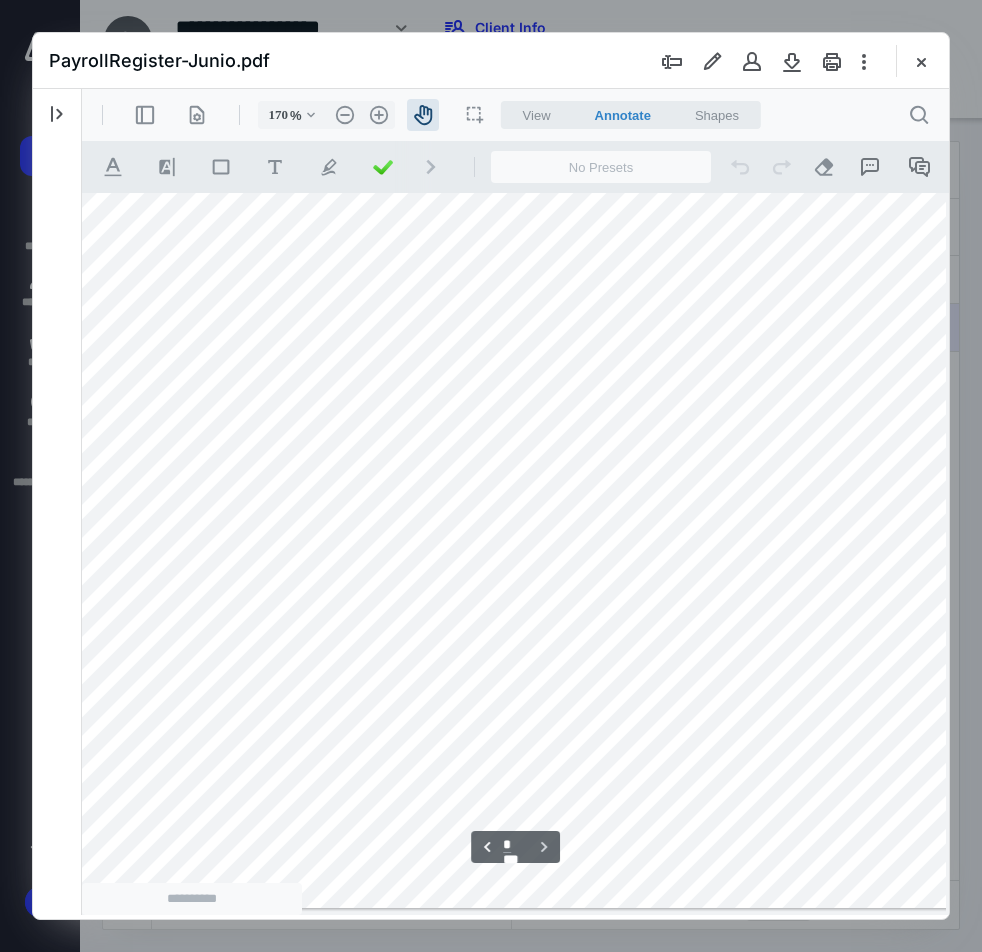 drag, startPoint x: 595, startPoint y: 599, endPoint x: 528, endPoint y: 521, distance: 102.825096 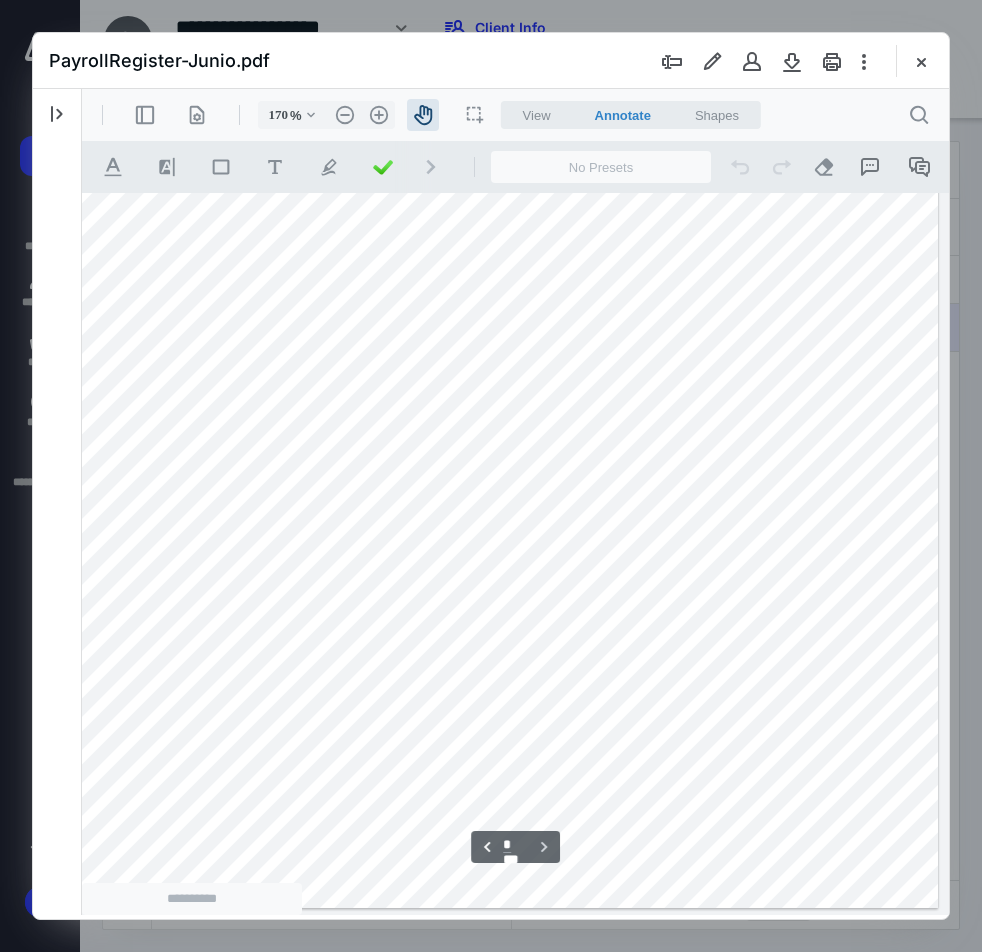 scroll, scrollTop: 7445, scrollLeft: 198, axis: both 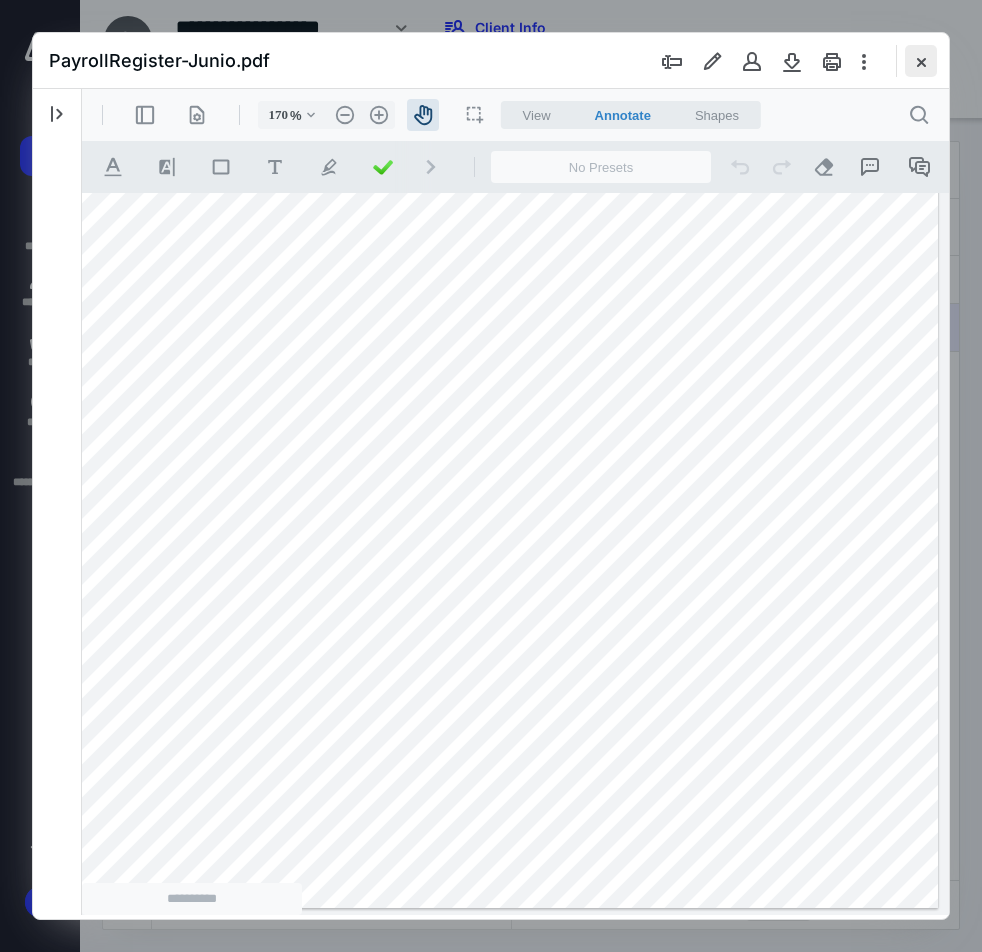 click at bounding box center [921, 61] 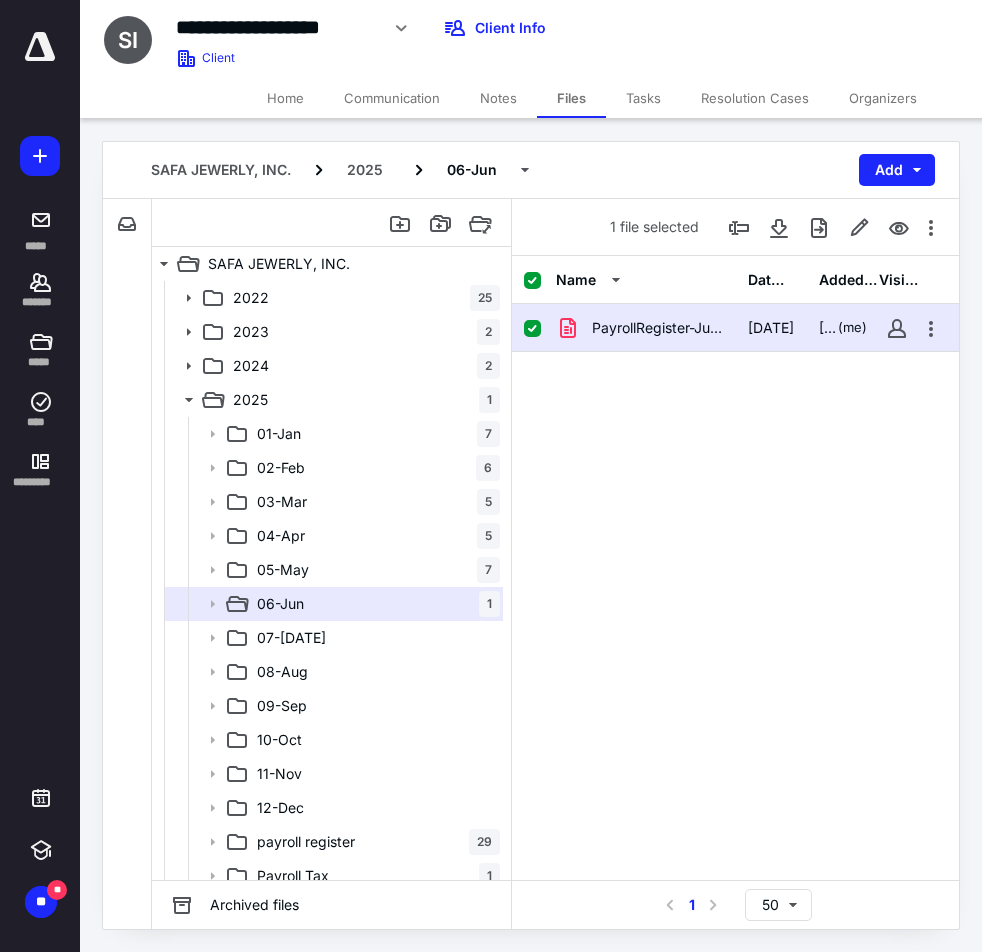 click on "**********" at bounding box center (426, 35) 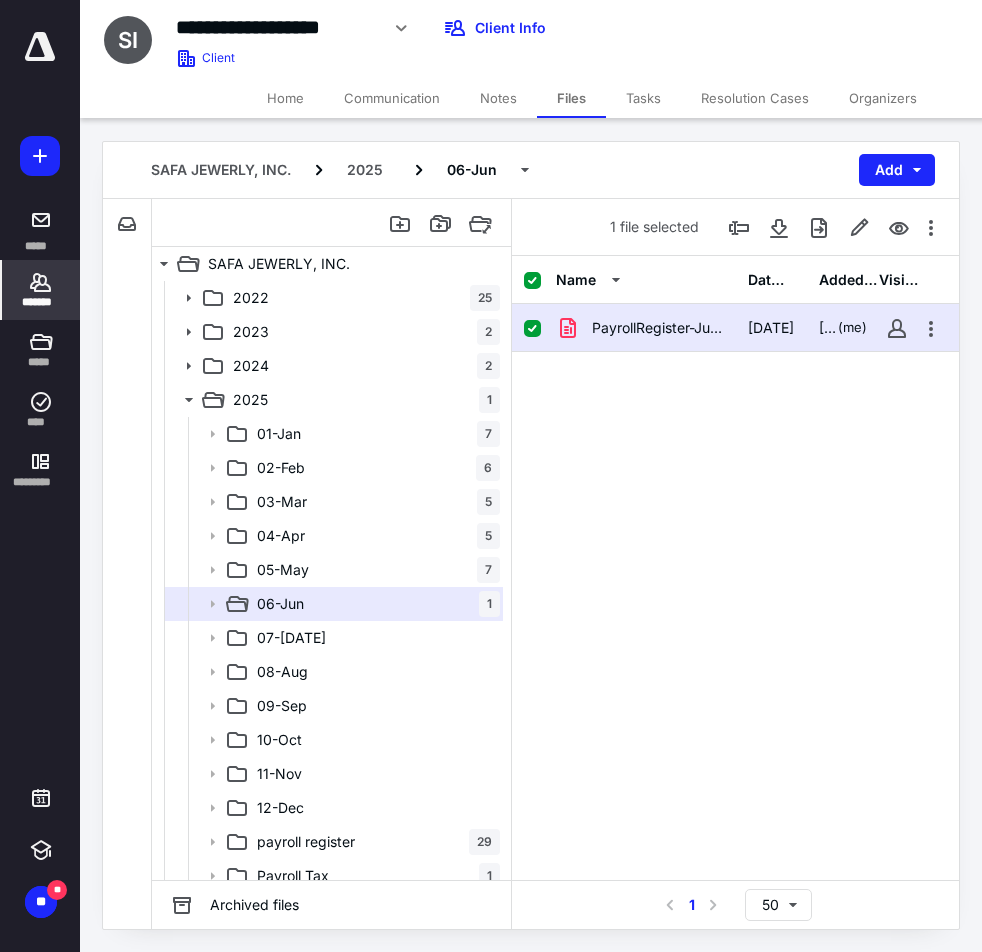 click on "*******" at bounding box center [41, 302] 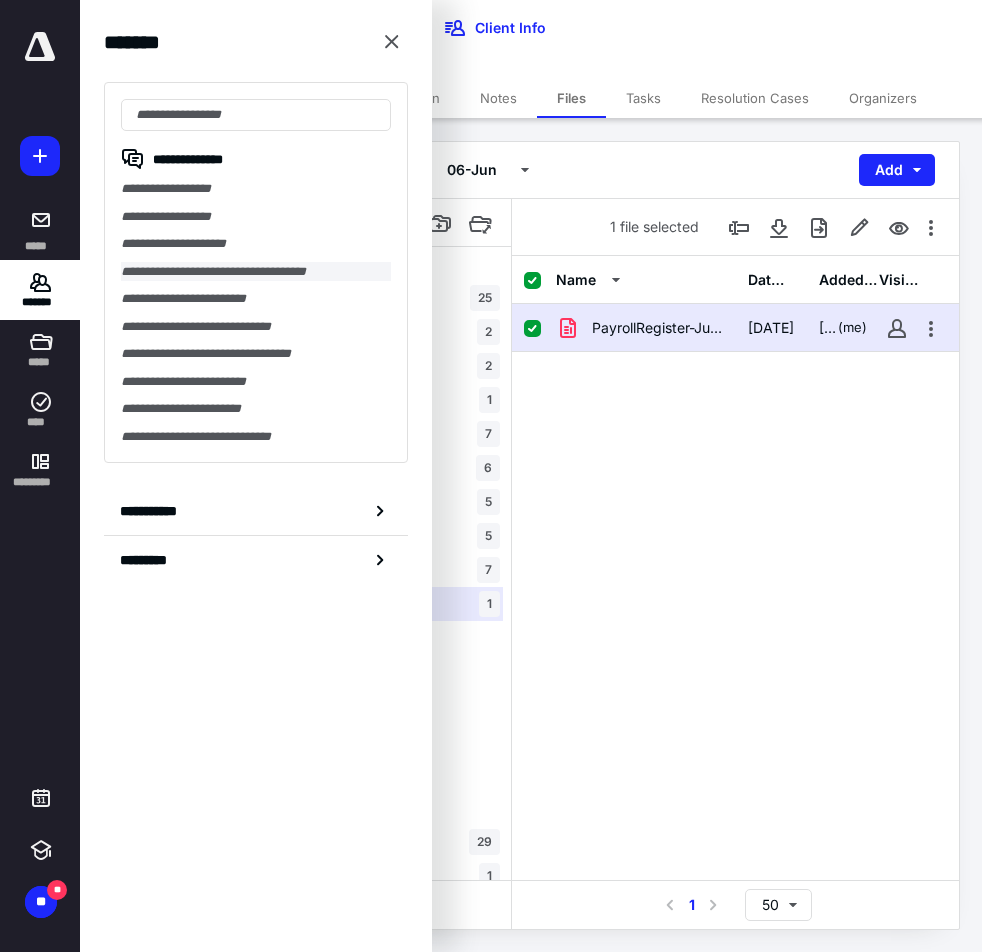click on "**********" at bounding box center (256, 272) 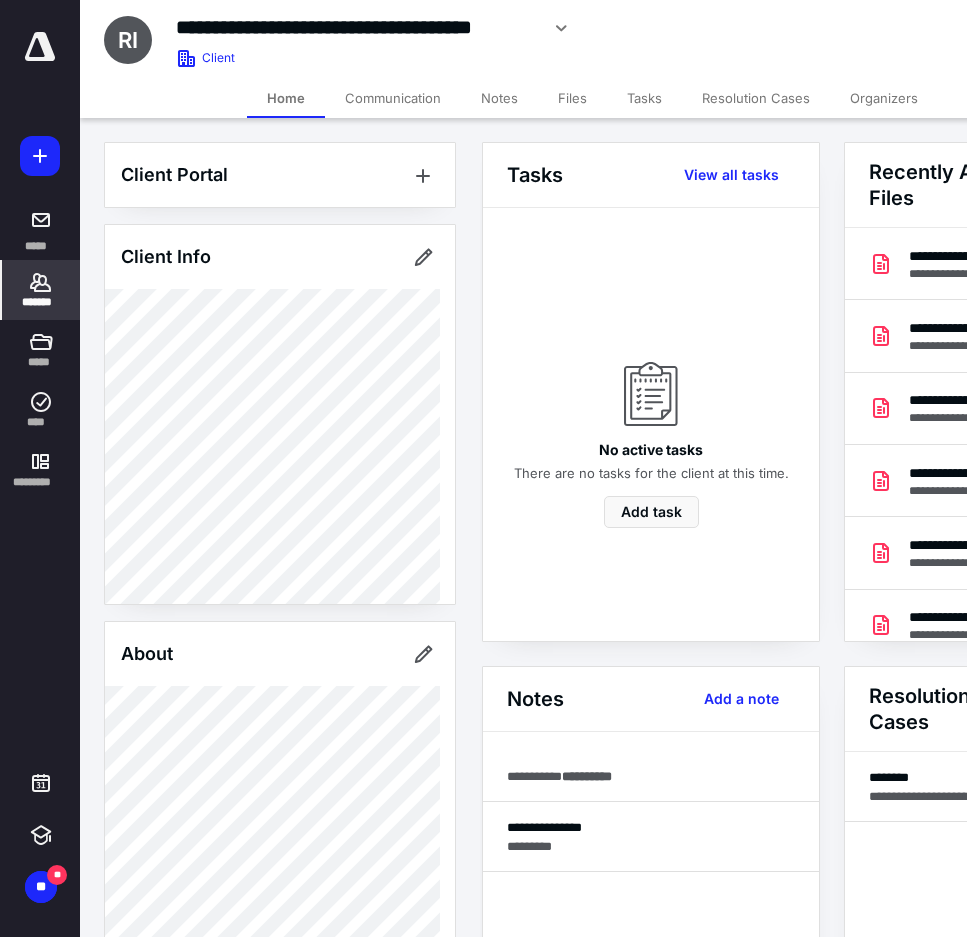 click on "Files" at bounding box center (572, 98) 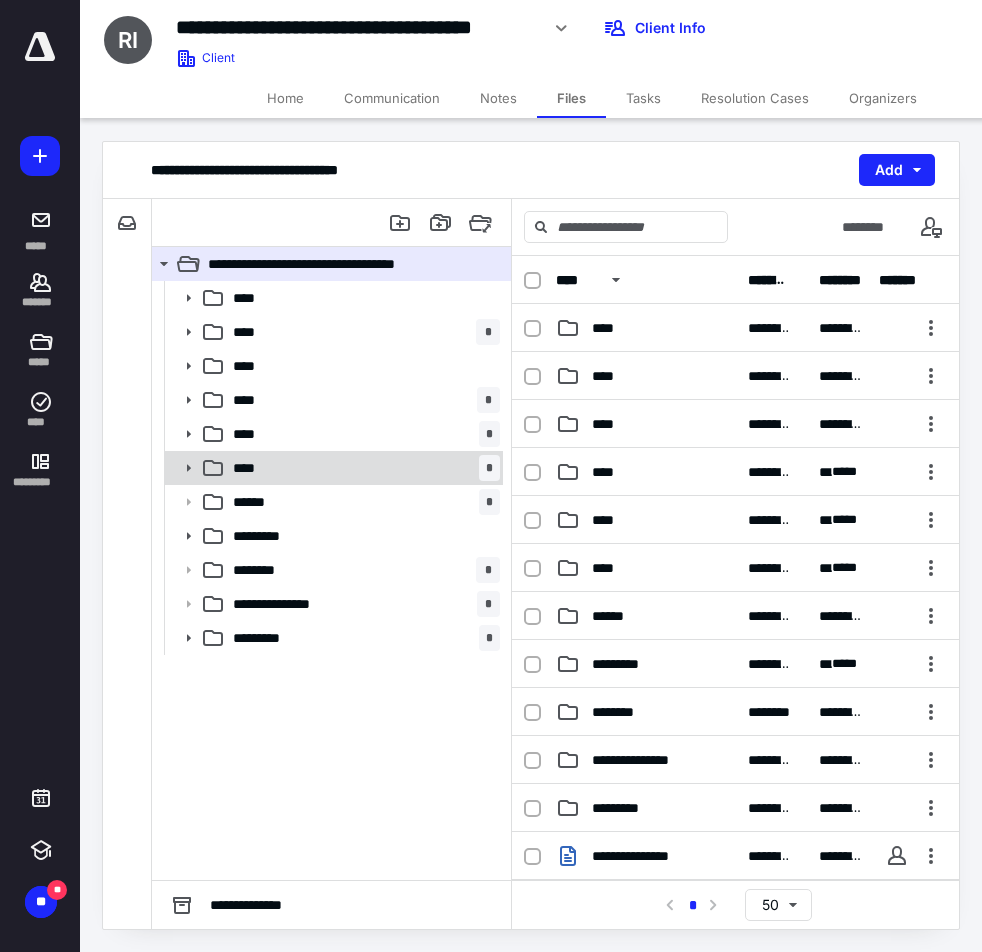 click on "**** *" at bounding box center (362, 468) 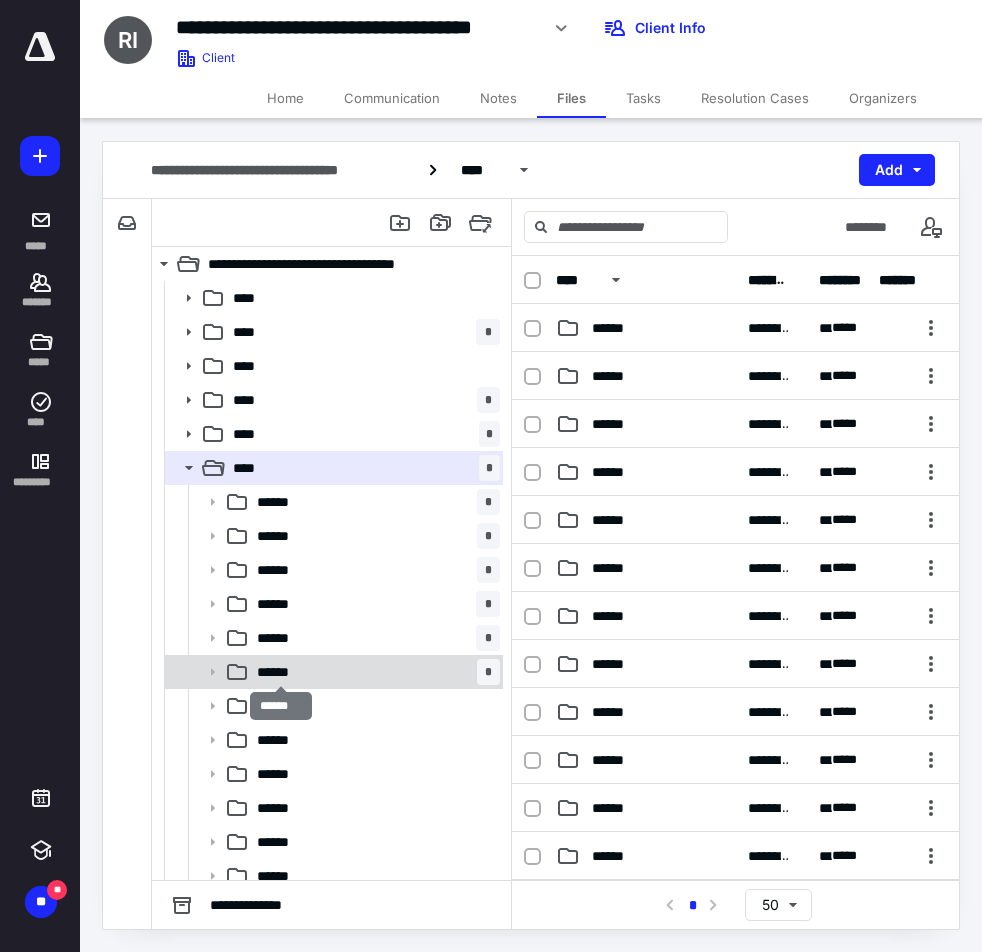 click on "******" at bounding box center [281, 672] 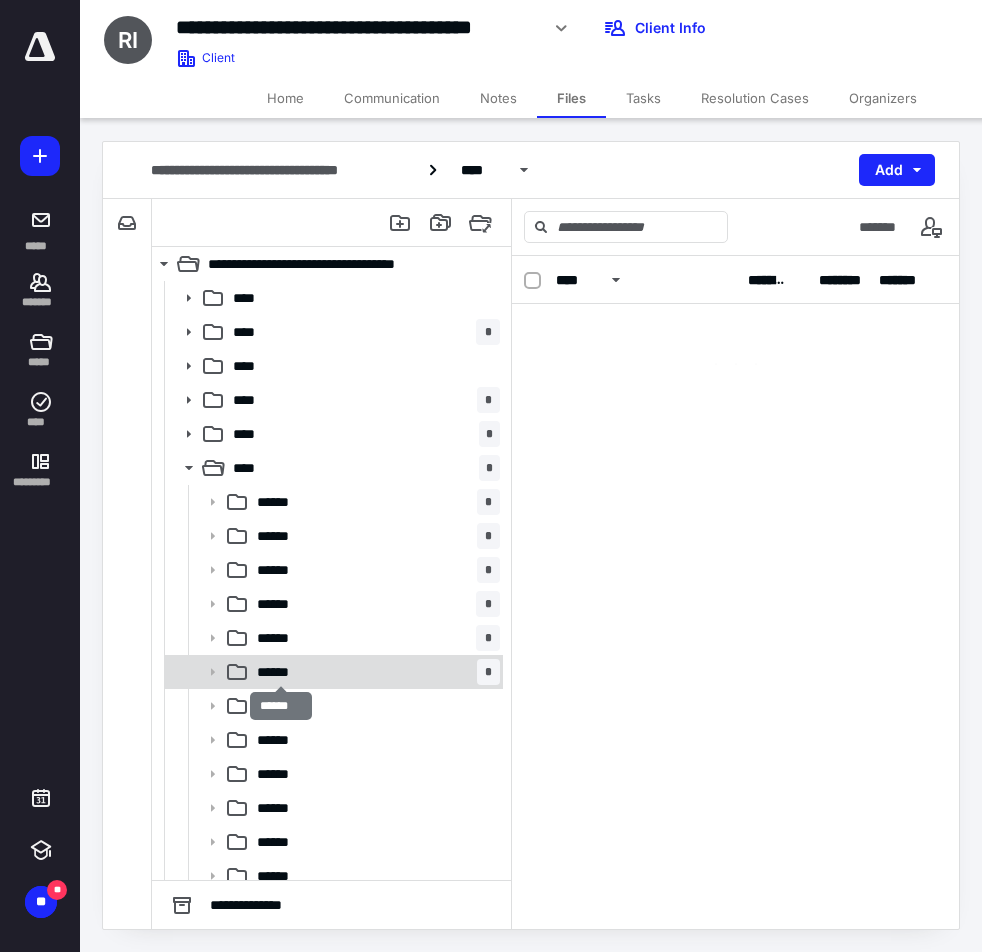click on "******" at bounding box center (281, 672) 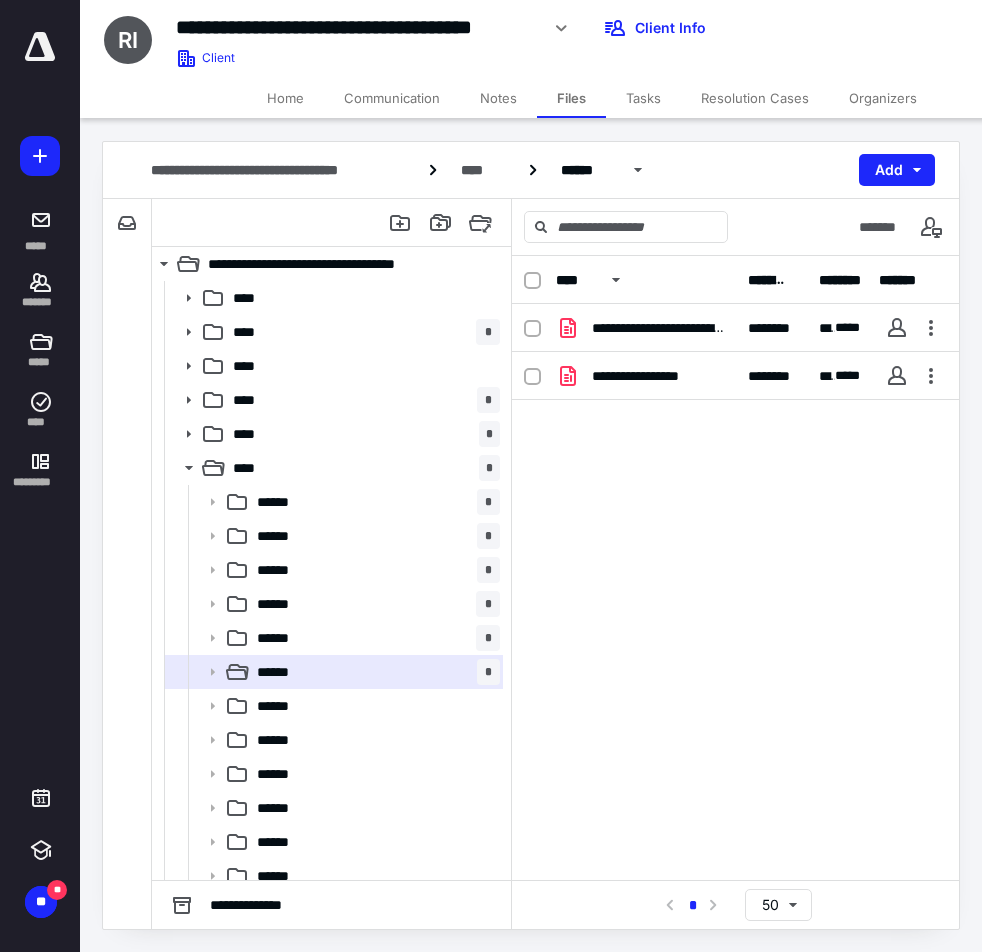 click on "**********" at bounding box center [735, 568] 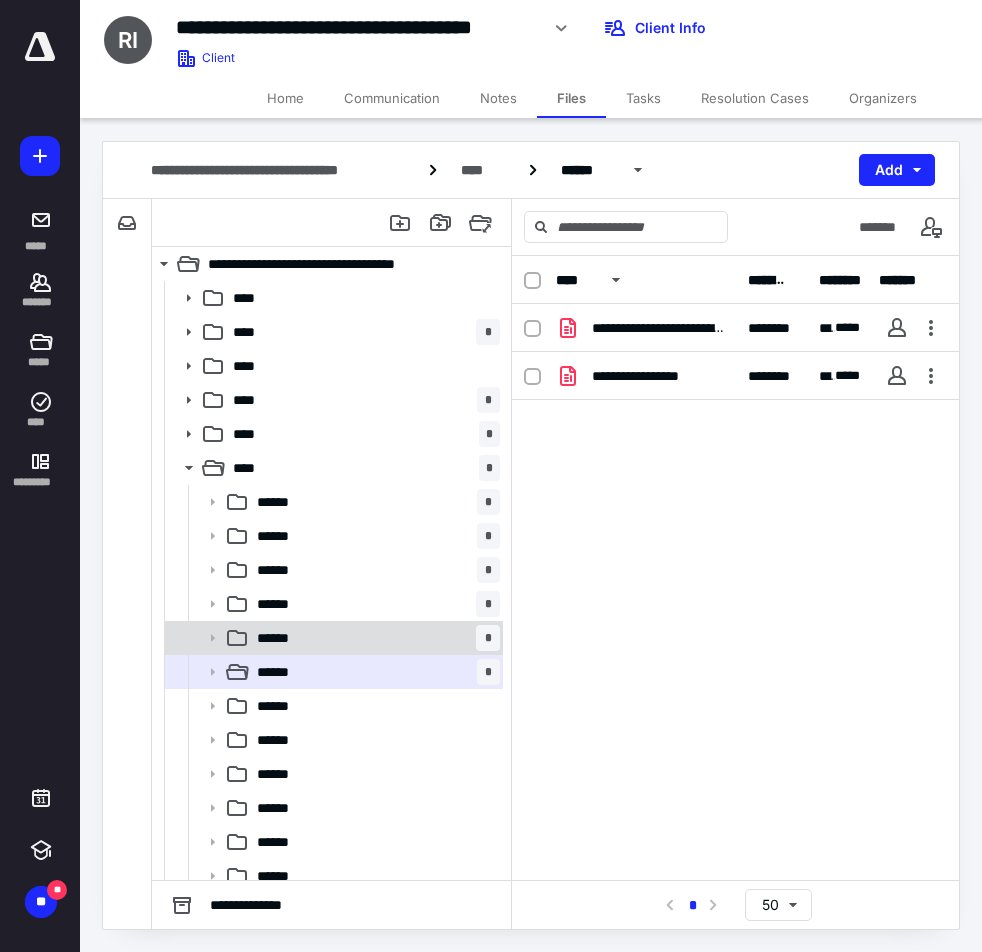 click on "******" at bounding box center (283, 638) 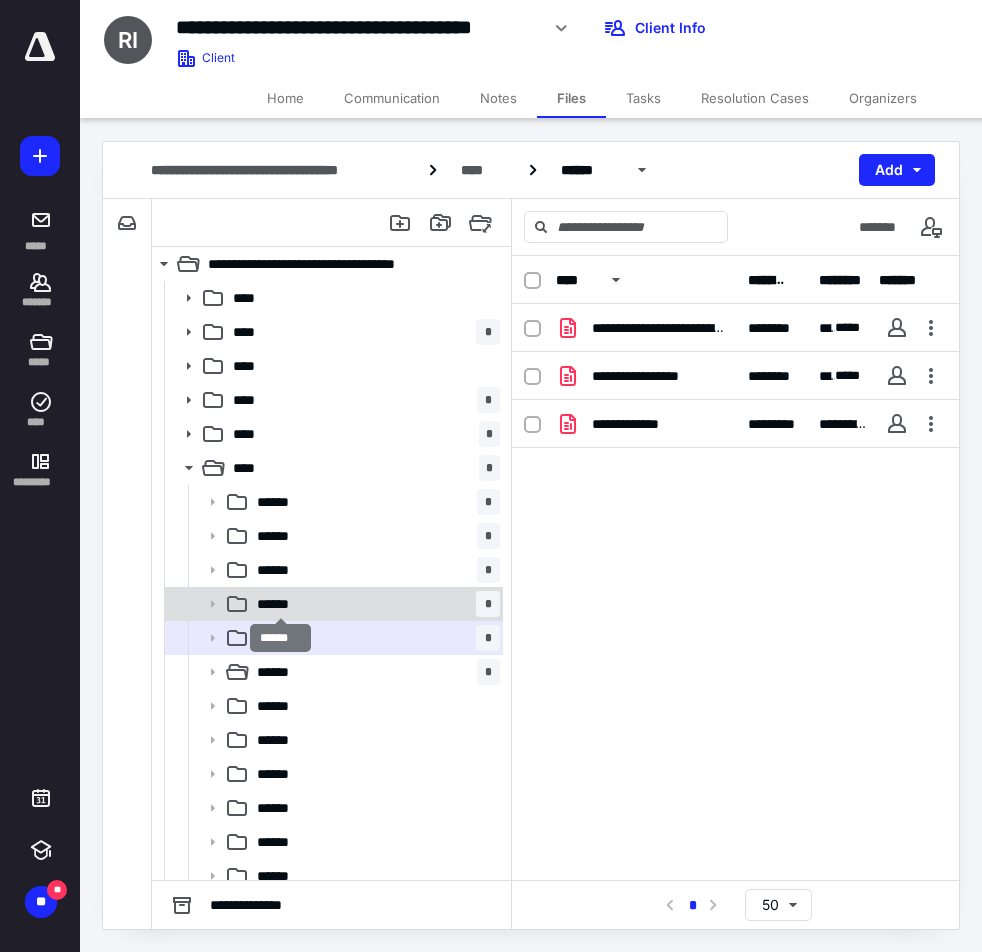 click on "******" at bounding box center (280, 604) 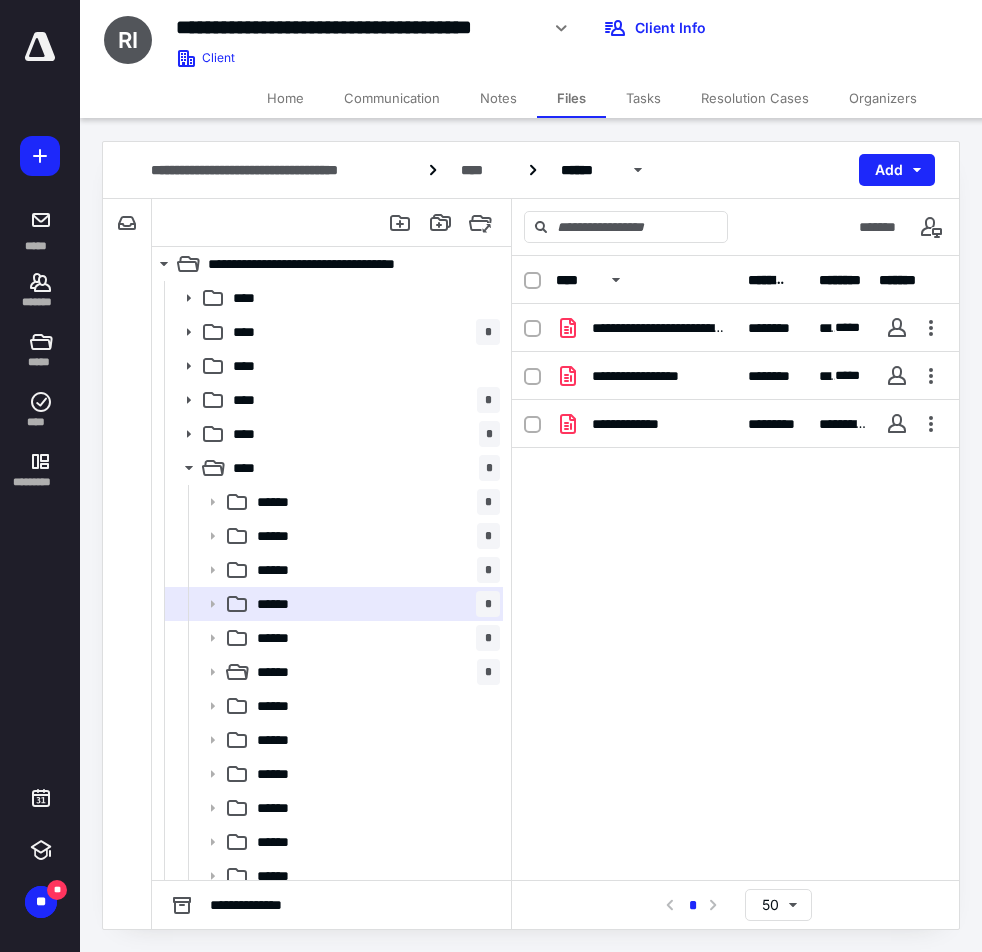 click at bounding box center (922, 28) 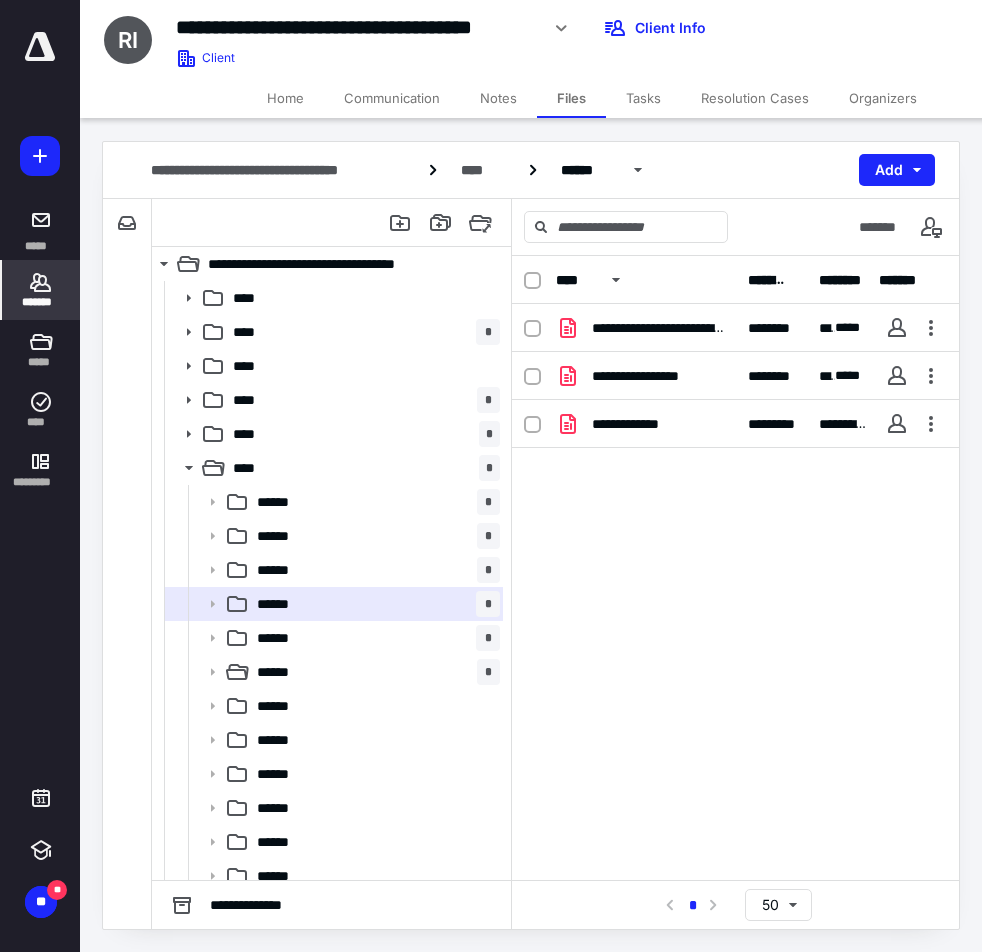 click 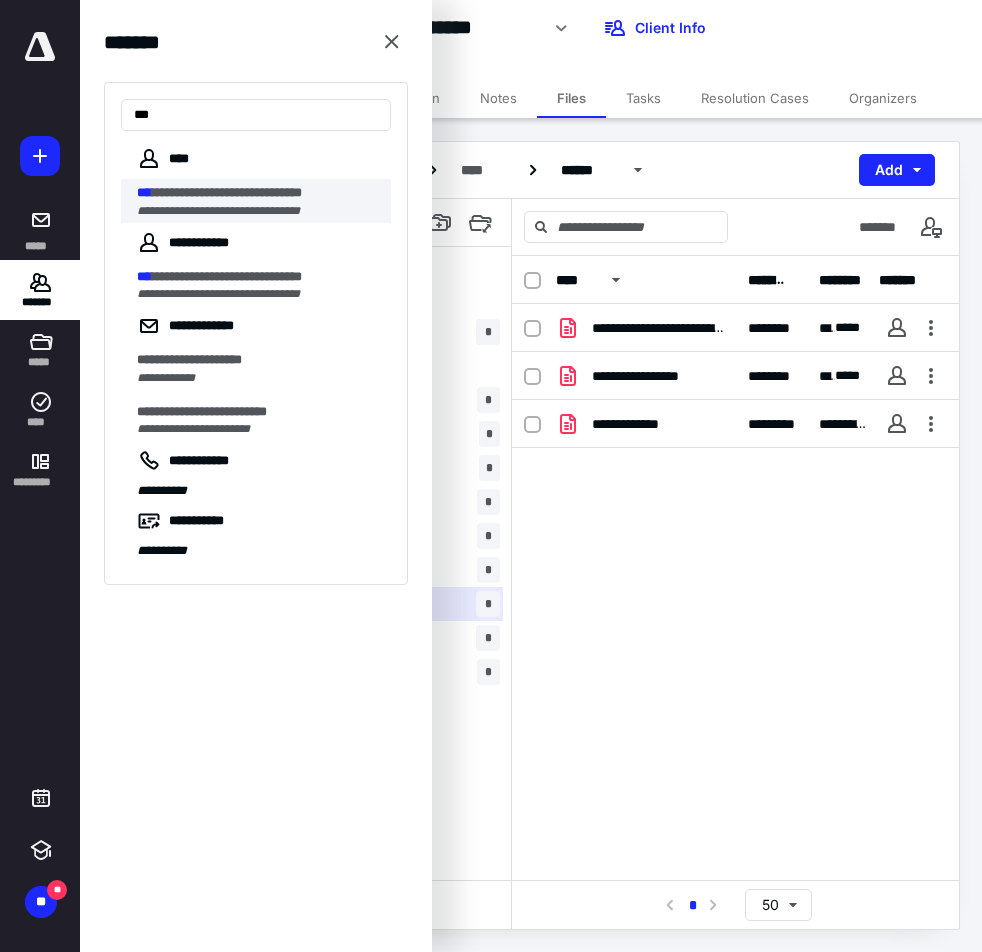 type on "***" 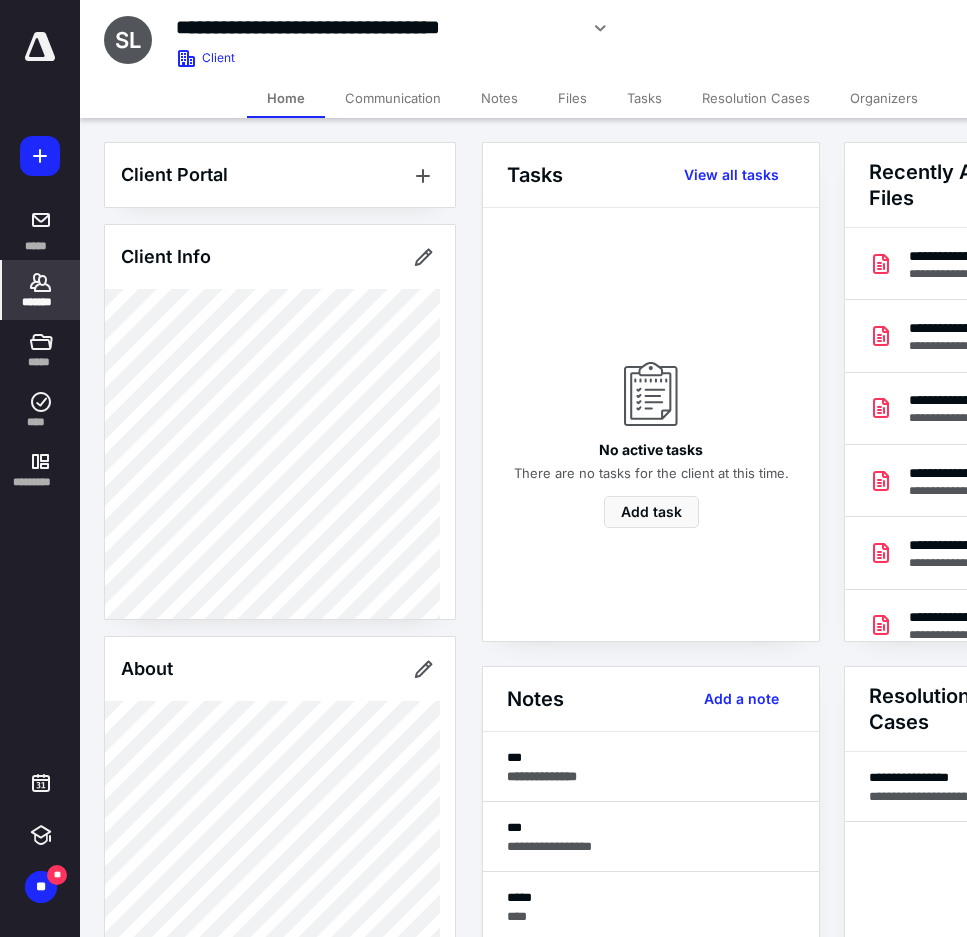 click on "Files" at bounding box center [572, 98] 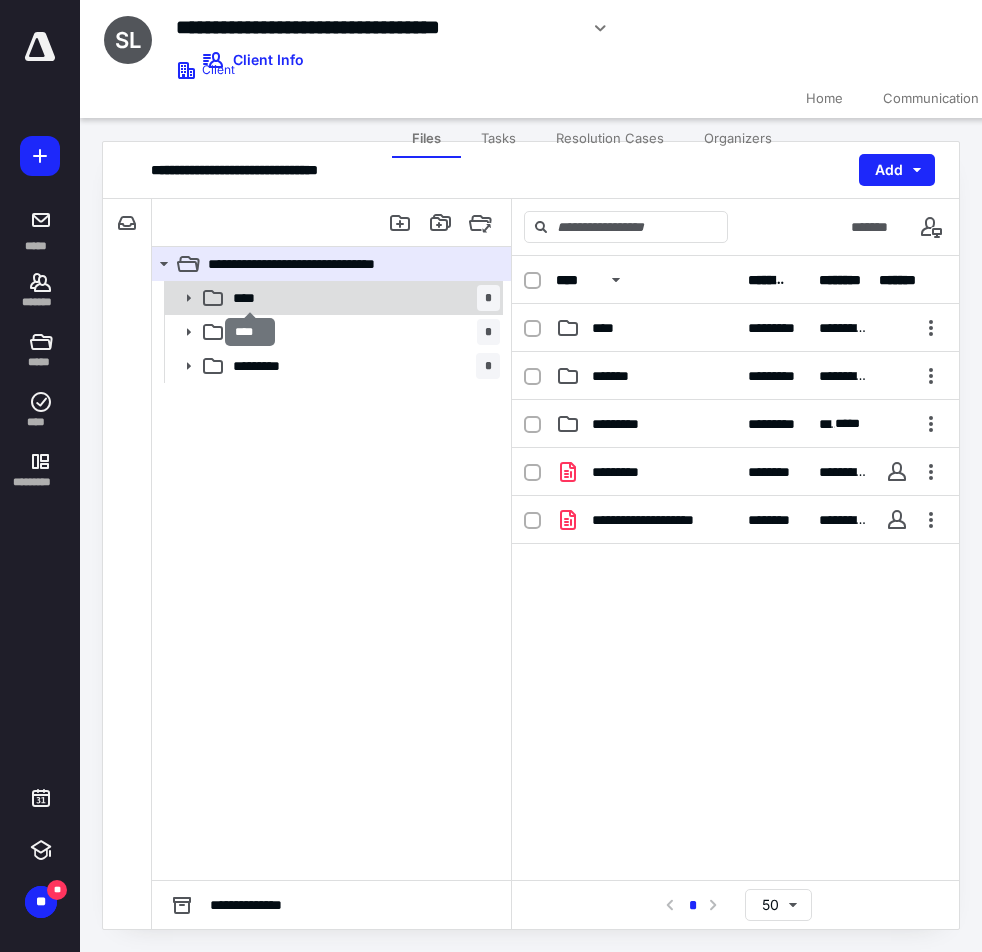 click on "****" at bounding box center [250, 298] 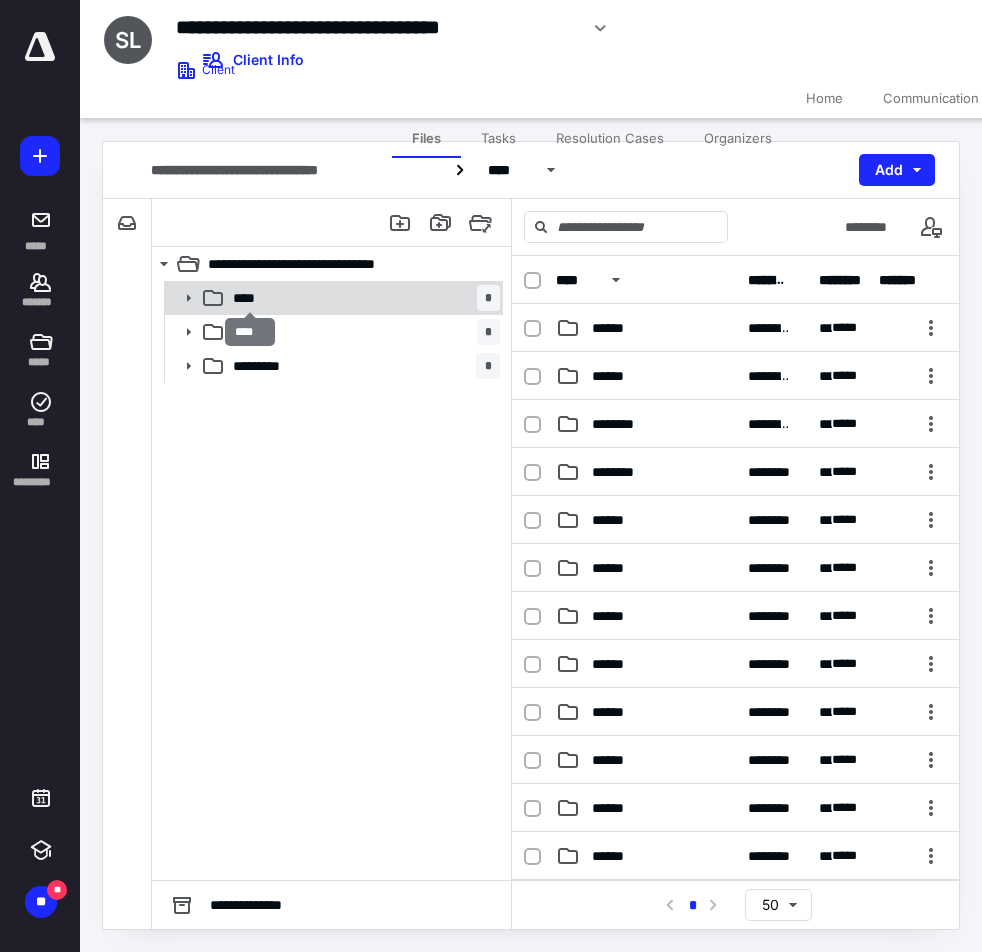 click on "****" at bounding box center (250, 298) 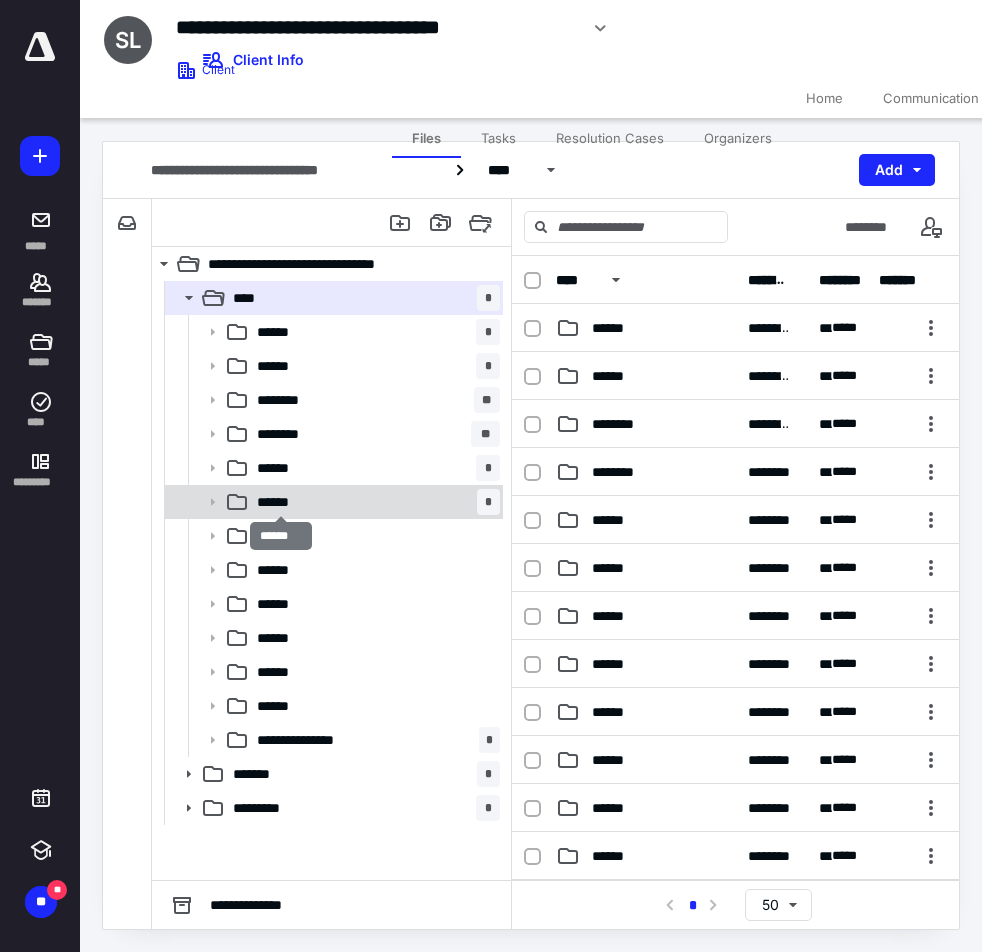 click on "******" at bounding box center [281, 502] 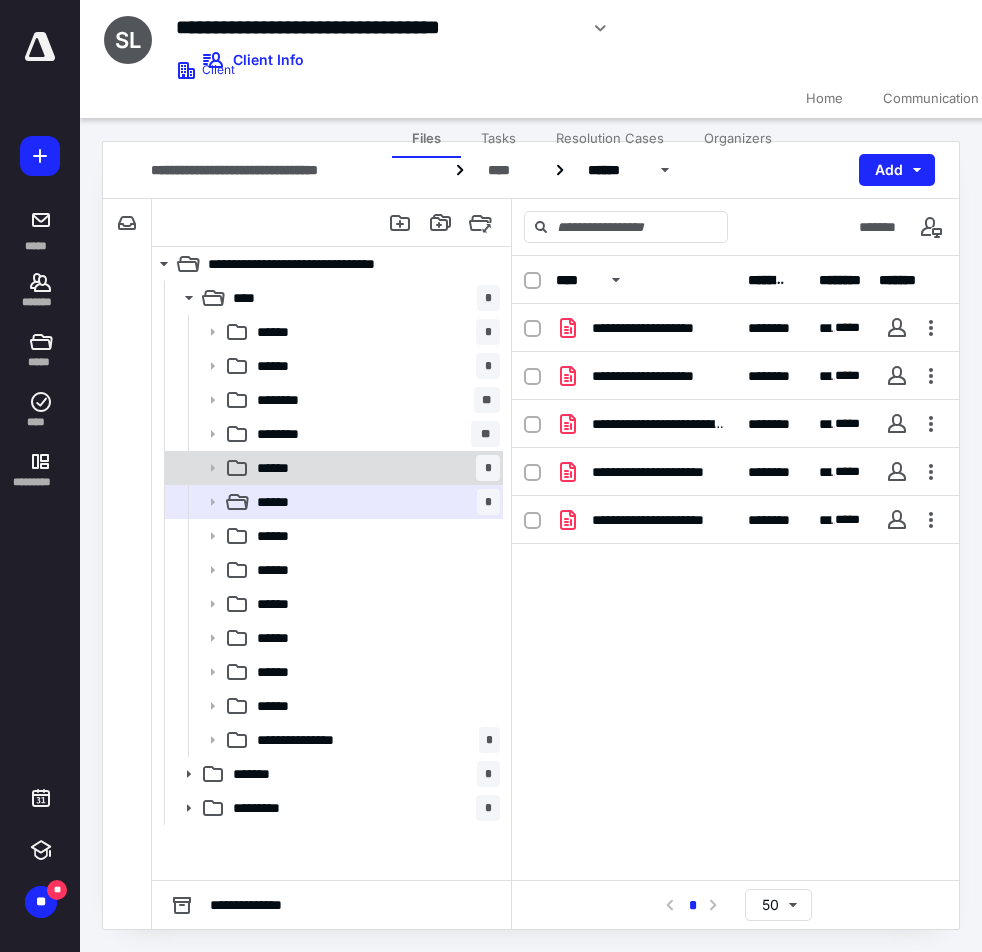 click on "****** *" at bounding box center [374, 468] 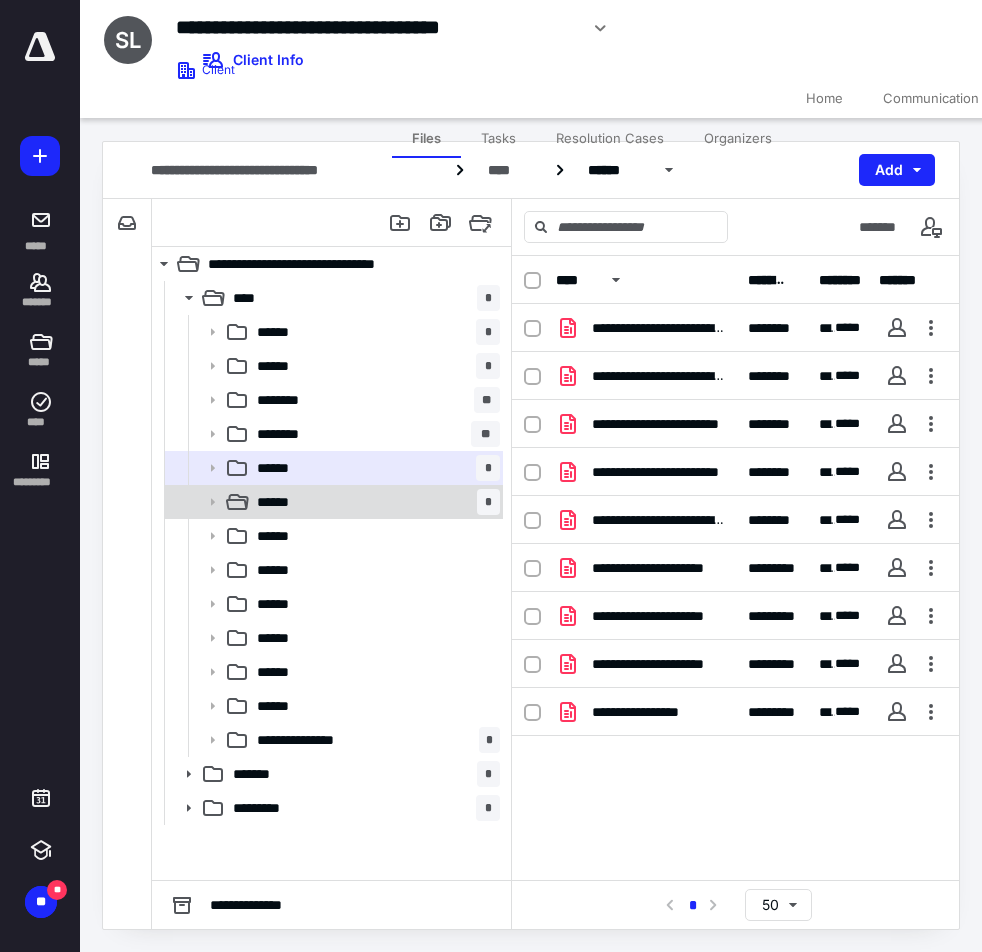 click on "****** *" at bounding box center (374, 502) 